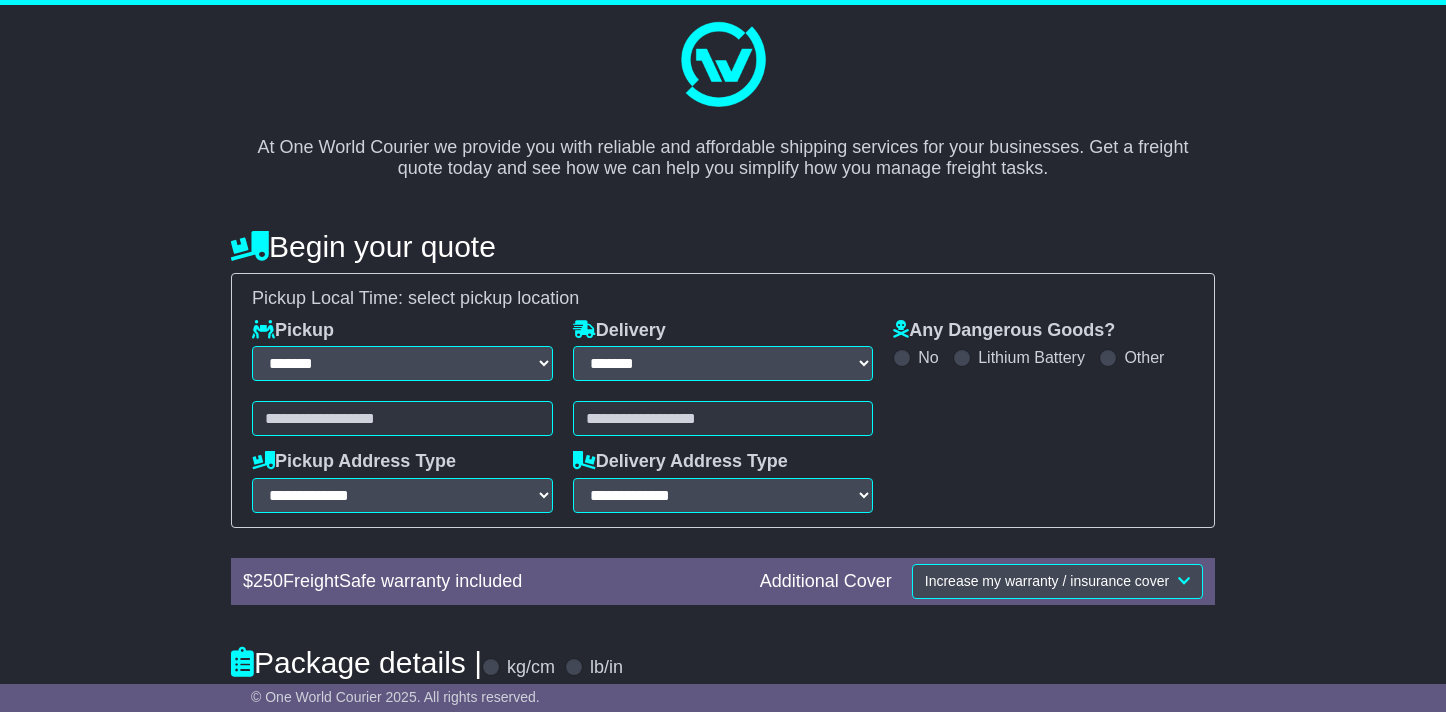 select on "**" 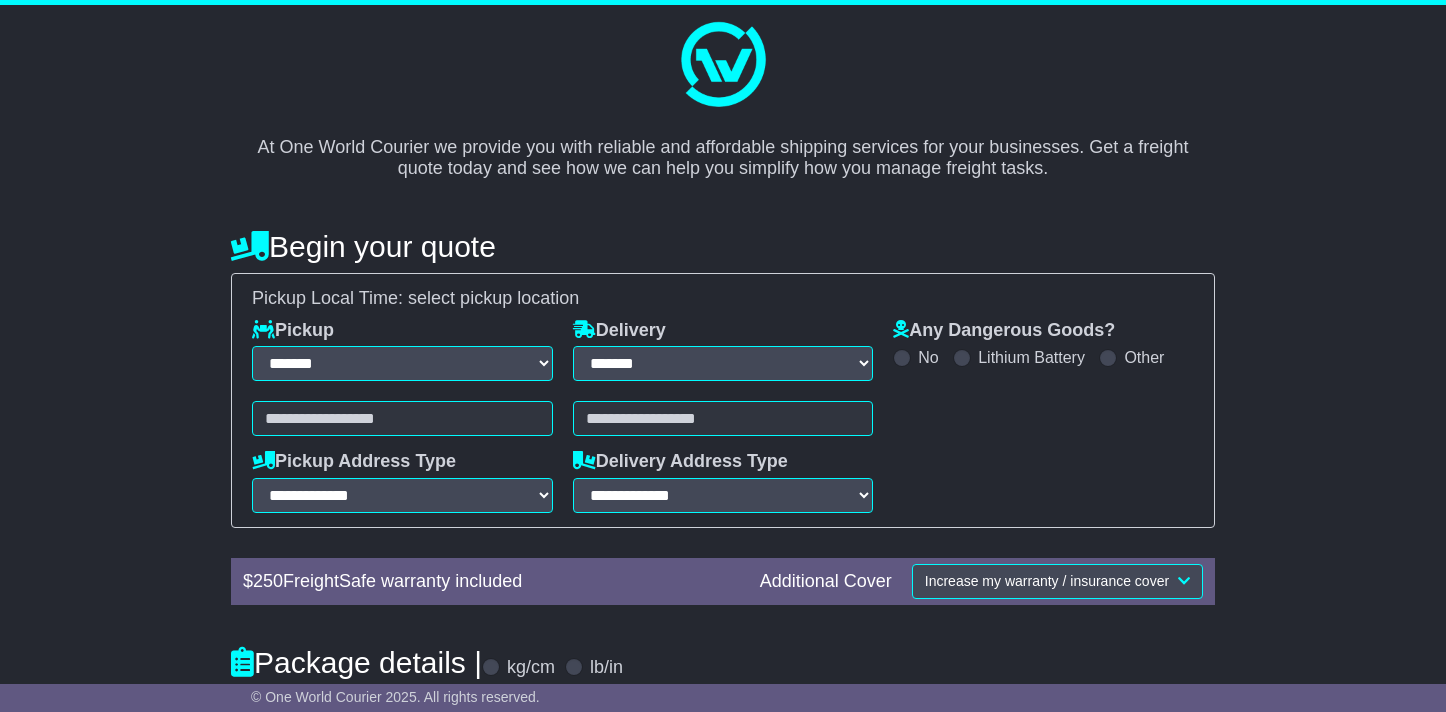 scroll, scrollTop: 0, scrollLeft: 0, axis: both 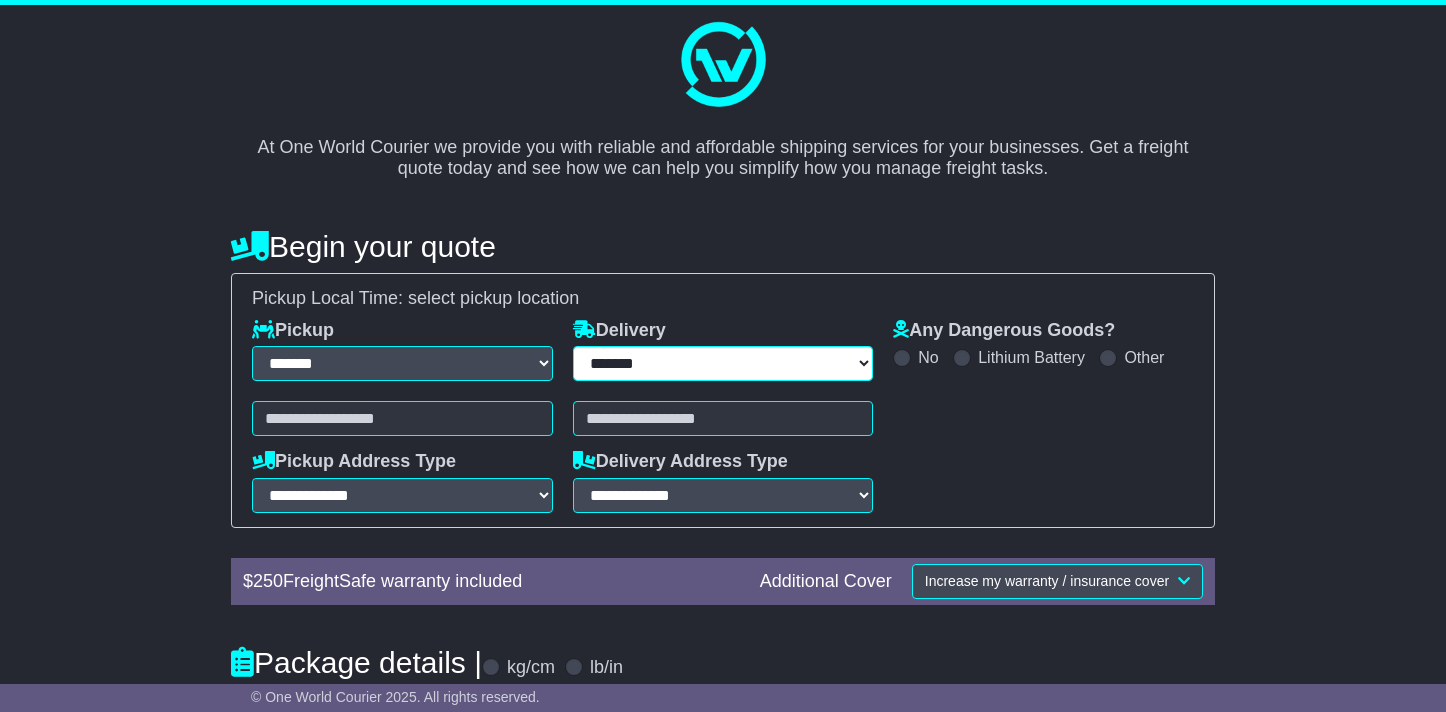 click on "**********" at bounding box center [723, 363] 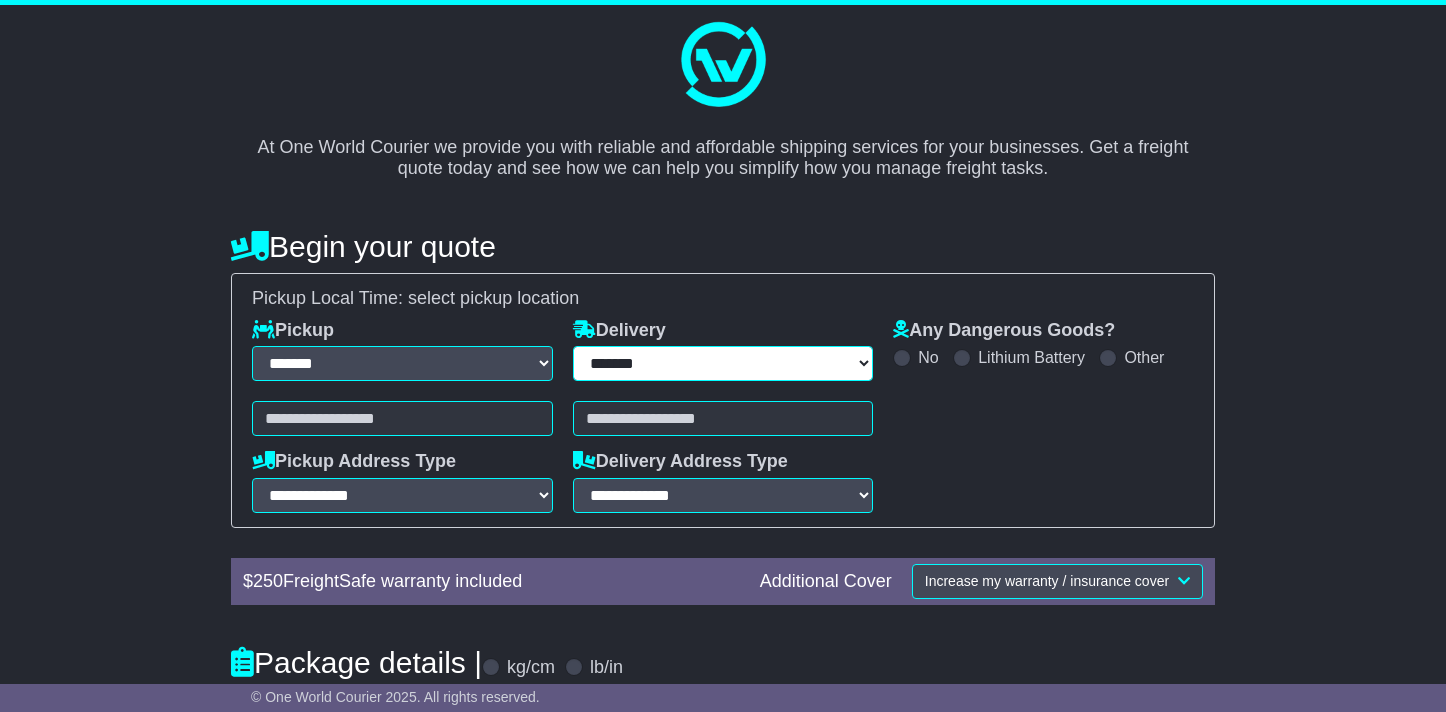 select on "***" 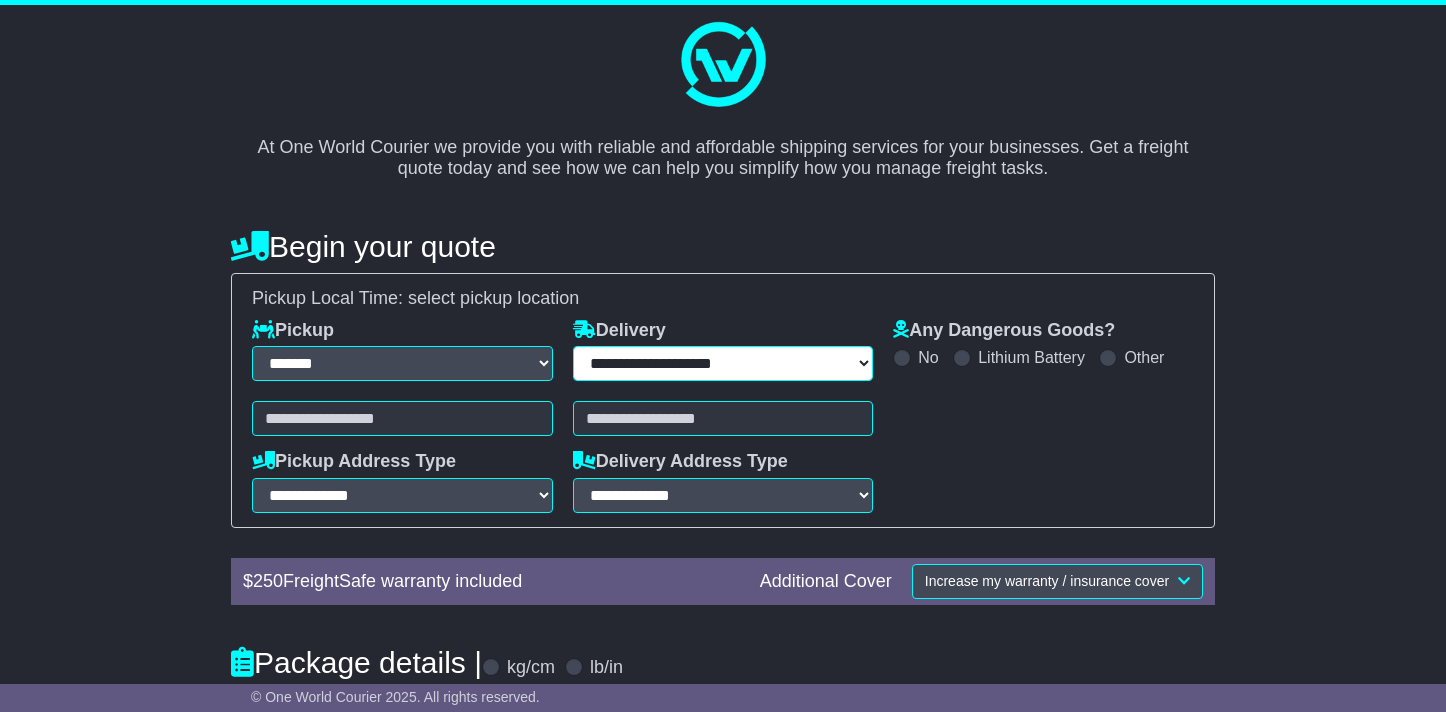 select 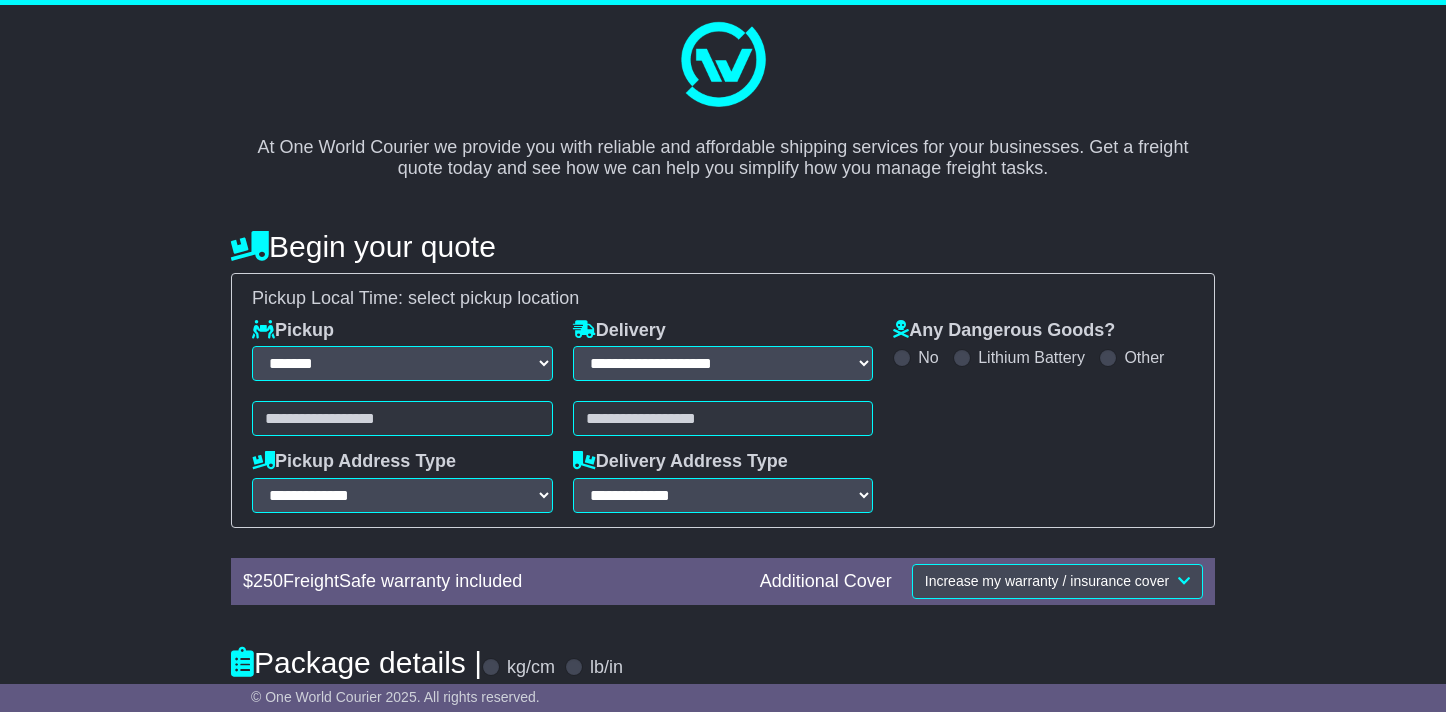 click at bounding box center [402, 418] 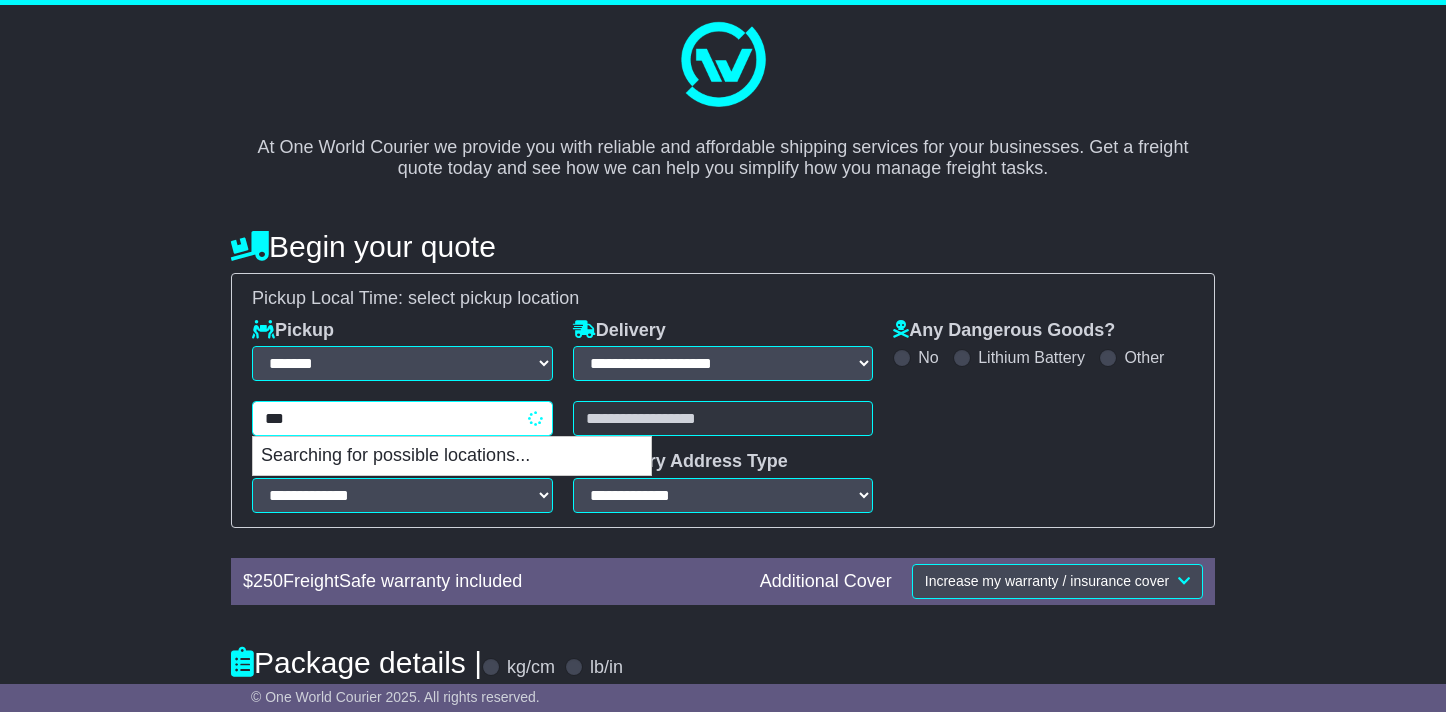 type on "****" 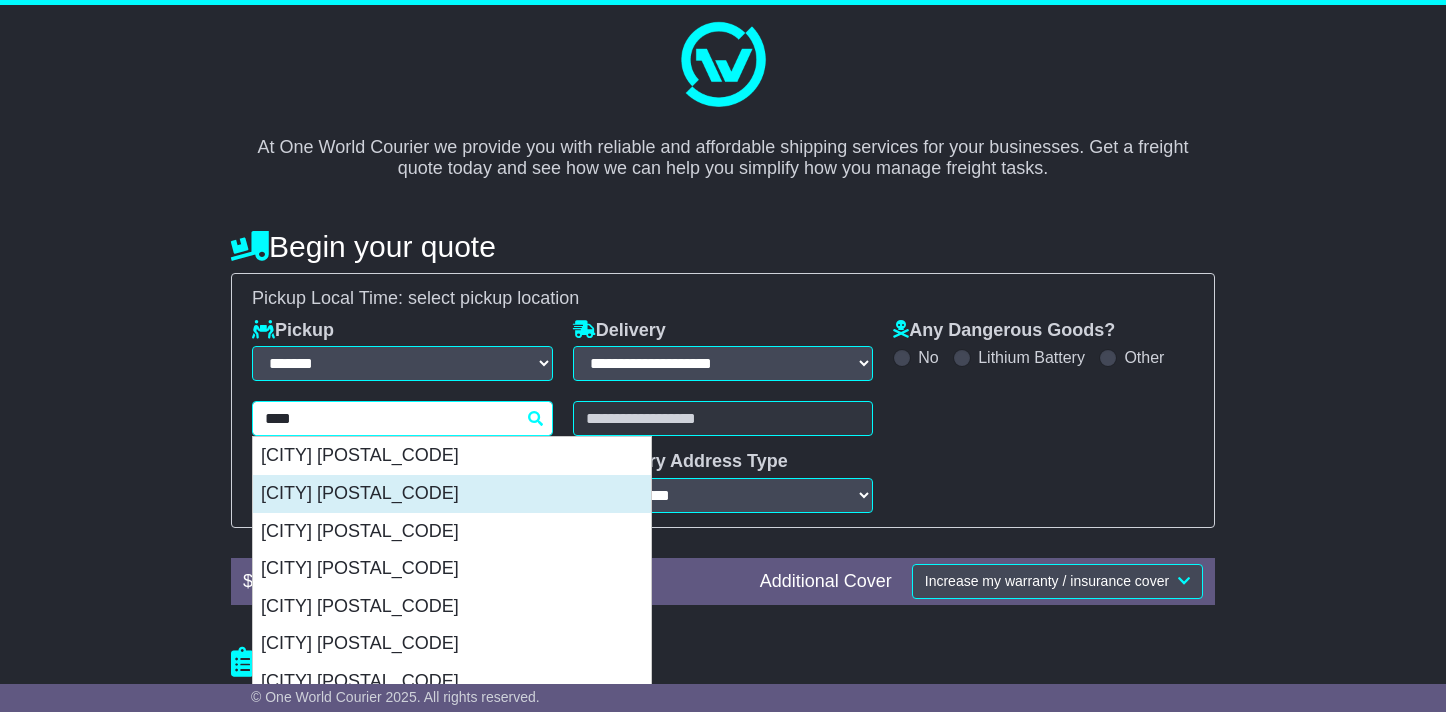 click on "[CITY] [POSTAL_CODE]" at bounding box center (452, 494) 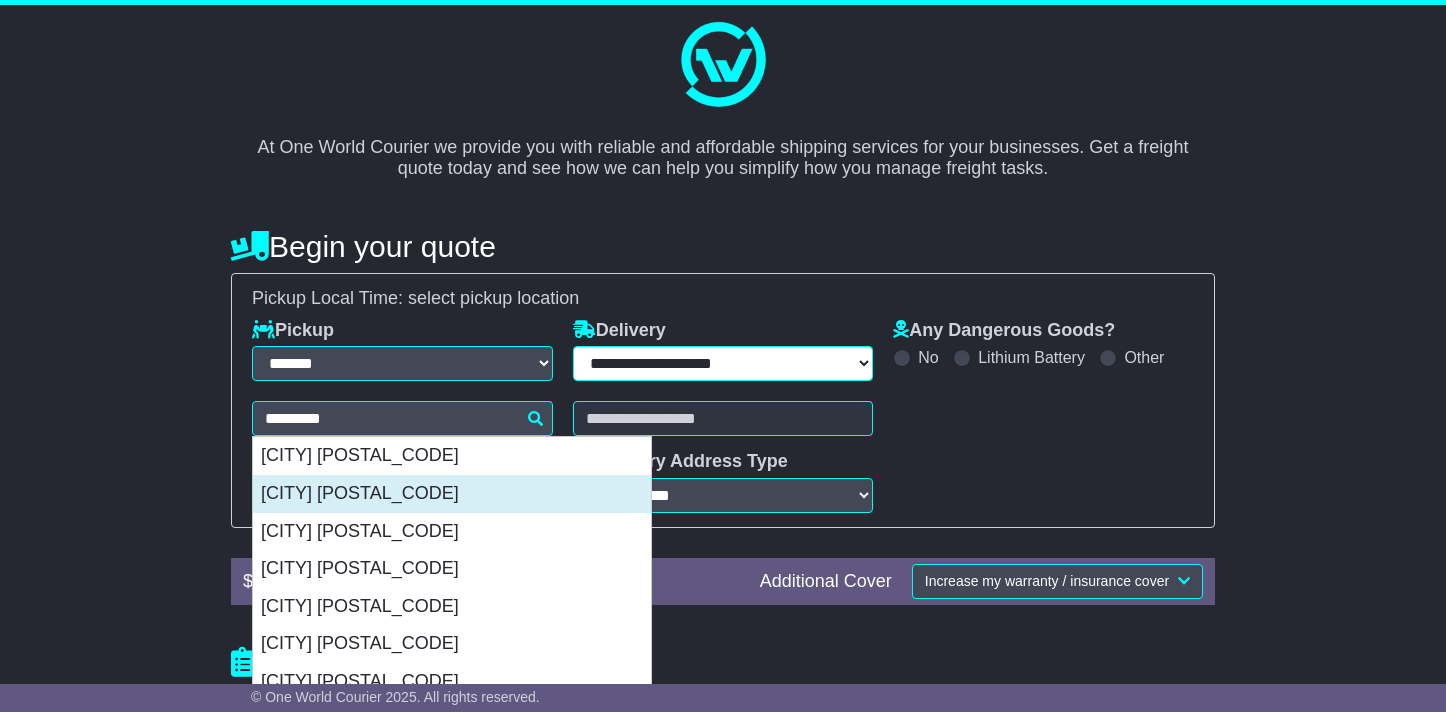 type on "**********" 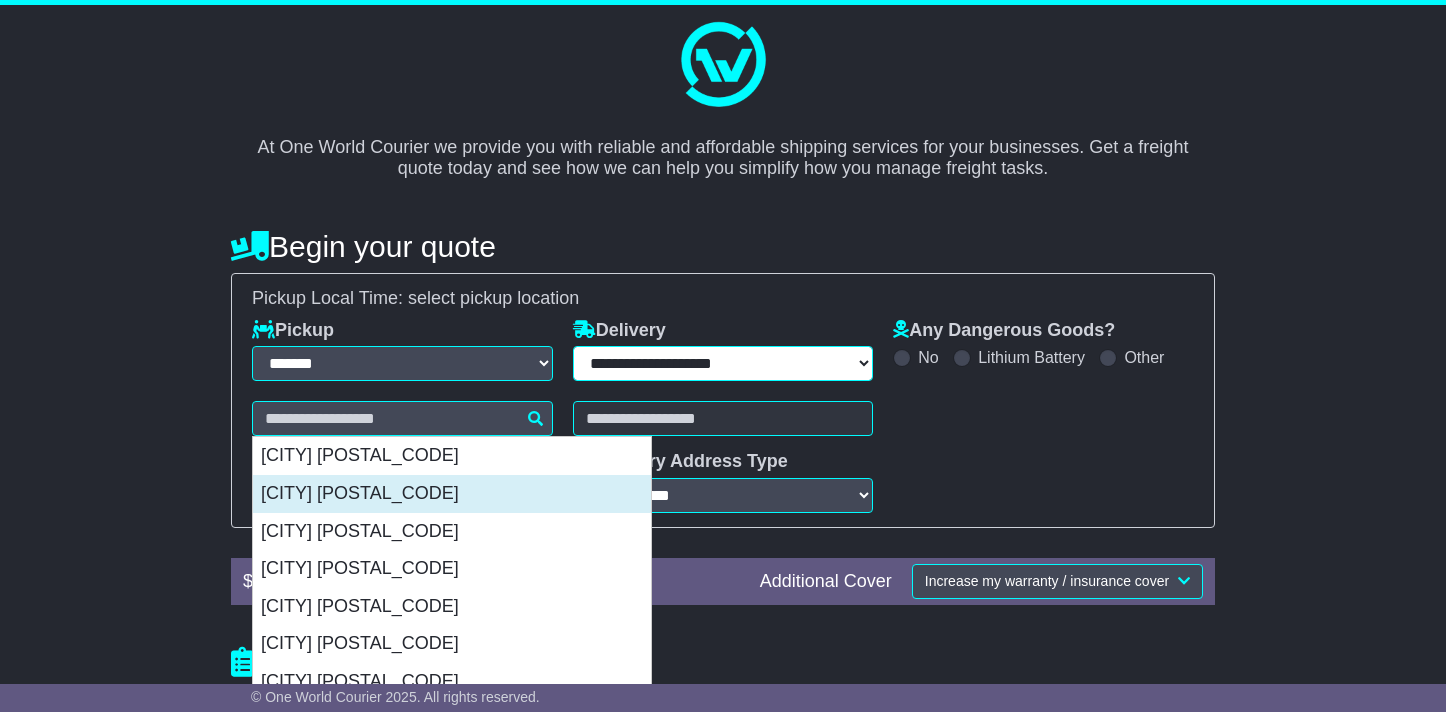 type on "**********" 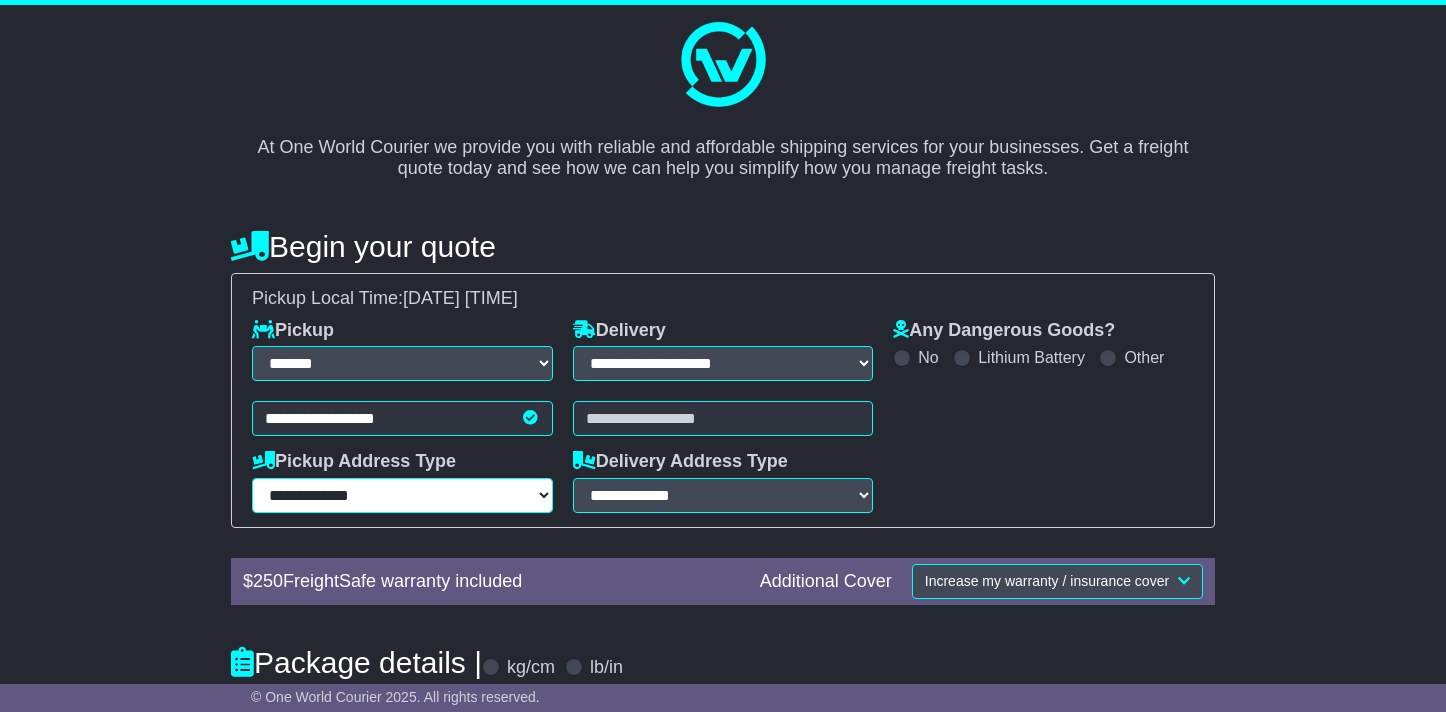 click on "**********" at bounding box center [402, 495] 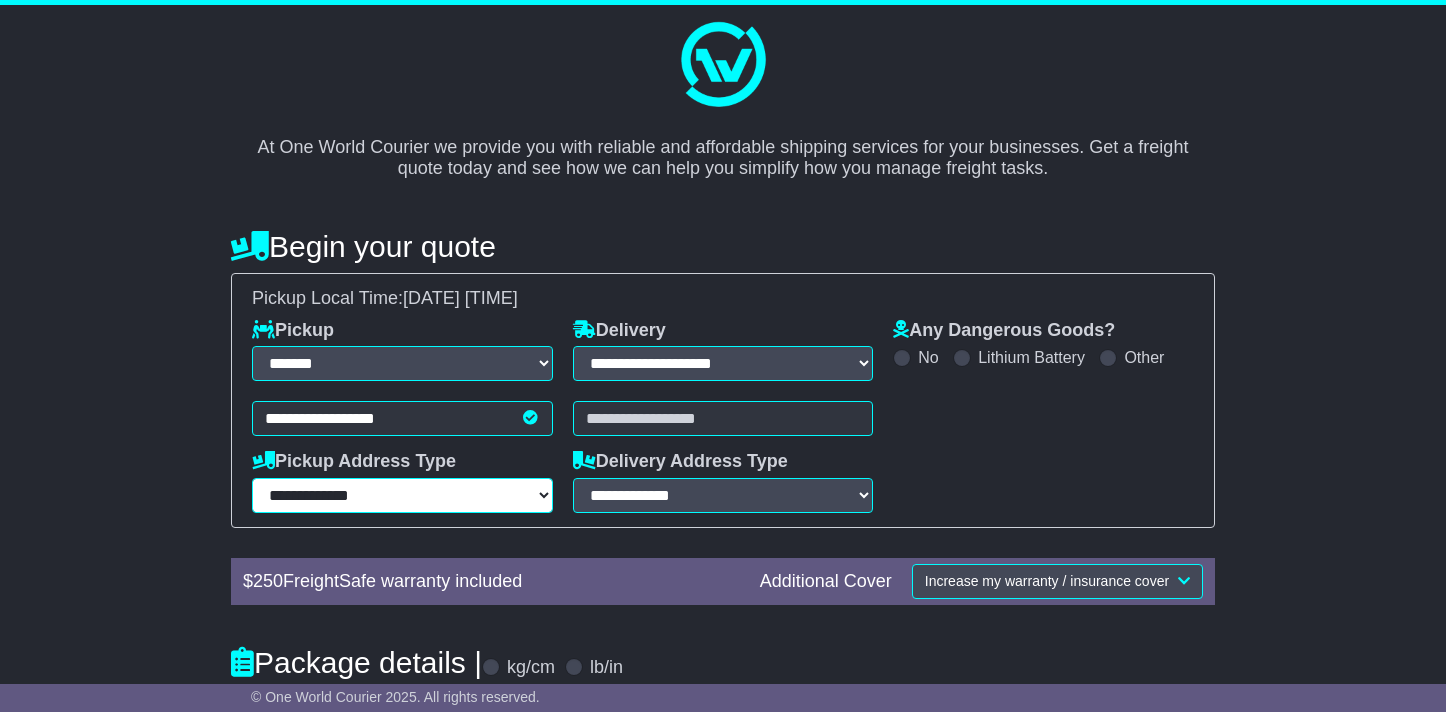 select on "**********" 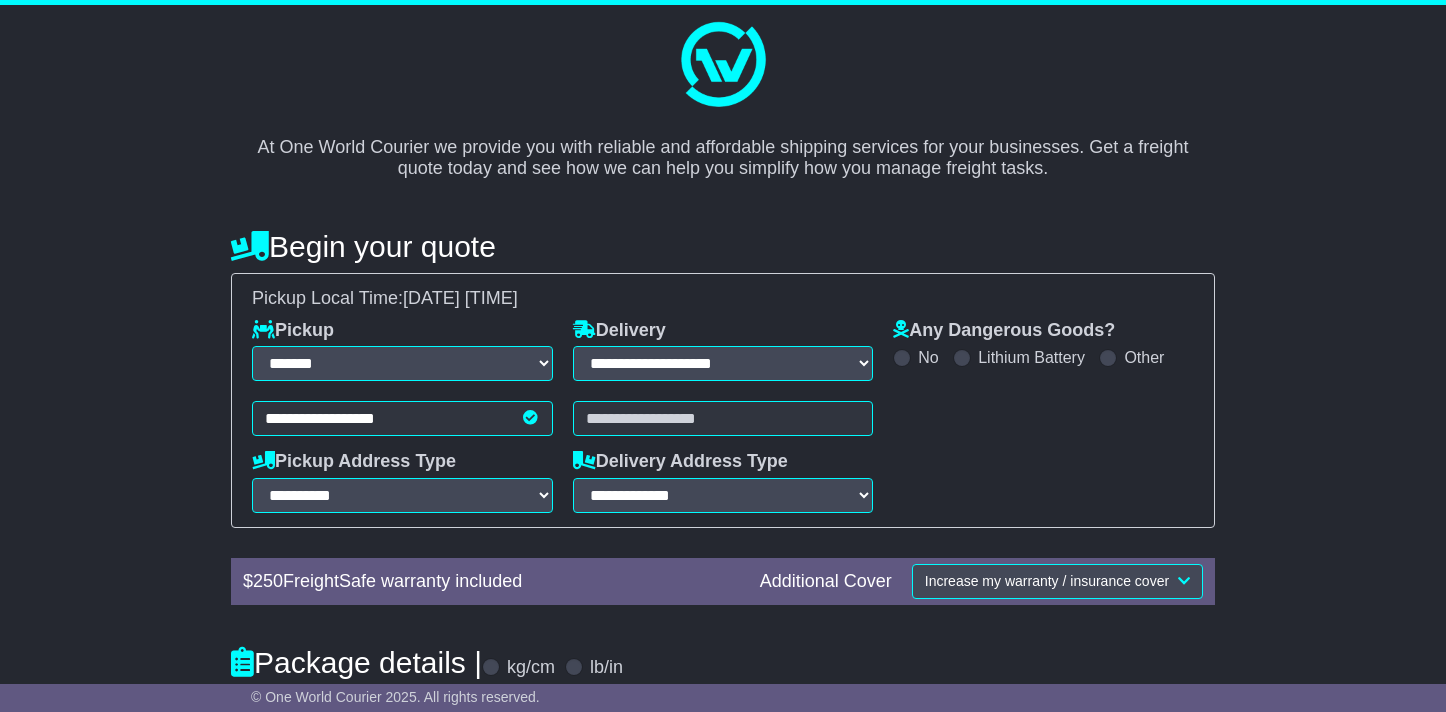 click at bounding box center (723, 418) 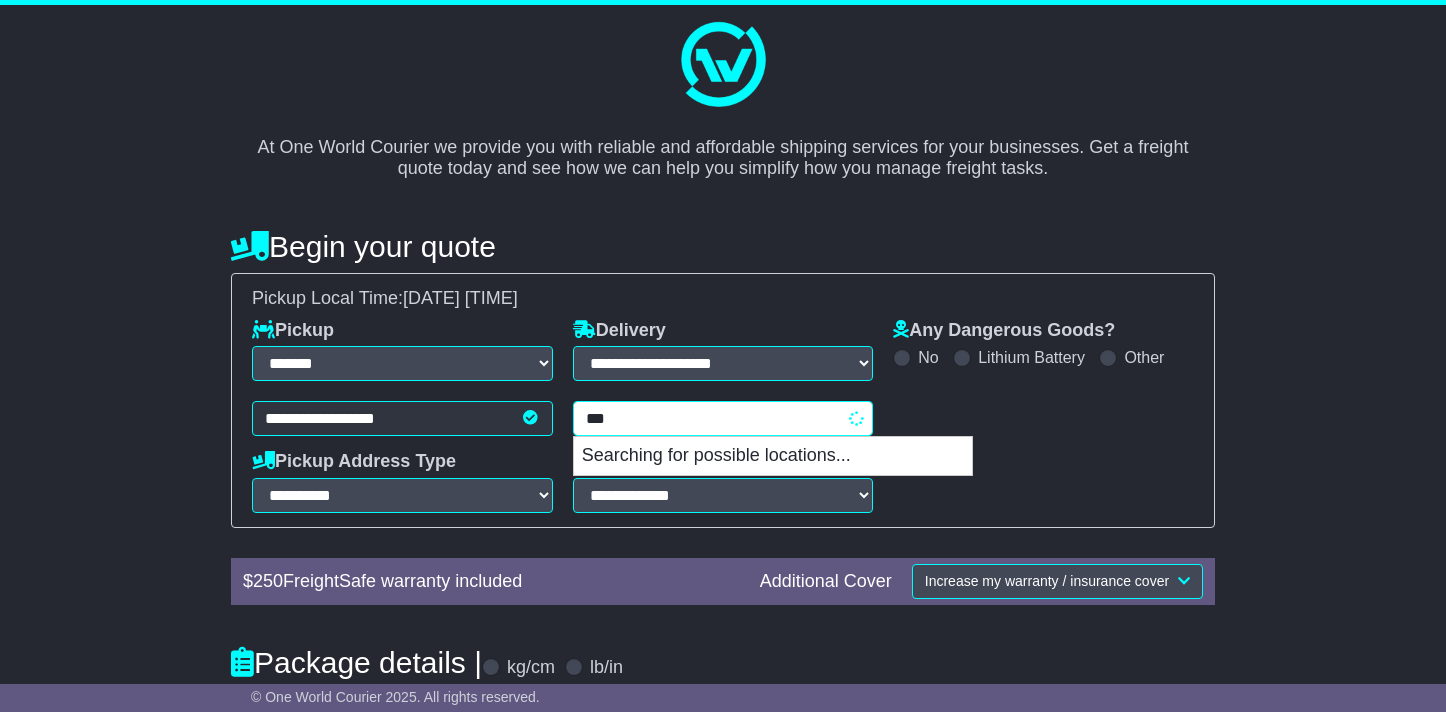 type on "****" 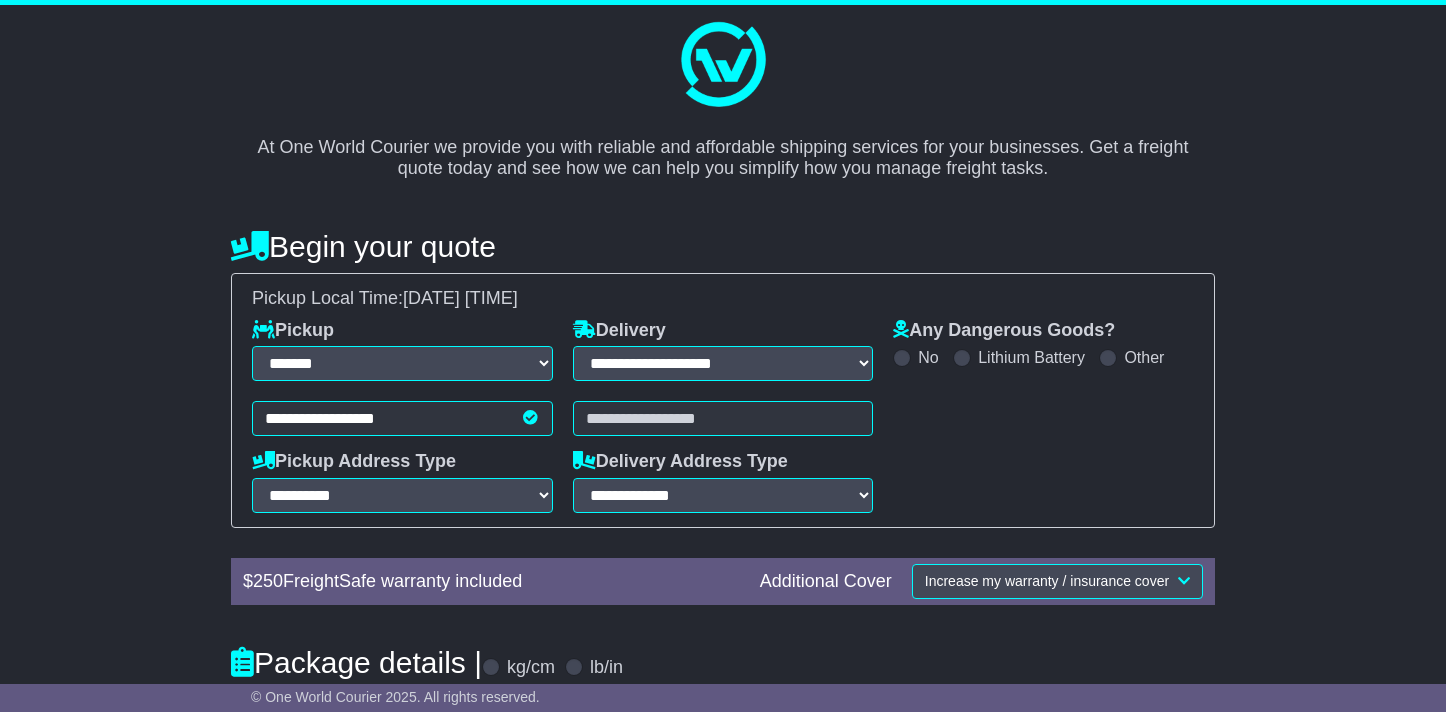 click on "Any Dangerous Goods?
No
Lithium Battery
Other" at bounding box center [1043, 416] 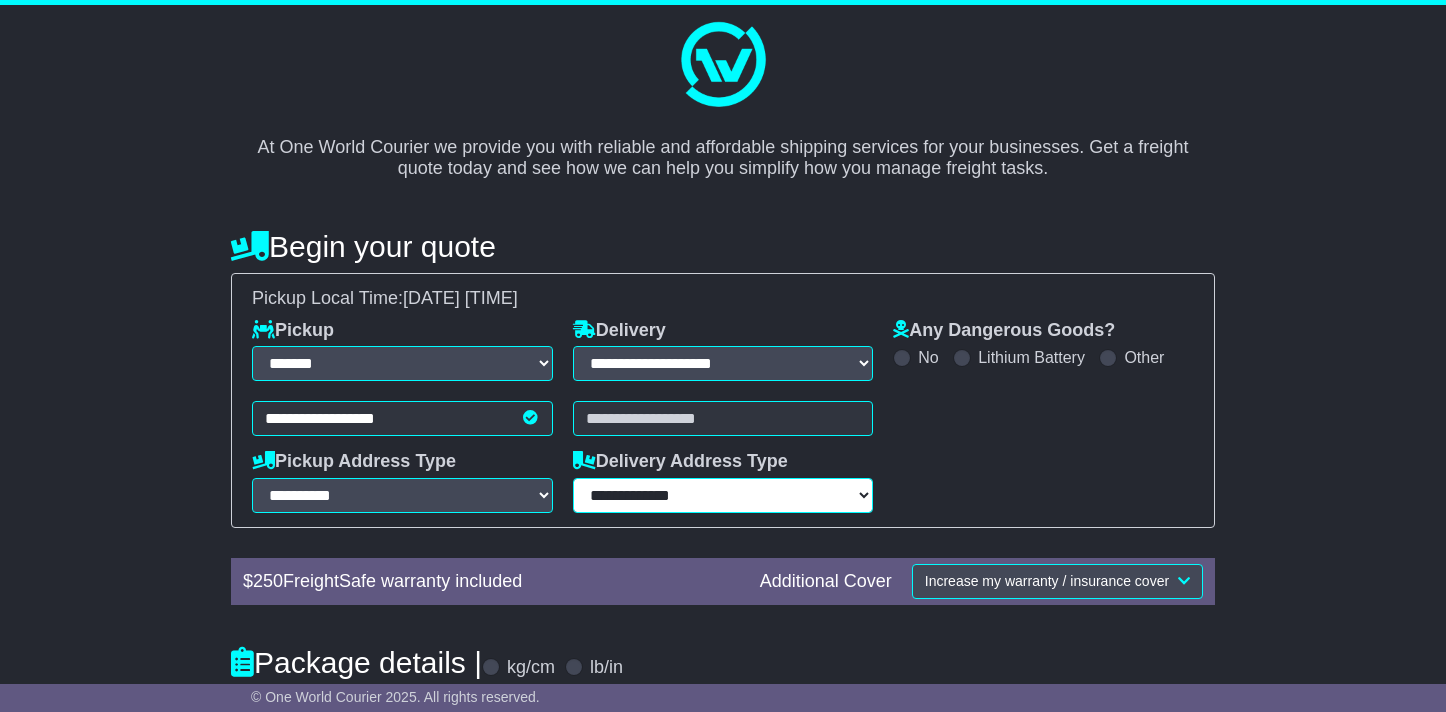 click on "**********" at bounding box center [723, 495] 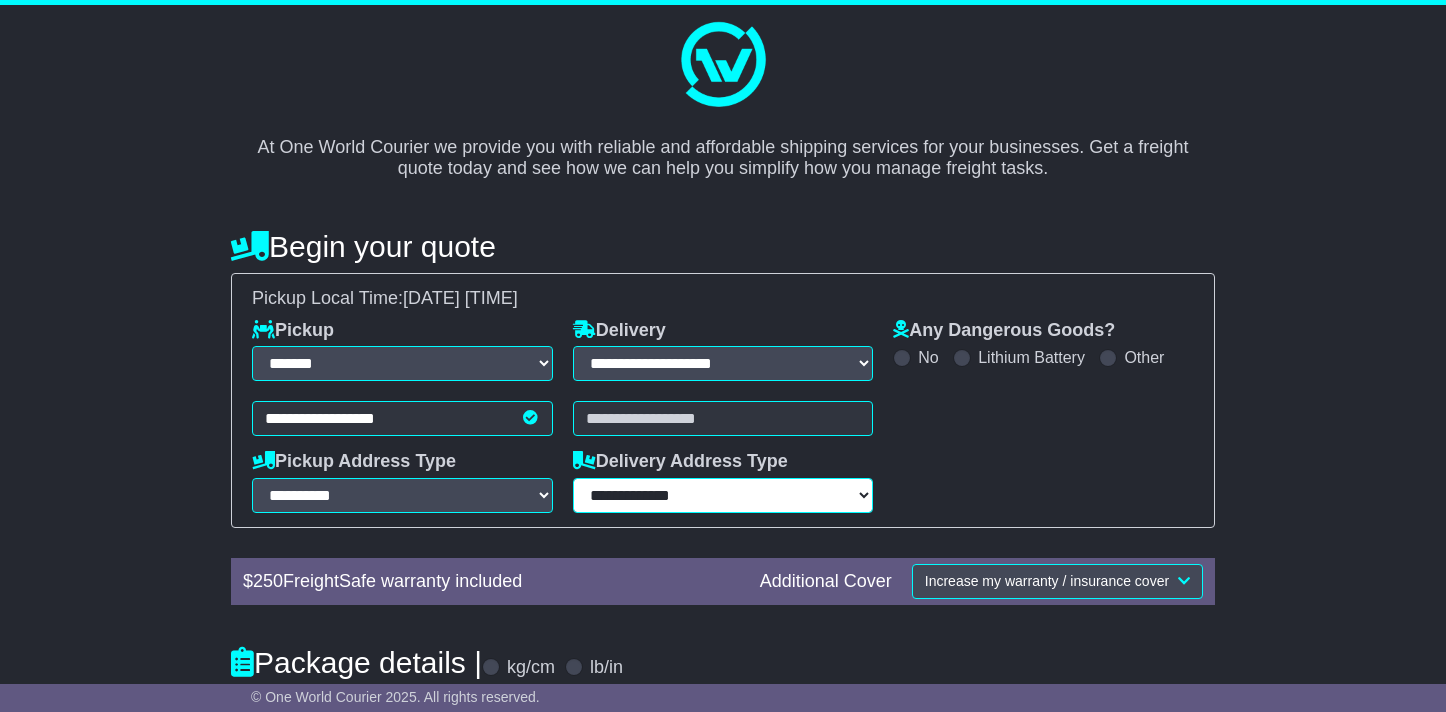 select on "**********" 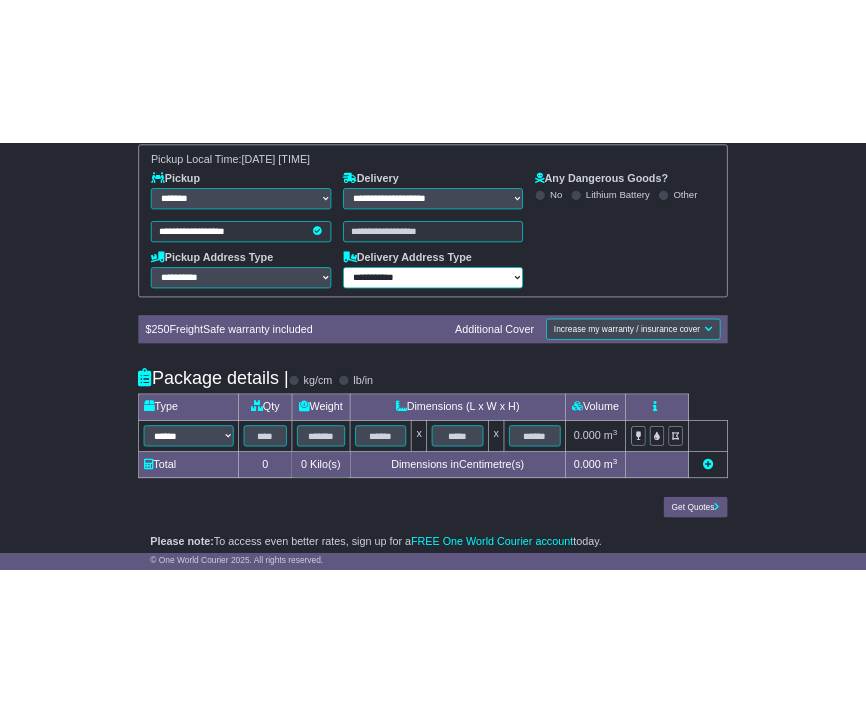 scroll, scrollTop: 271, scrollLeft: 0, axis: vertical 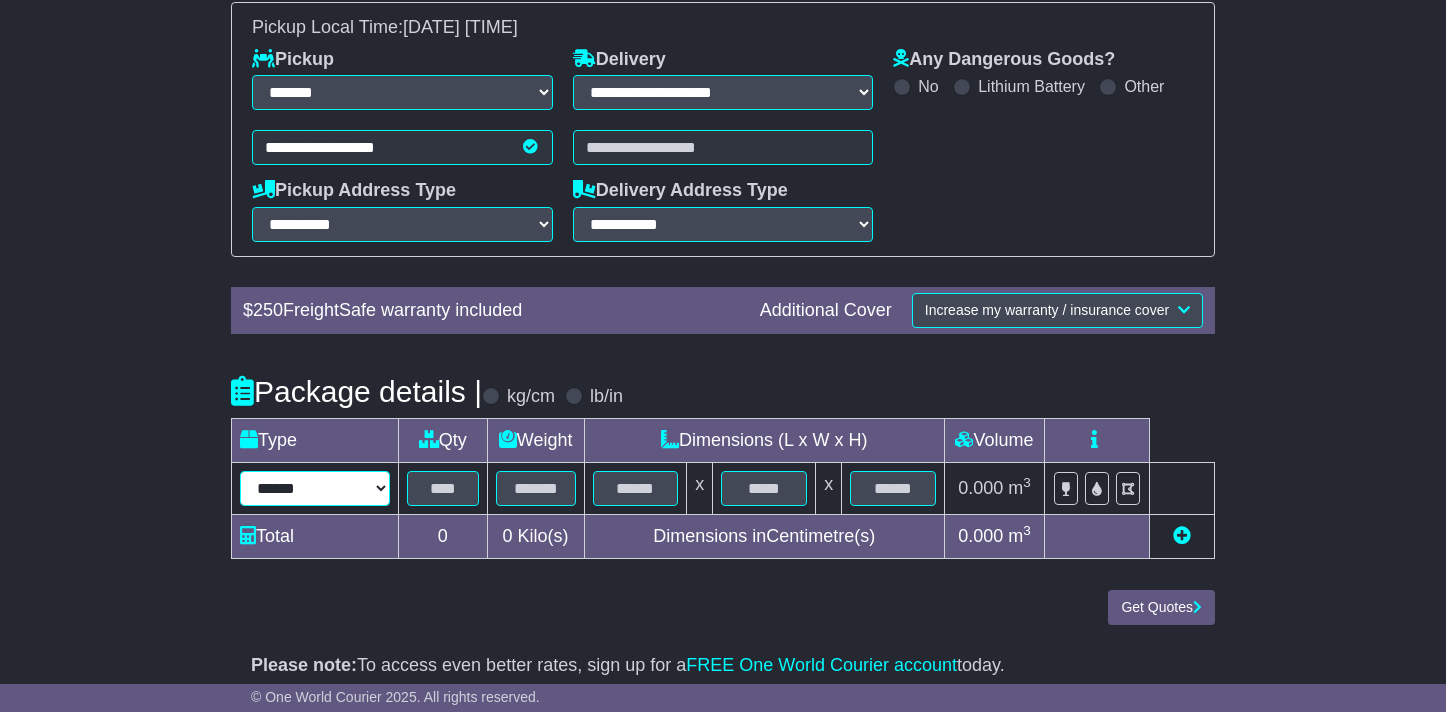 click on "****** ******* *** ****** **** **** ***** ******** *** ****** ****" at bounding box center (315, 488) 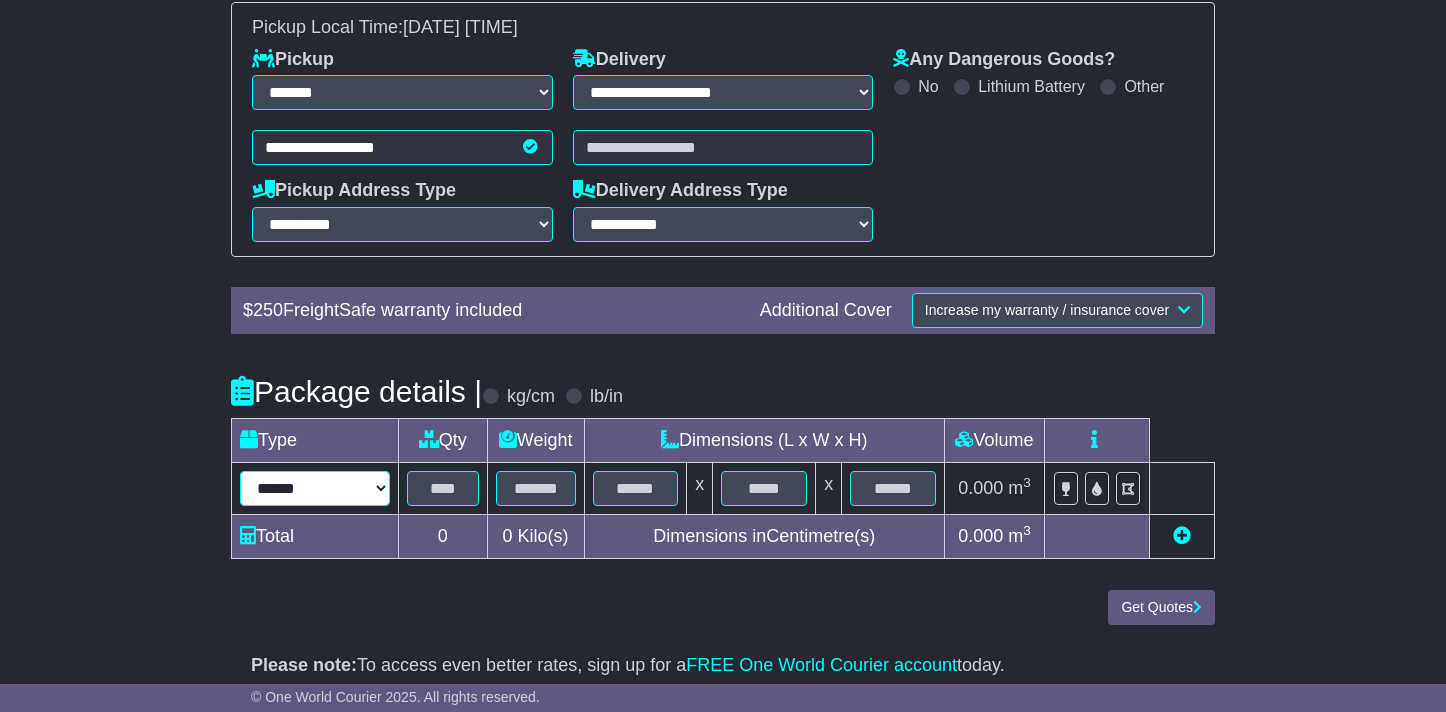 select on "***" 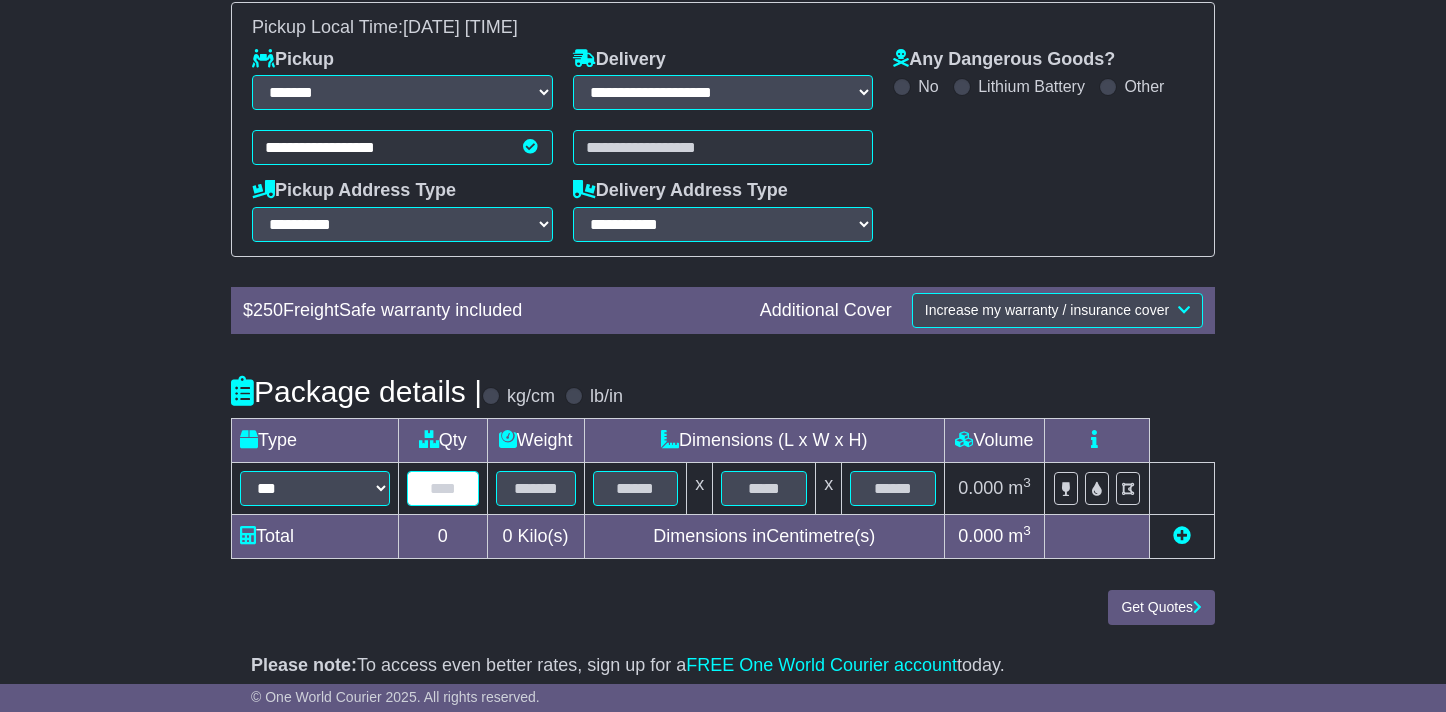 click at bounding box center (443, 488) 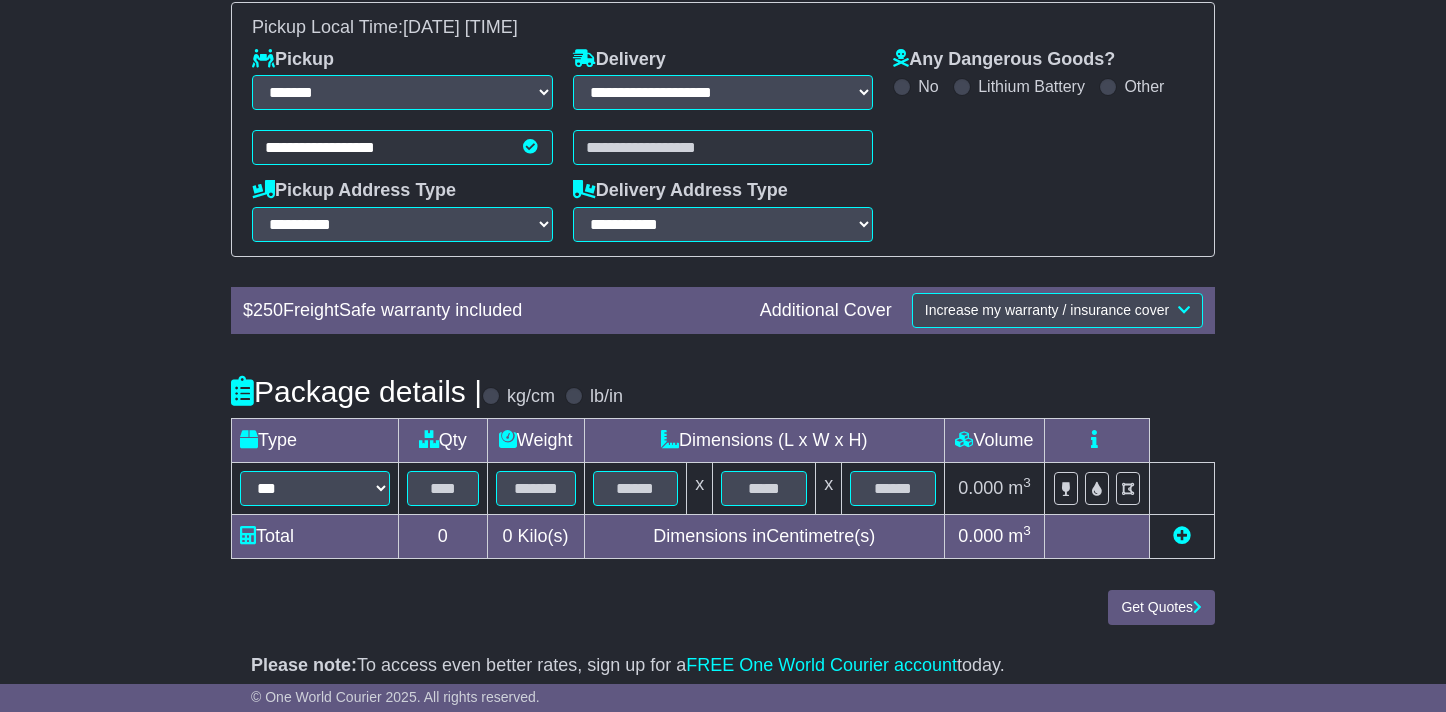 click at bounding box center [1182, 535] 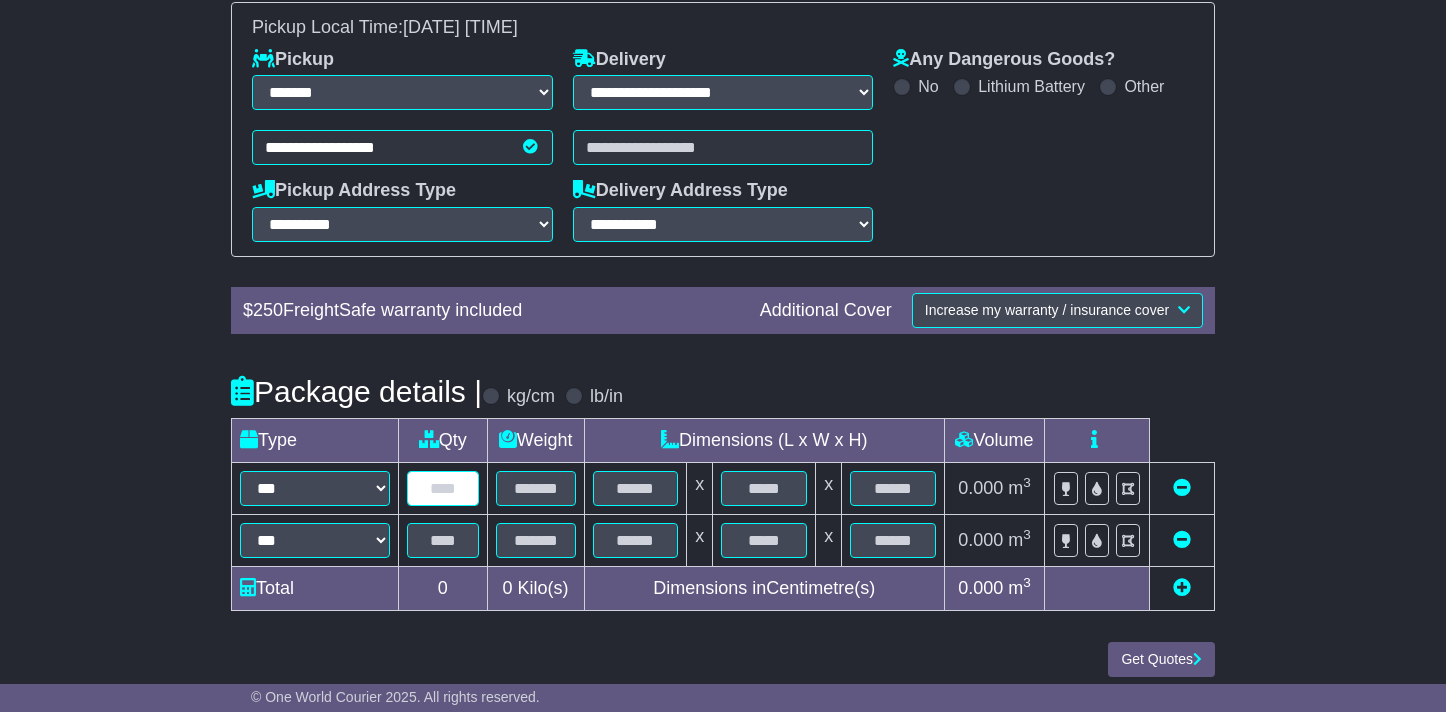 click at bounding box center [443, 488] 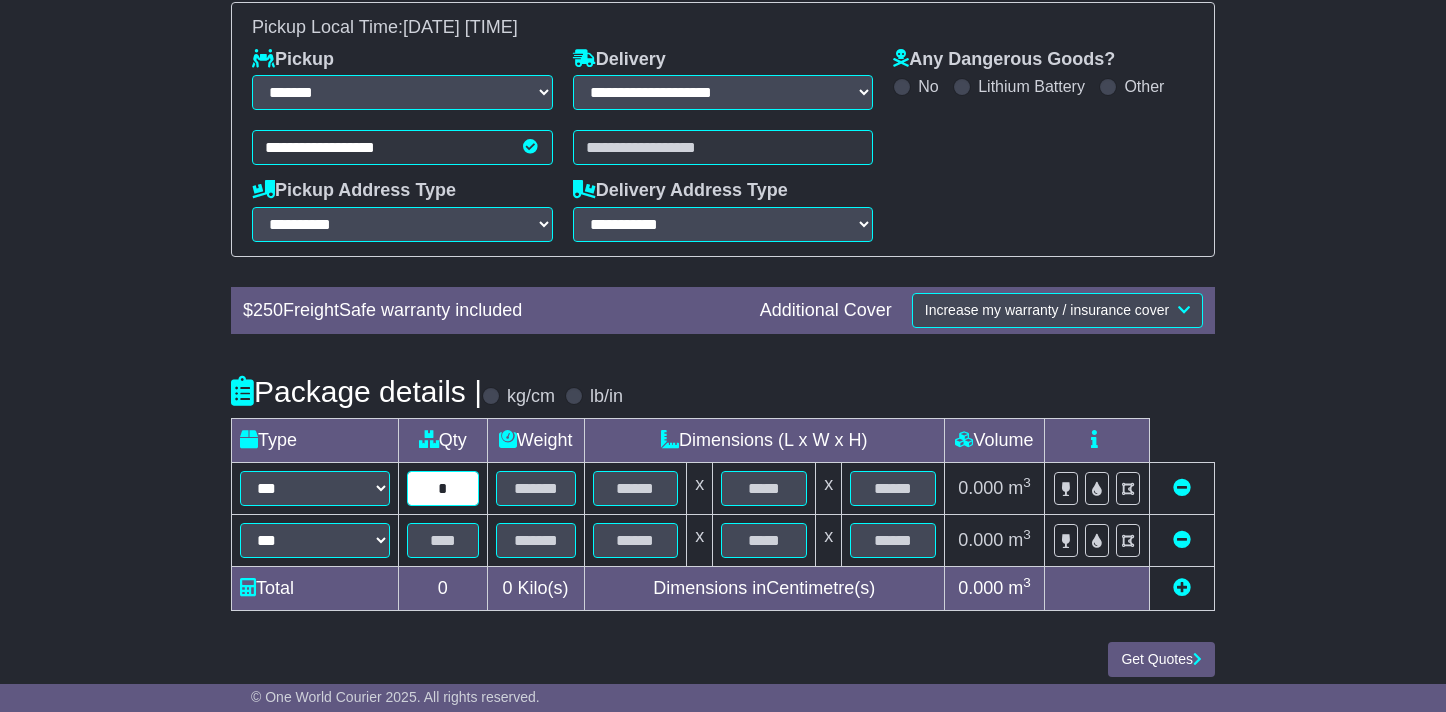 type on "*" 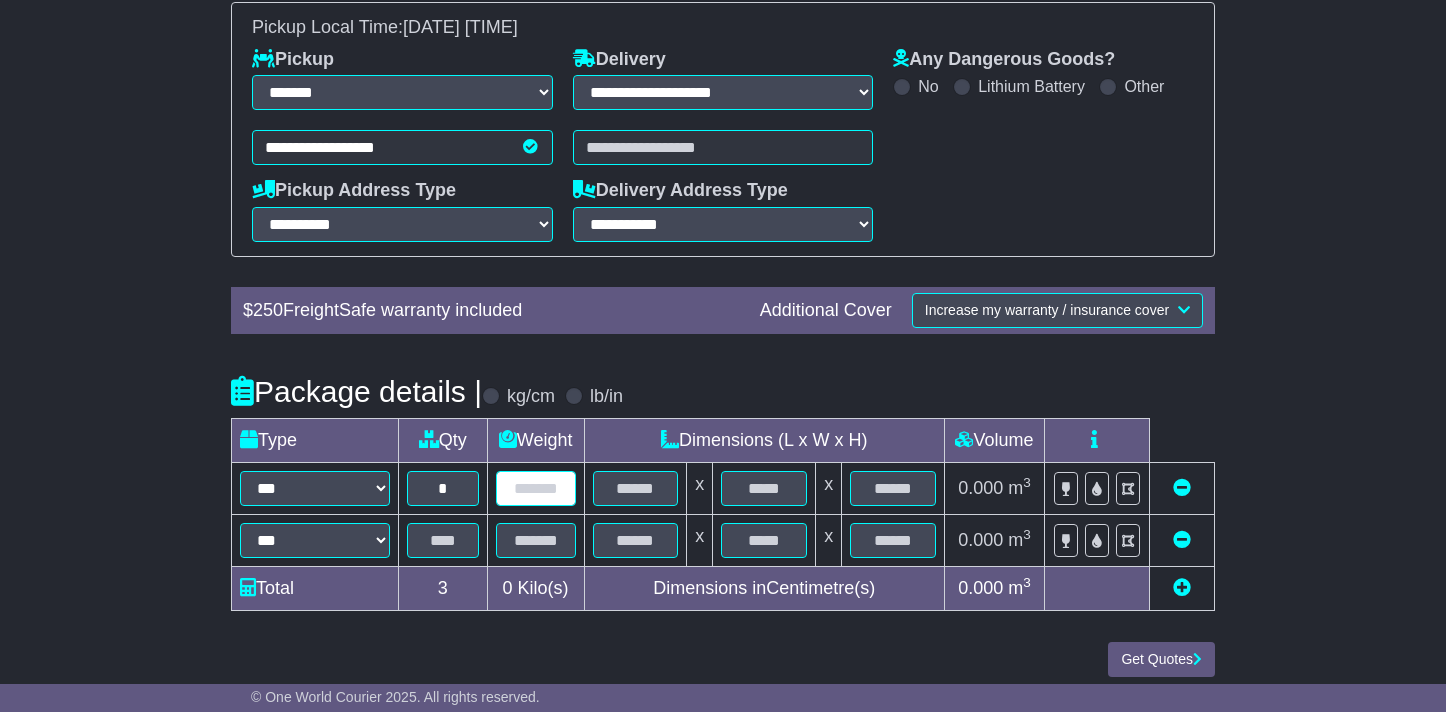 click at bounding box center (536, 488) 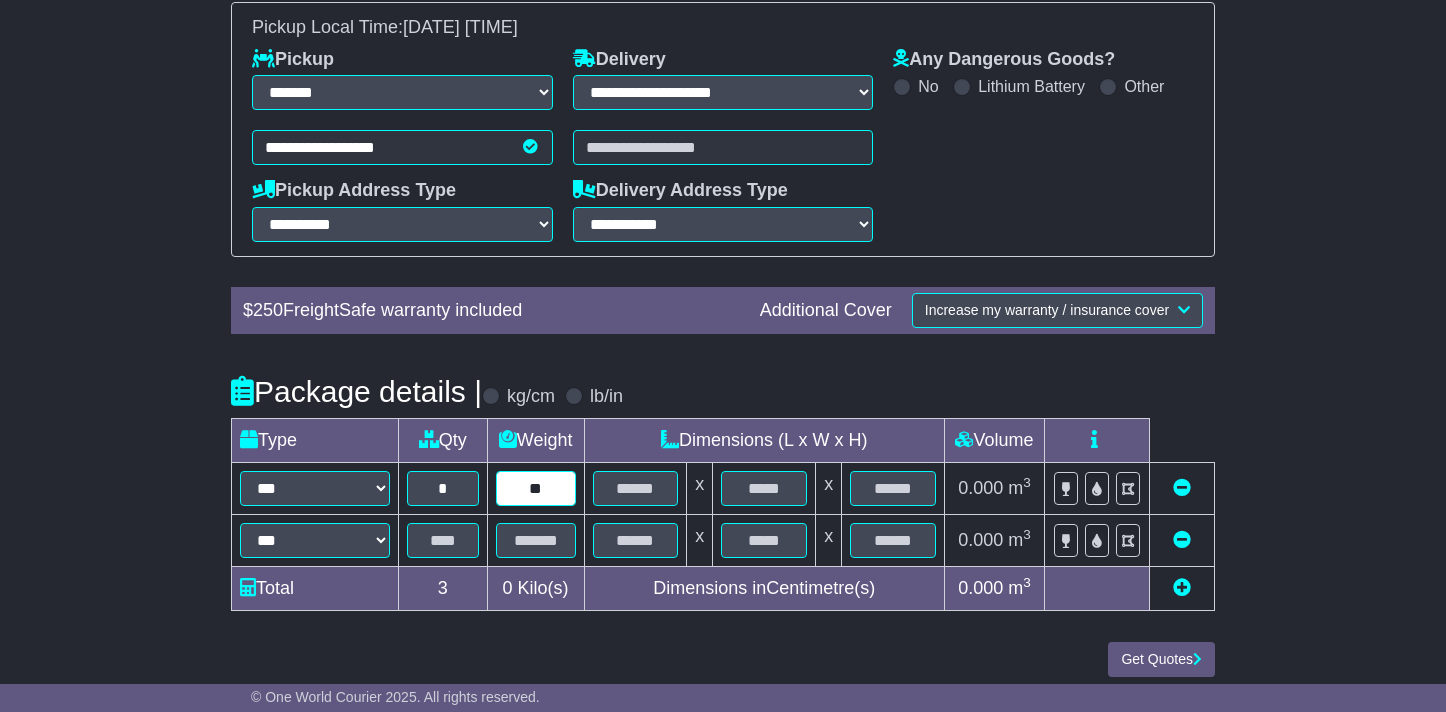 type on "**" 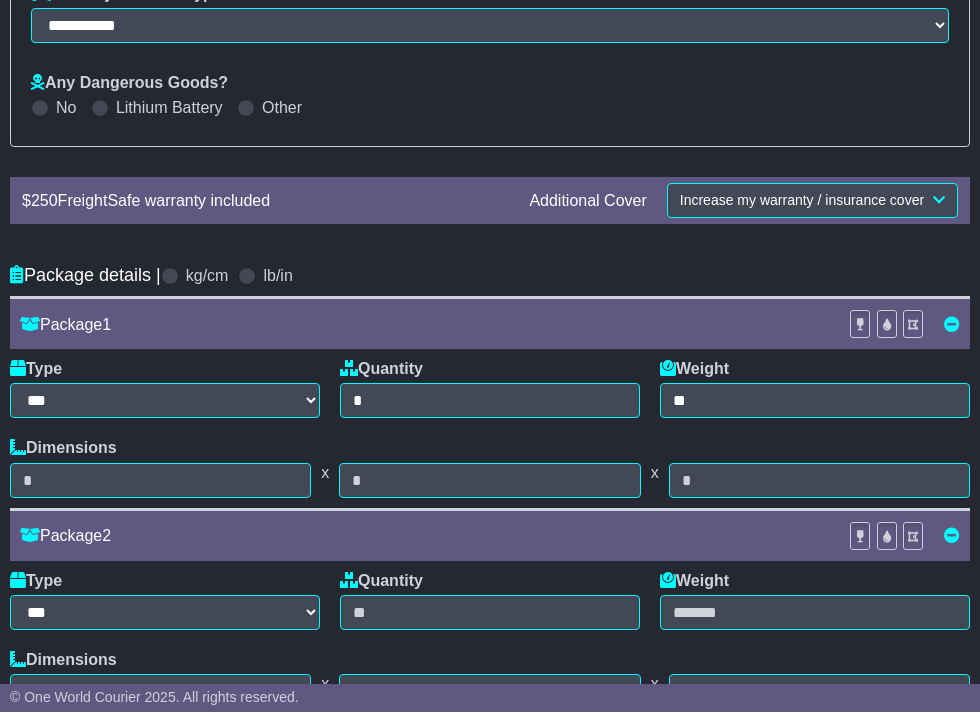 scroll, scrollTop: 620, scrollLeft: 0, axis: vertical 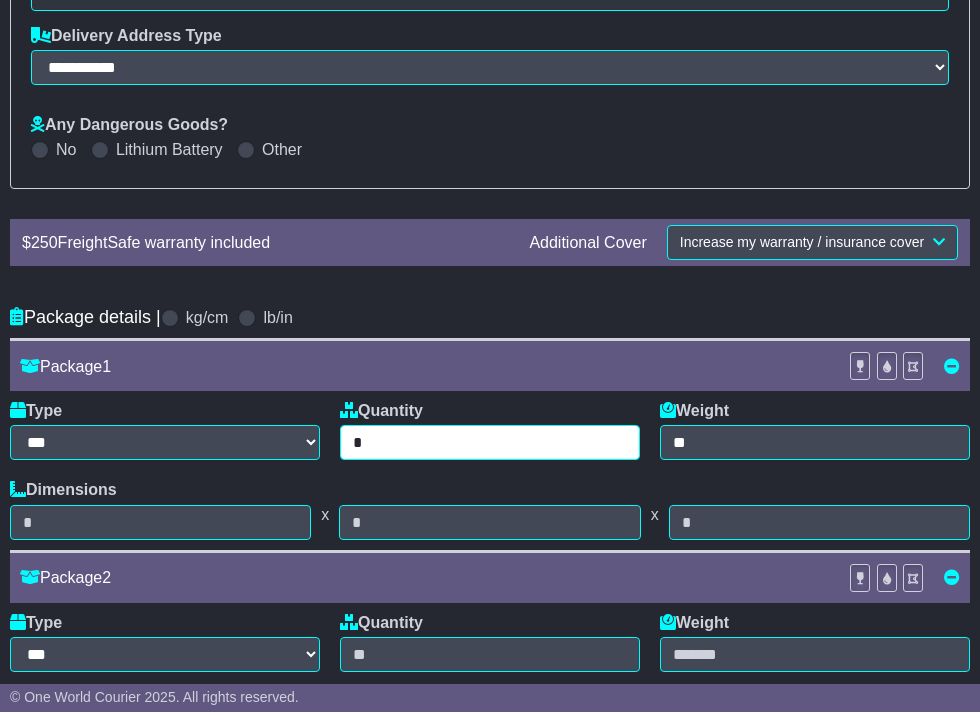 click on "*" at bounding box center (490, 442) 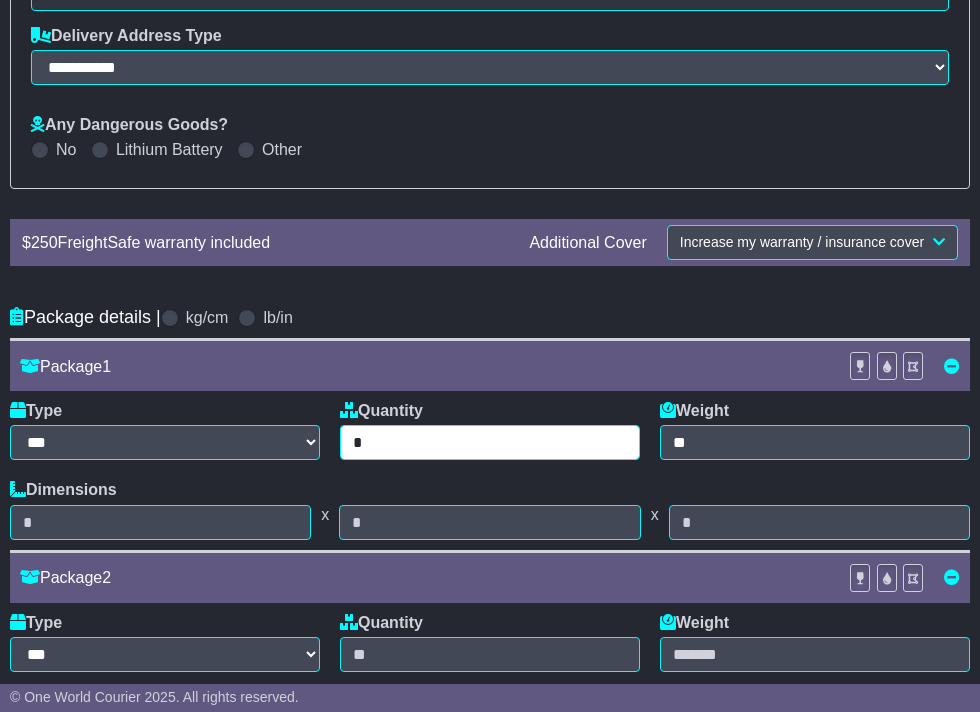 type on "*" 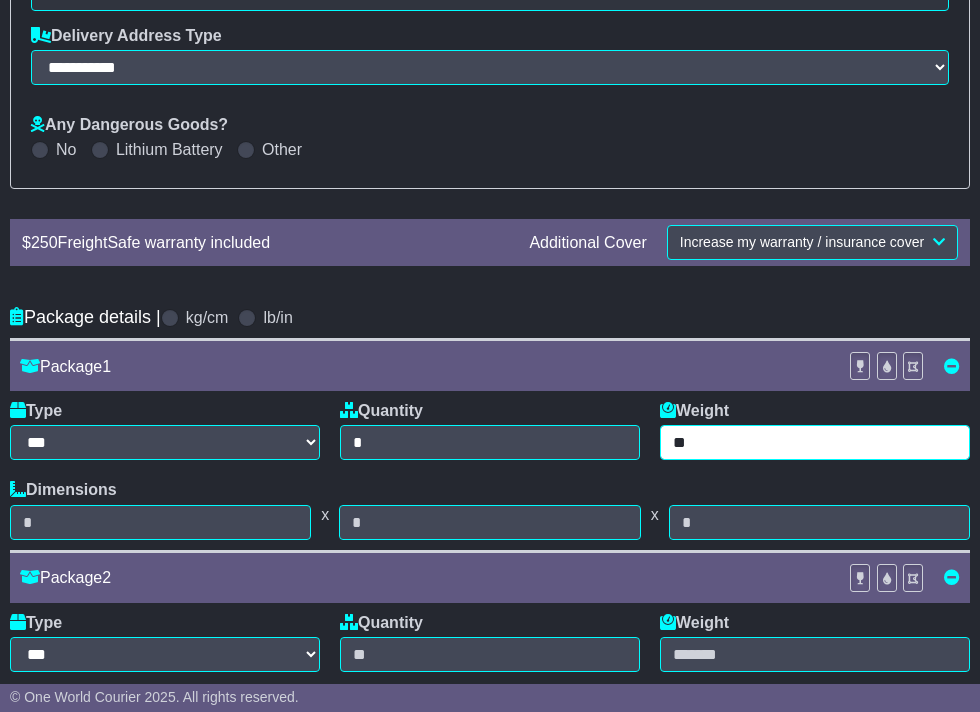 drag, startPoint x: 692, startPoint y: 431, endPoint x: 679, endPoint y: 431, distance: 13 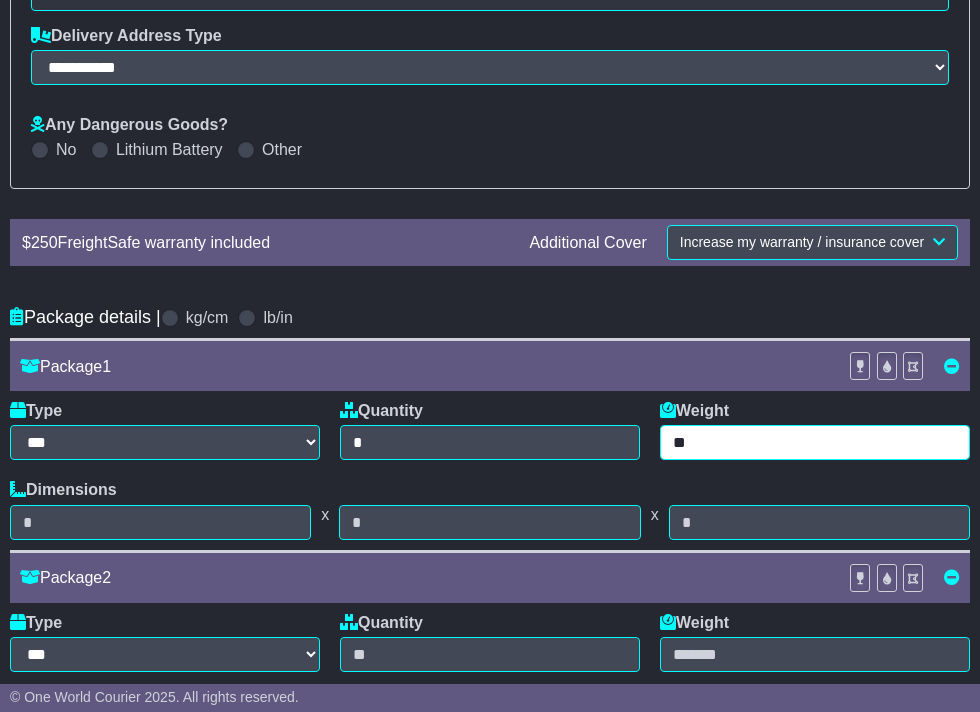 click on "**" at bounding box center (815, 442) 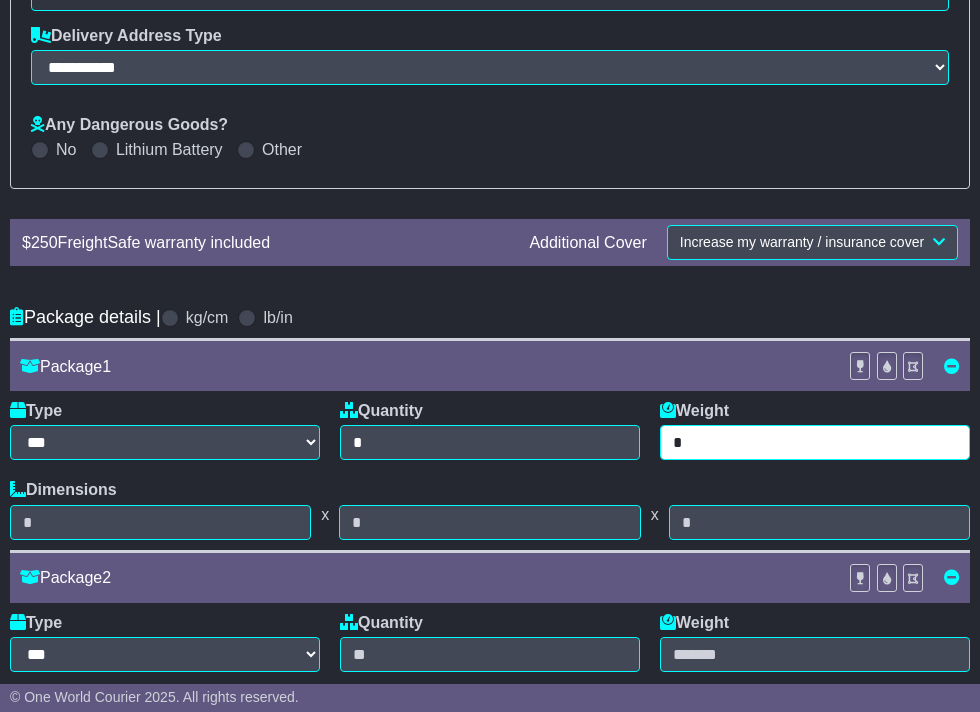 type on "*" 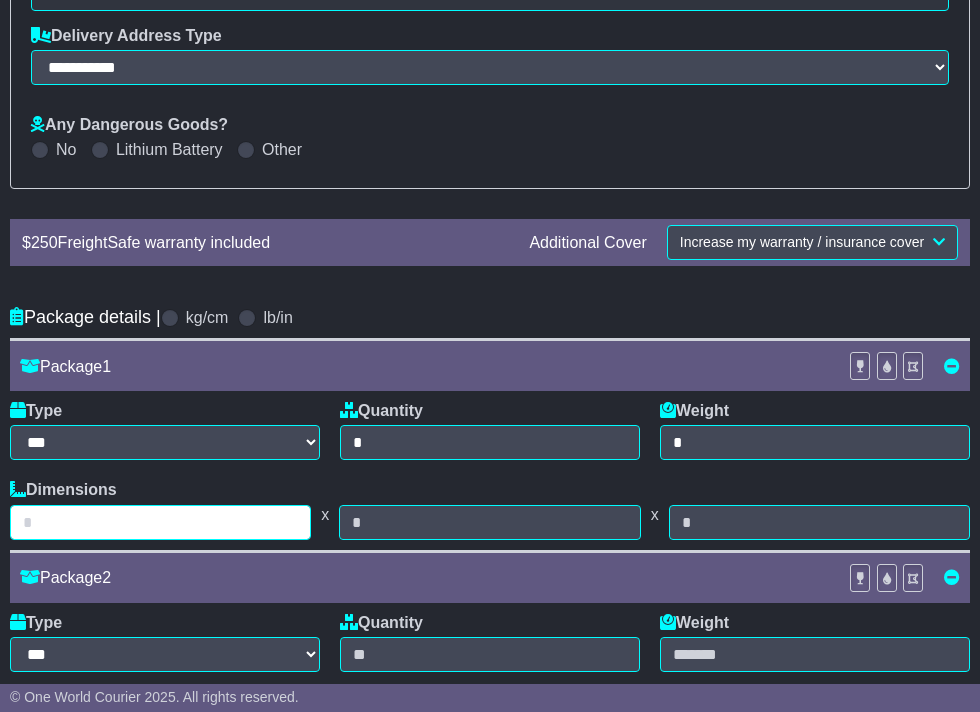 click at bounding box center (160, 522) 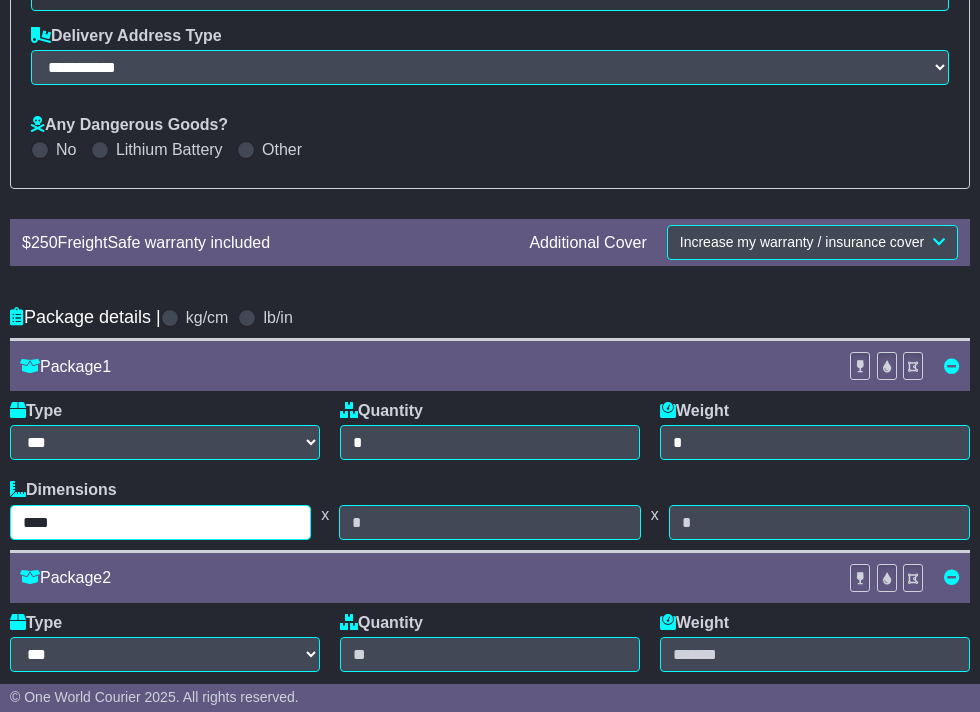 type on "****" 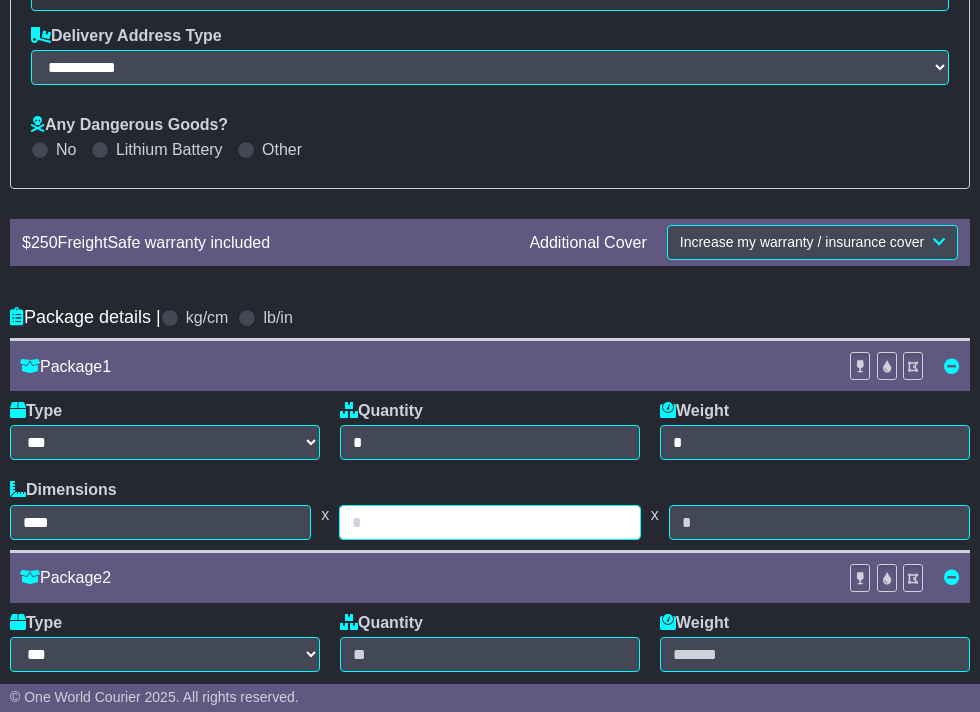 click at bounding box center (489, 522) 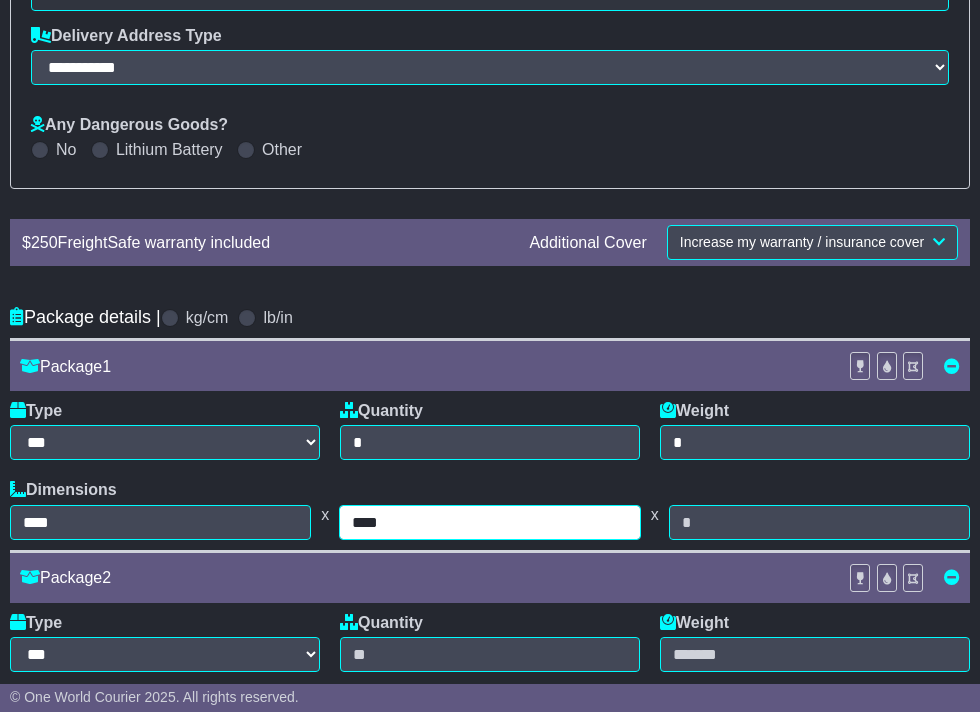 type on "****" 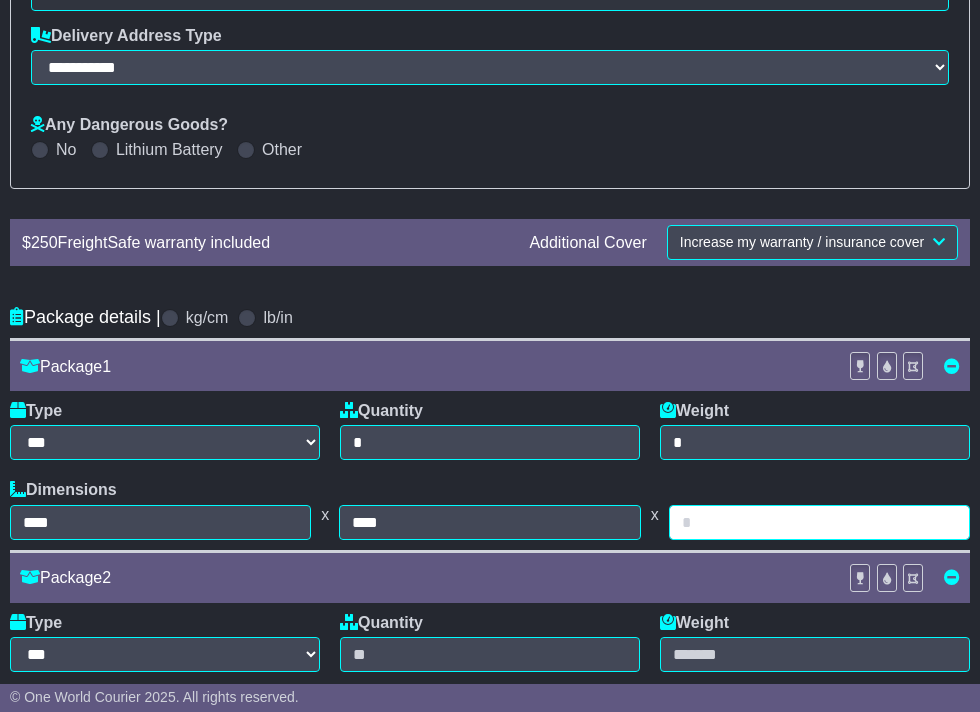 click at bounding box center (819, 522) 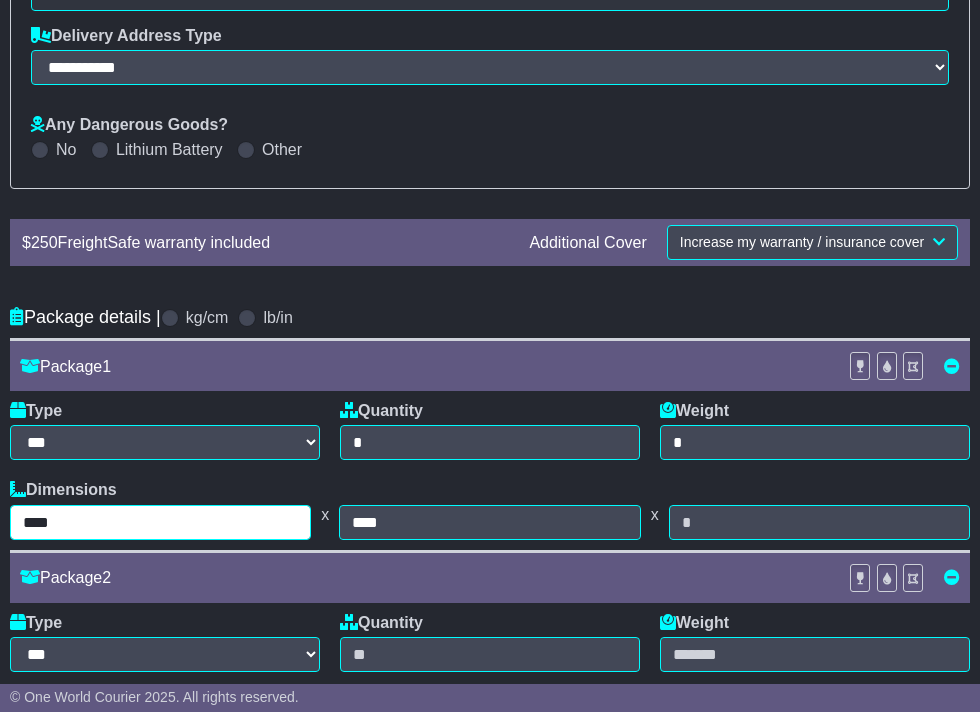 click on "****" at bounding box center (160, 522) 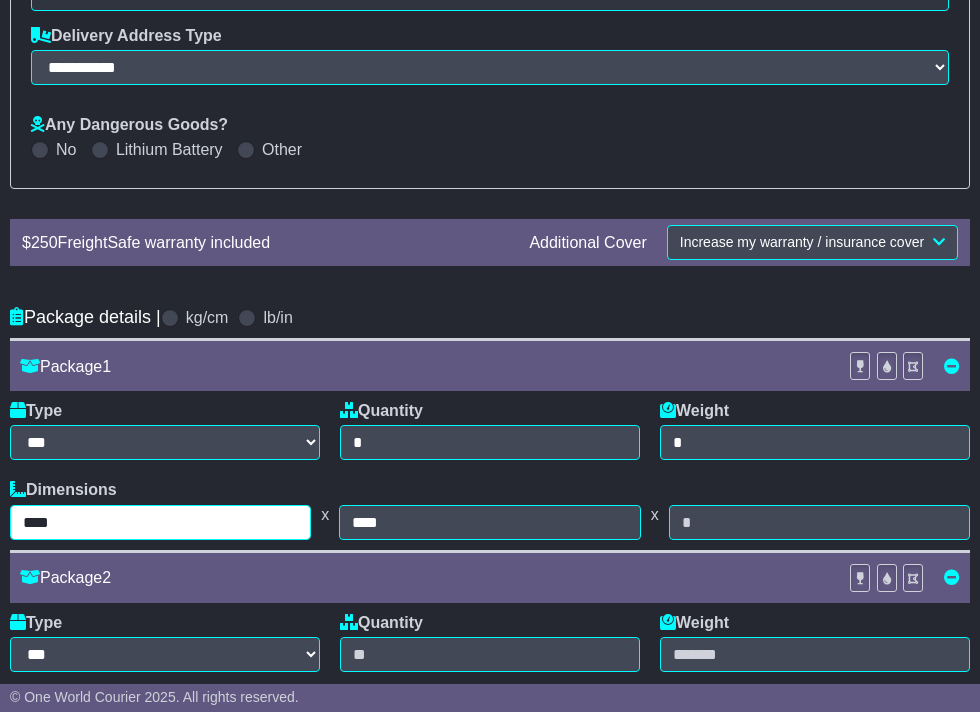 type on "****" 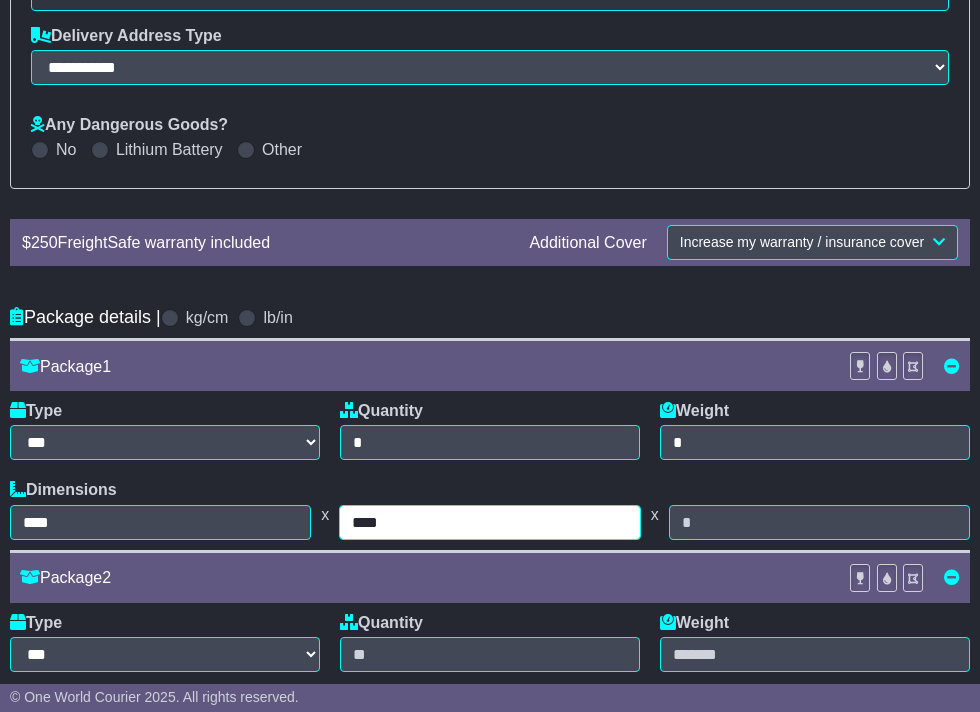 click on "****" at bounding box center (489, 522) 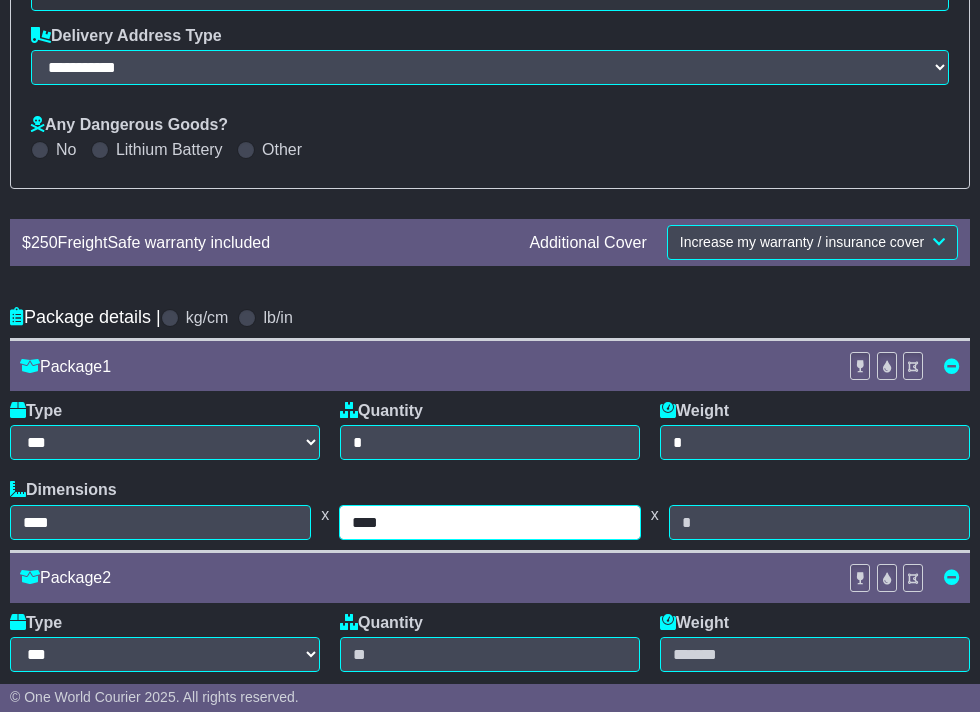type on "****" 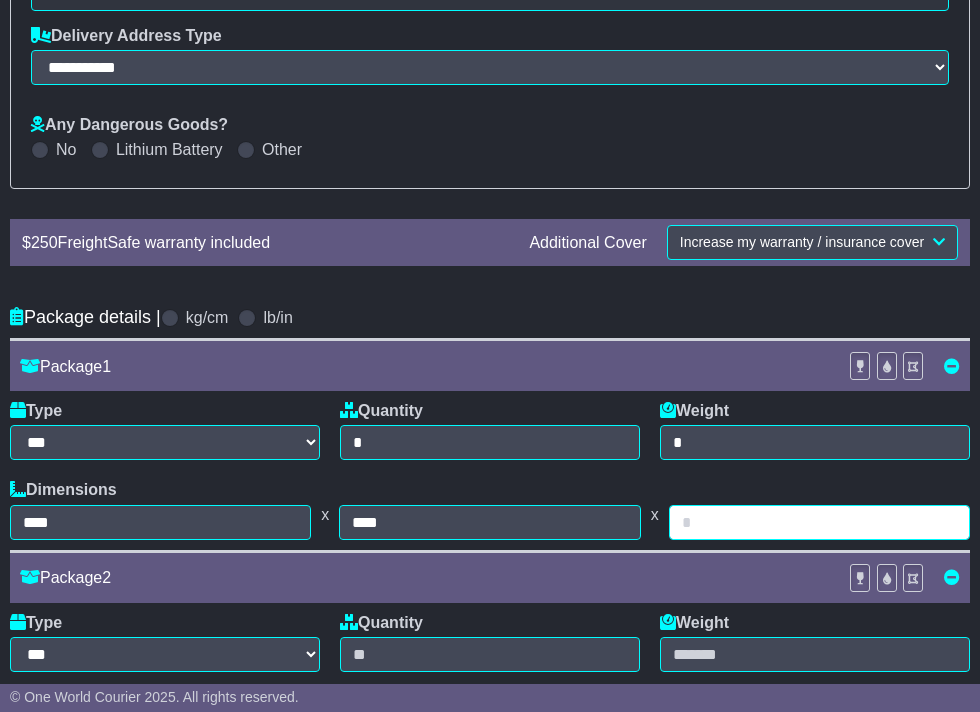 click at bounding box center [819, 522] 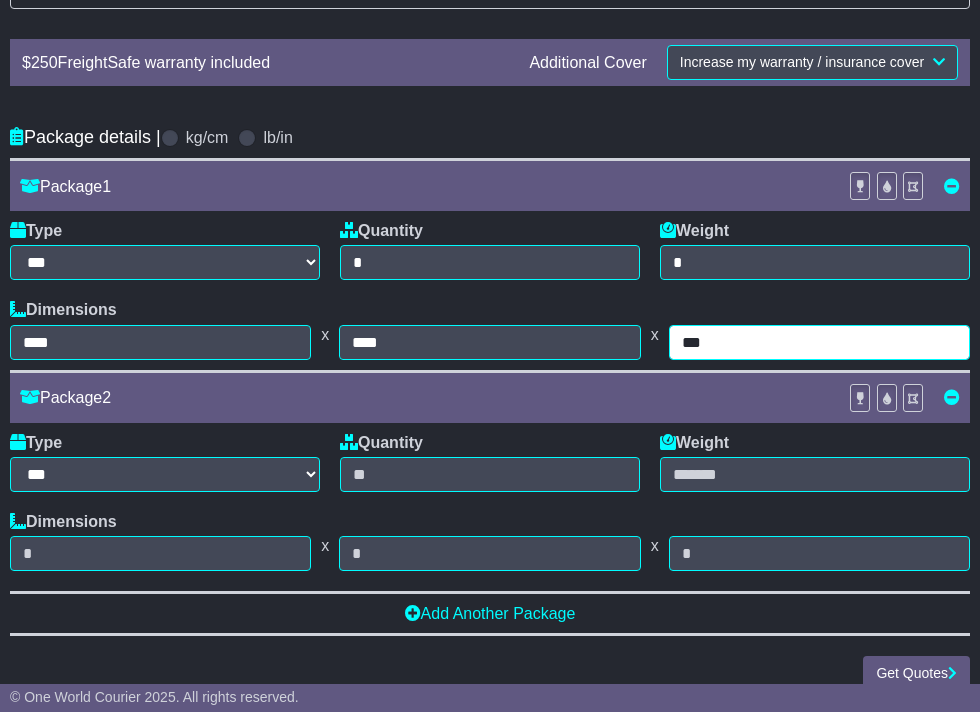 scroll, scrollTop: 814, scrollLeft: 0, axis: vertical 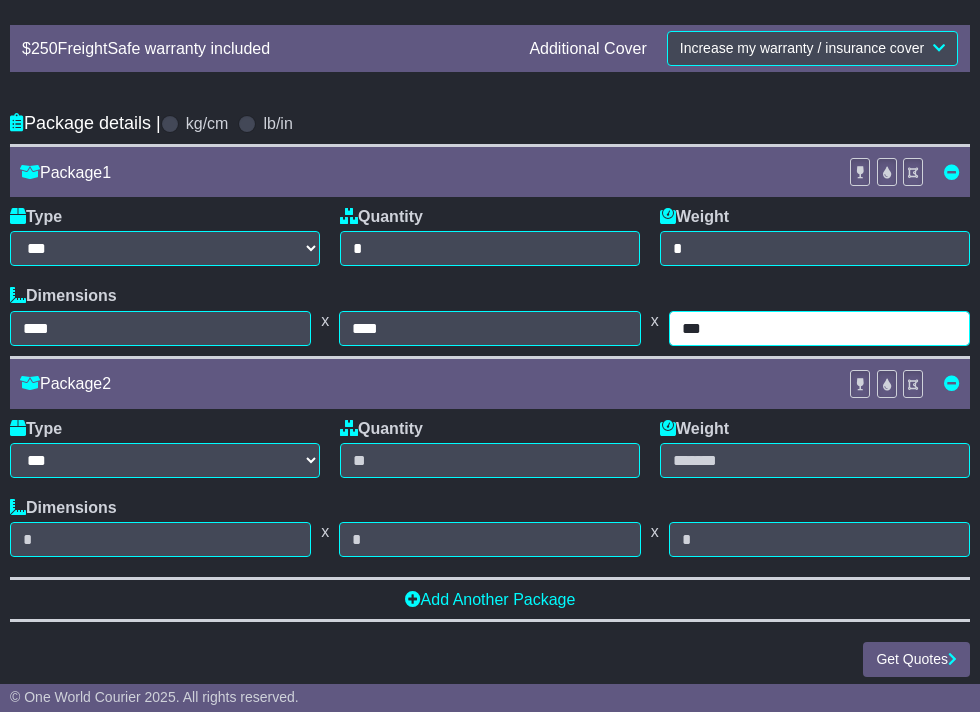 type on "***" 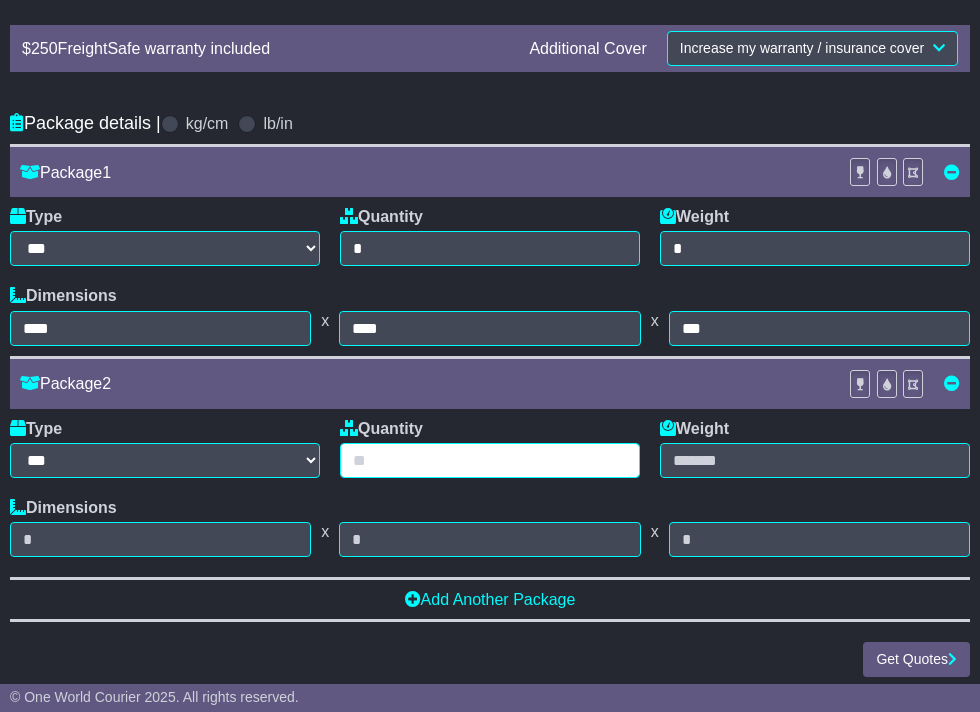 click at bounding box center [490, 460] 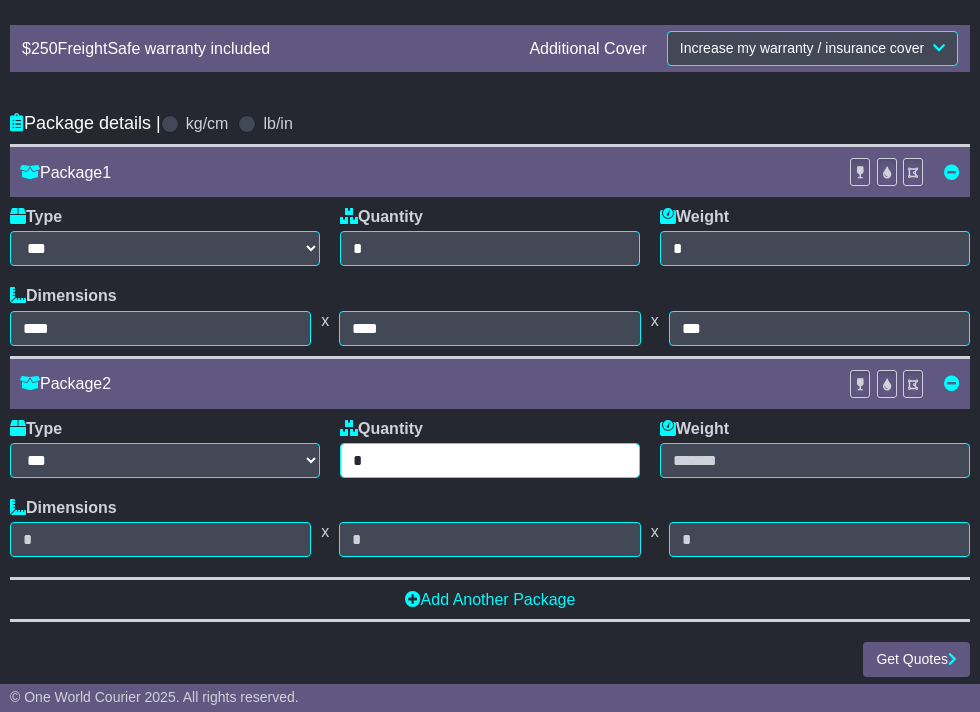type on "*" 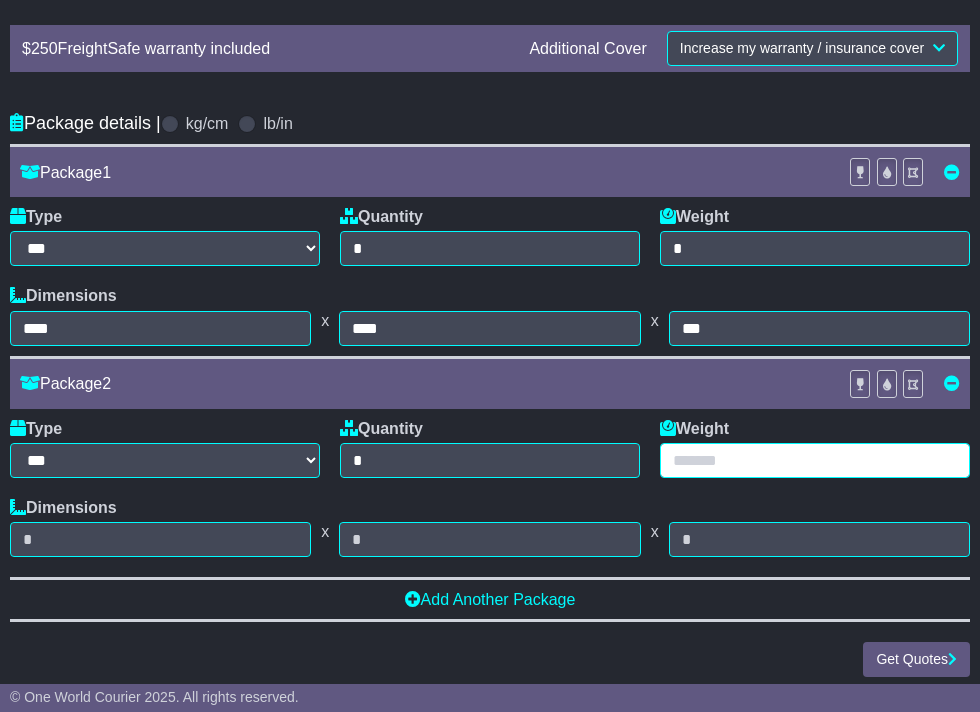 click at bounding box center (815, 460) 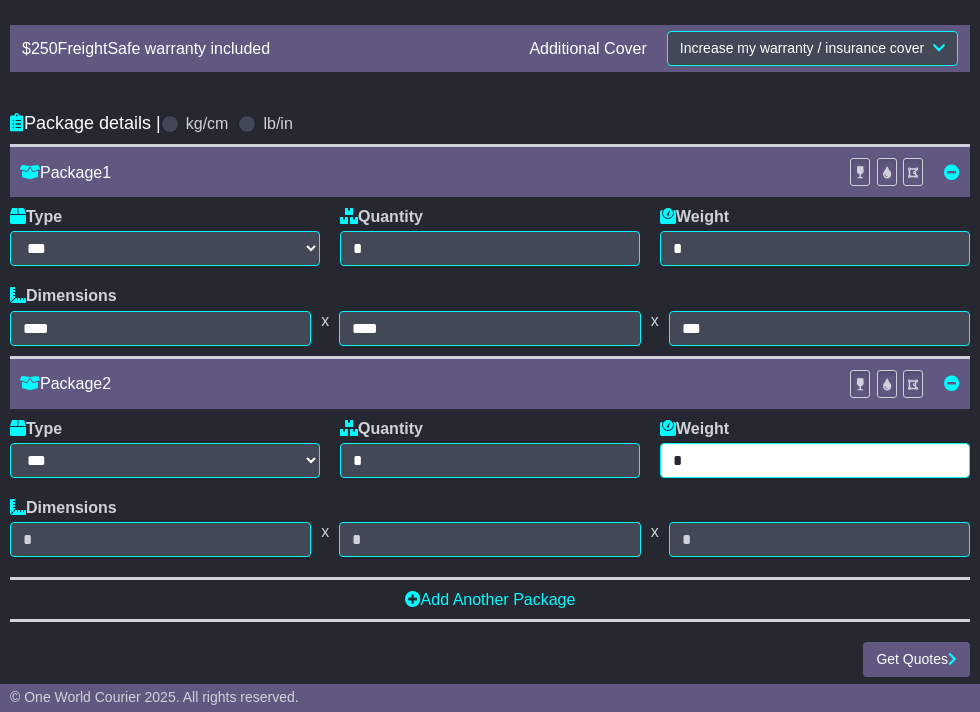 type on "*" 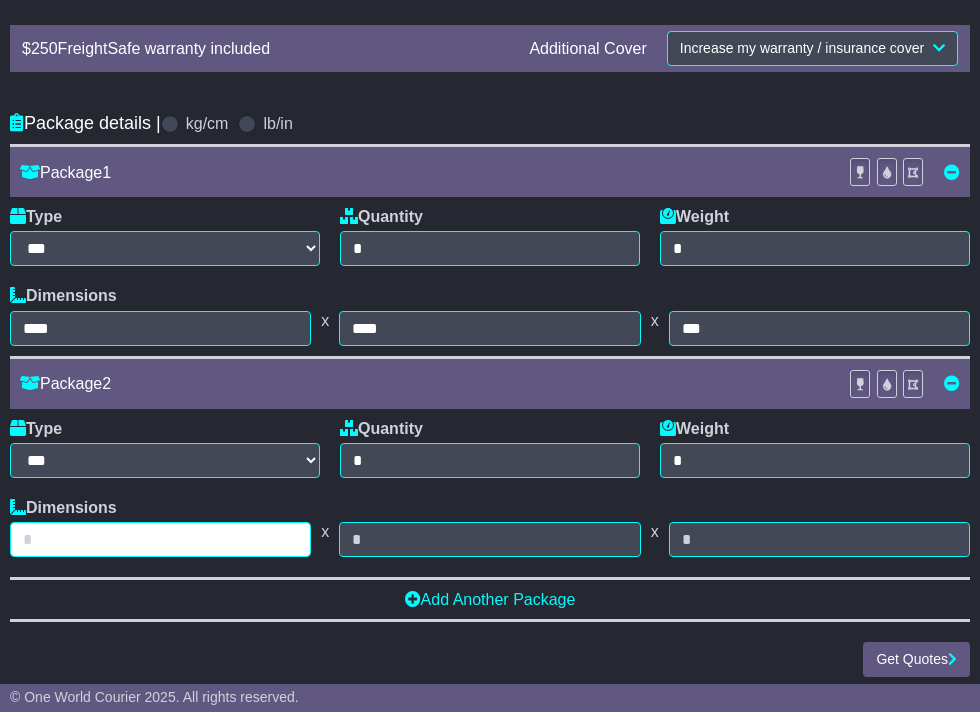 click at bounding box center [160, 539] 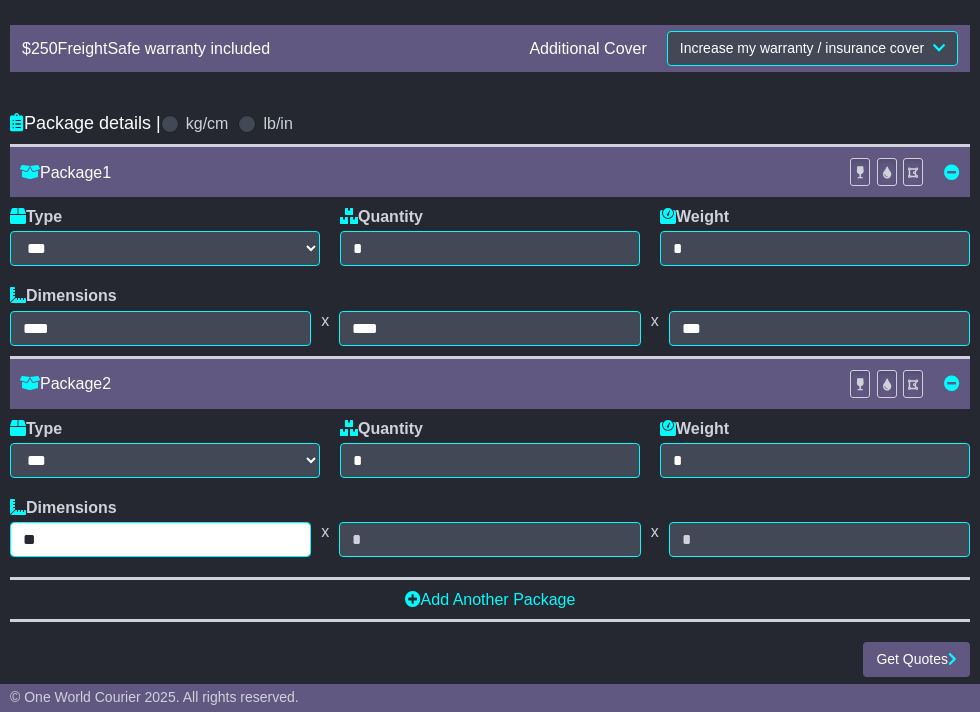 type on "**" 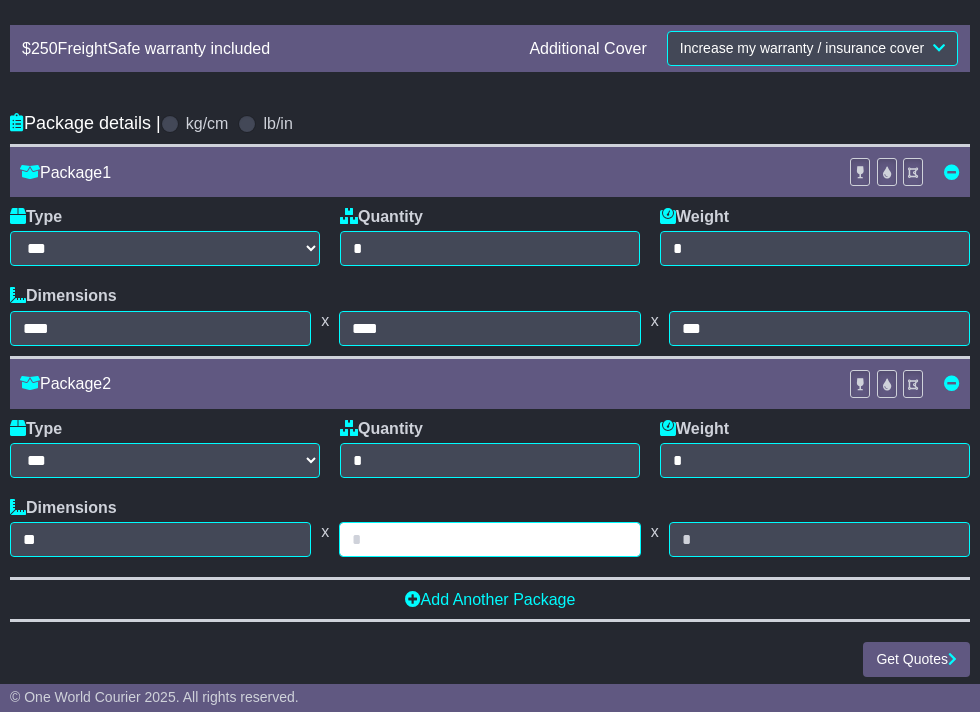click at bounding box center (489, 539) 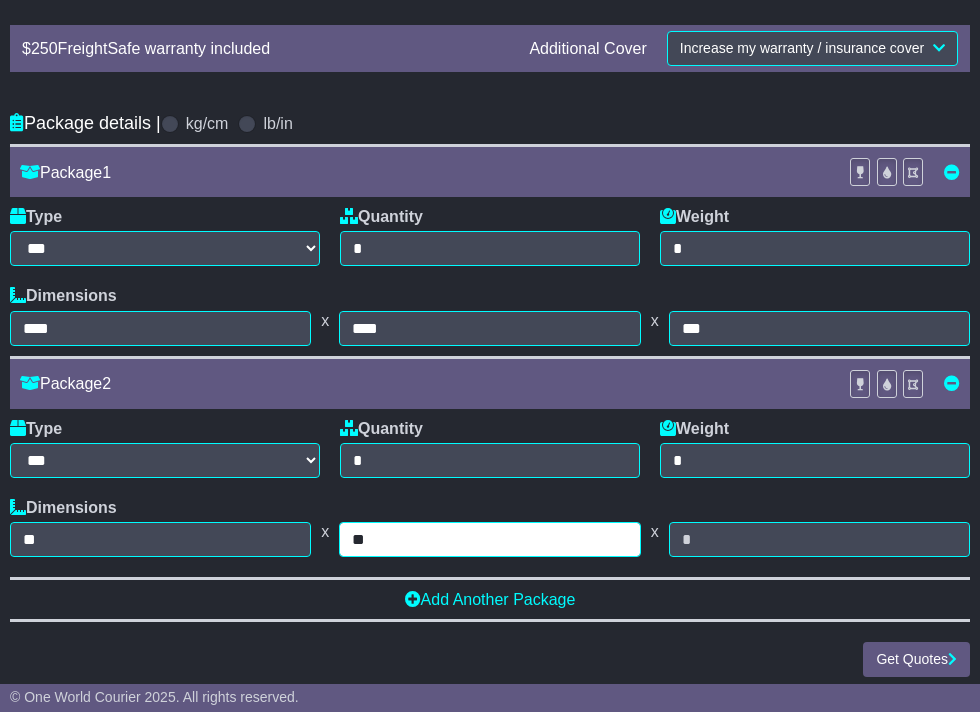 type on "**" 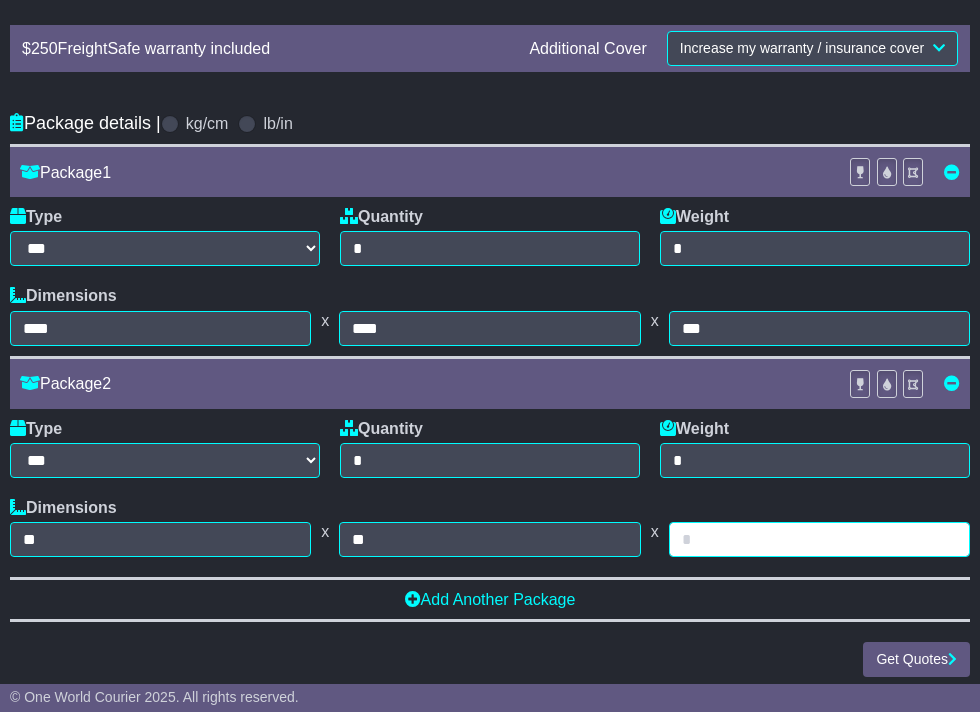 click at bounding box center [819, 539] 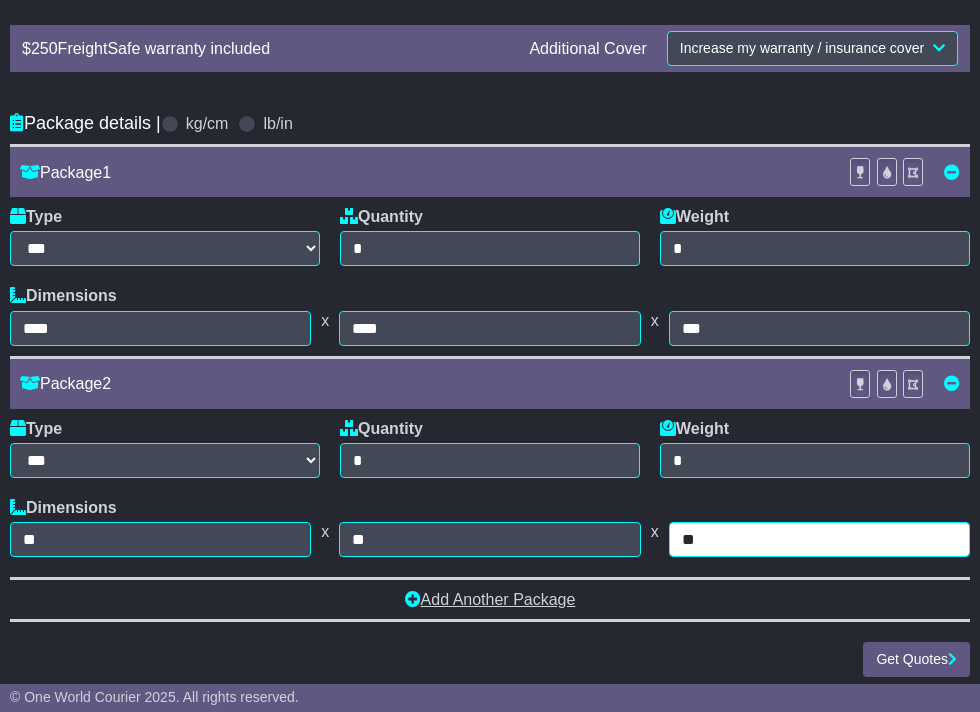type on "**" 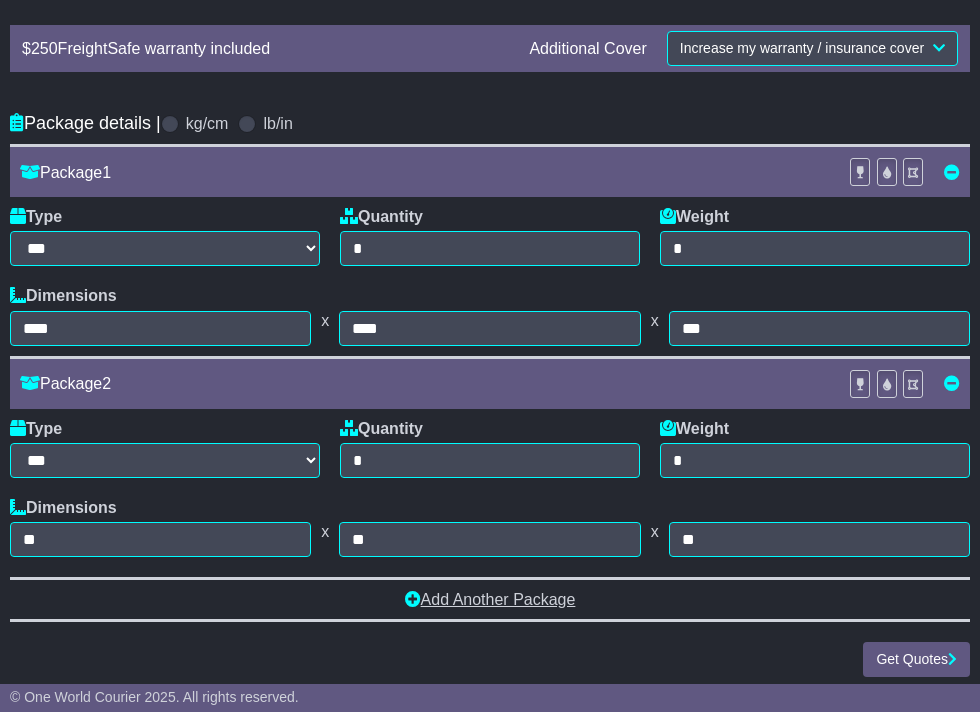 click on "Add Another Package" at bounding box center [490, 599] 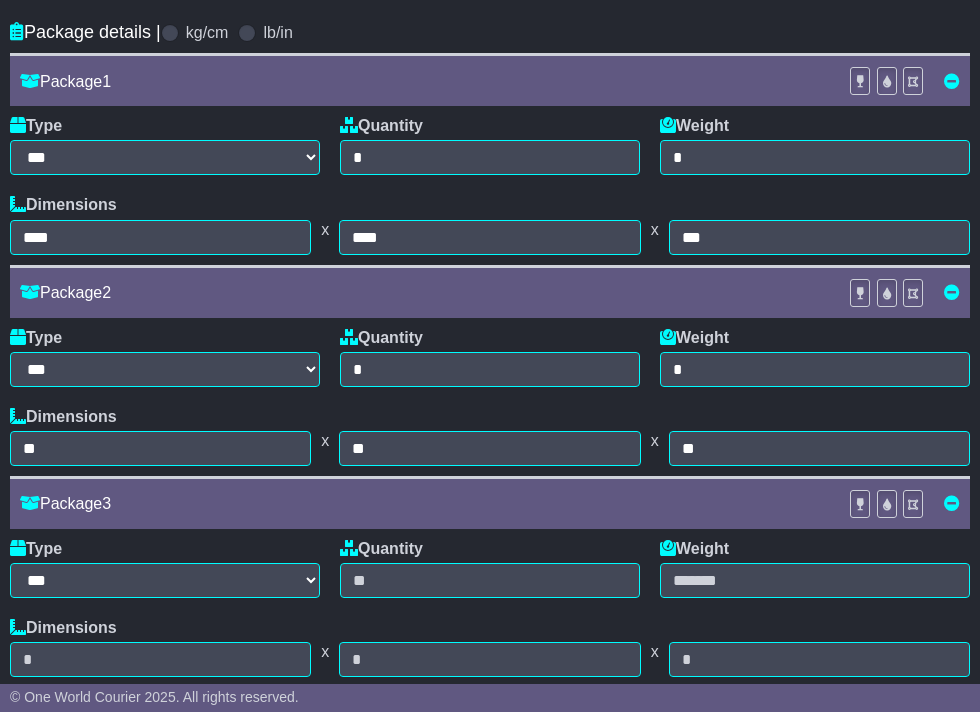 scroll, scrollTop: 907, scrollLeft: 0, axis: vertical 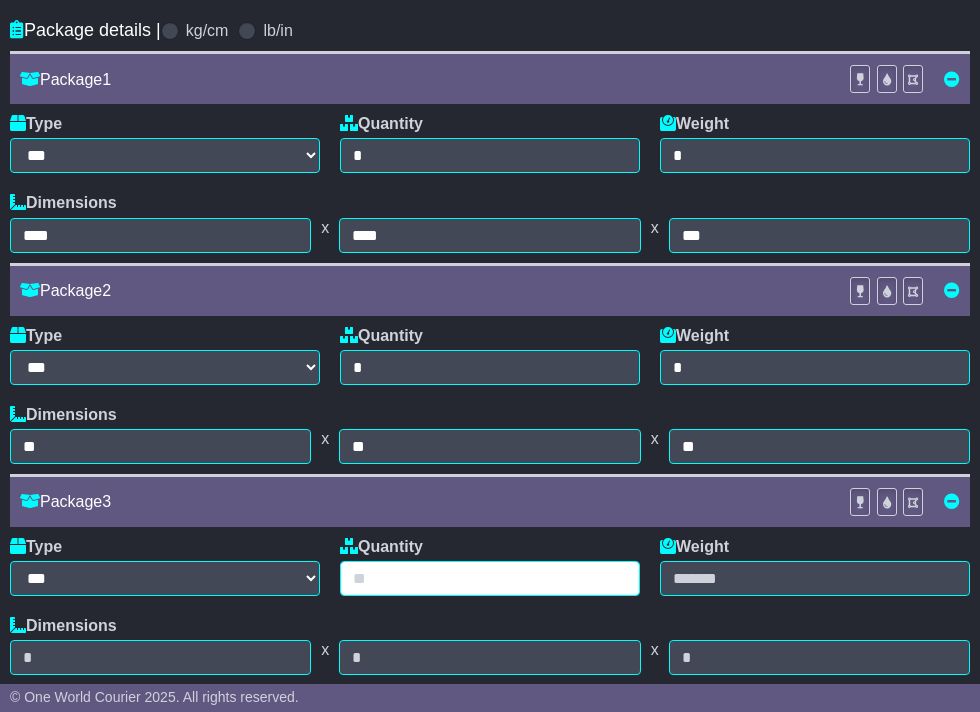 click at bounding box center (490, 578) 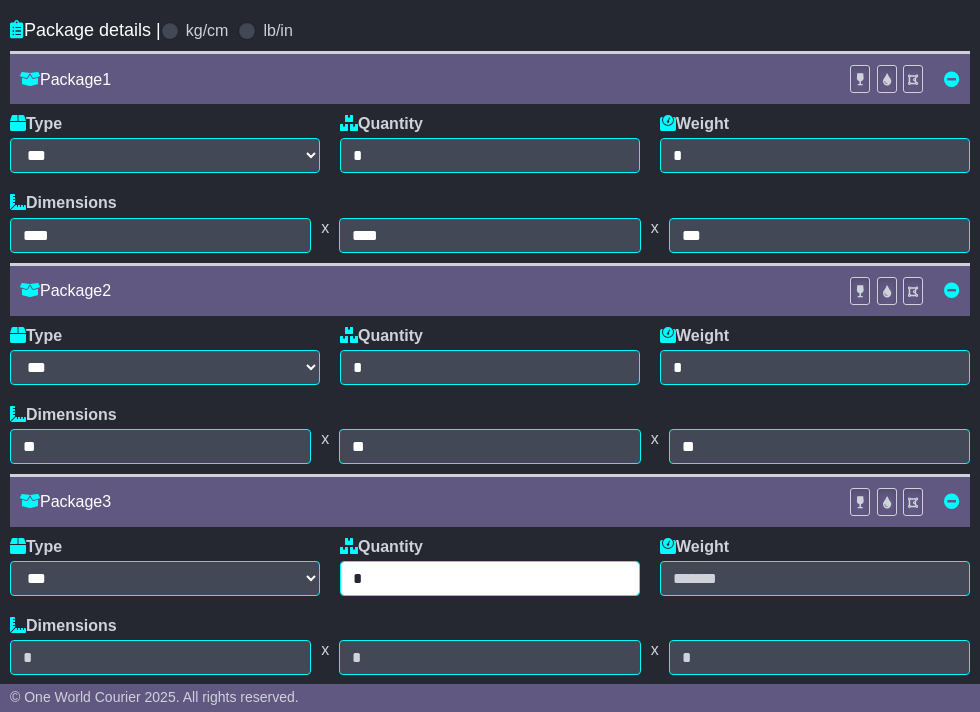 type on "*" 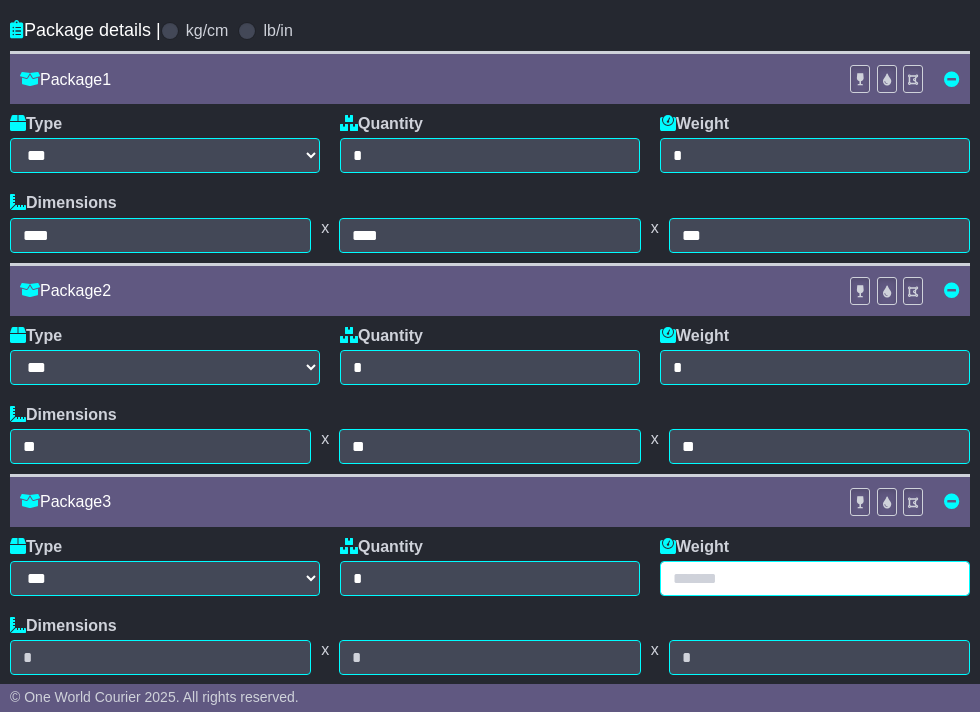 click at bounding box center (815, 578) 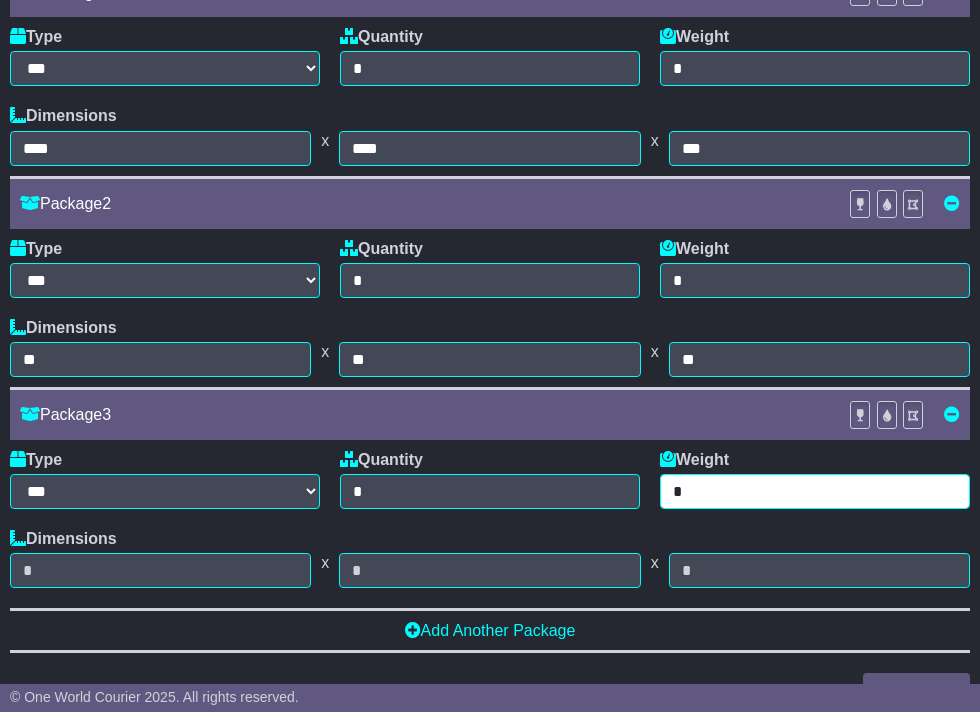 scroll, scrollTop: 1002, scrollLeft: 0, axis: vertical 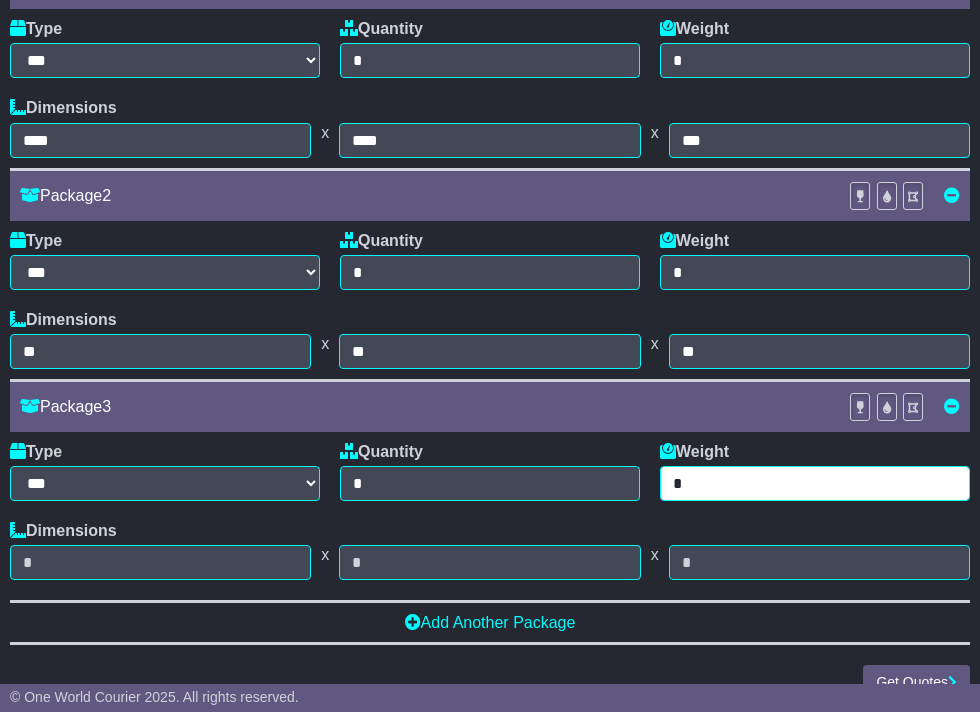 type on "*" 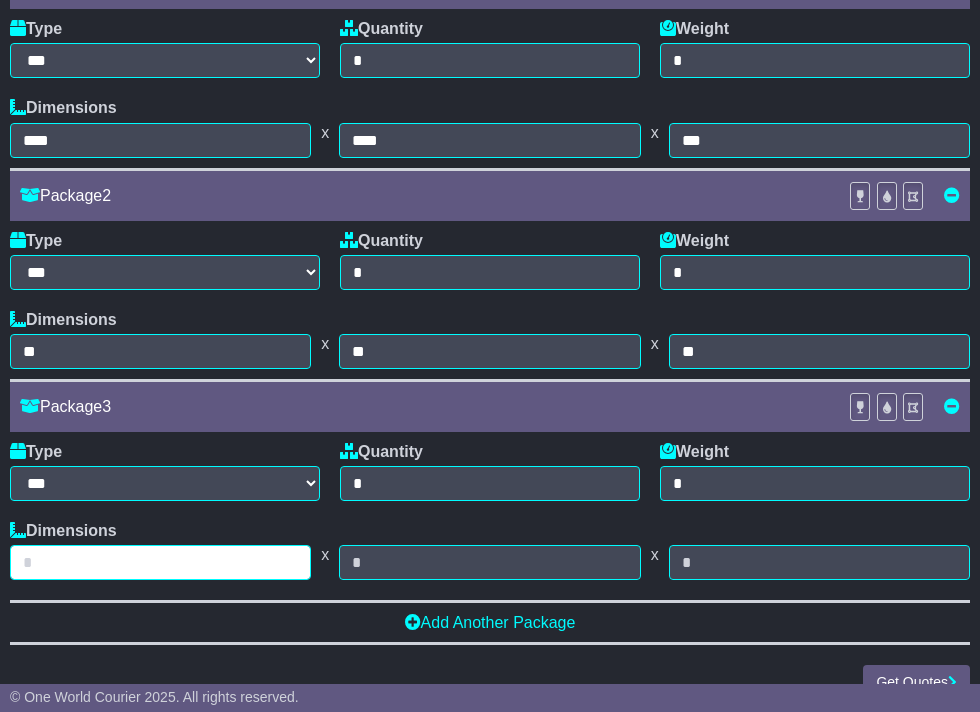 click at bounding box center [160, 562] 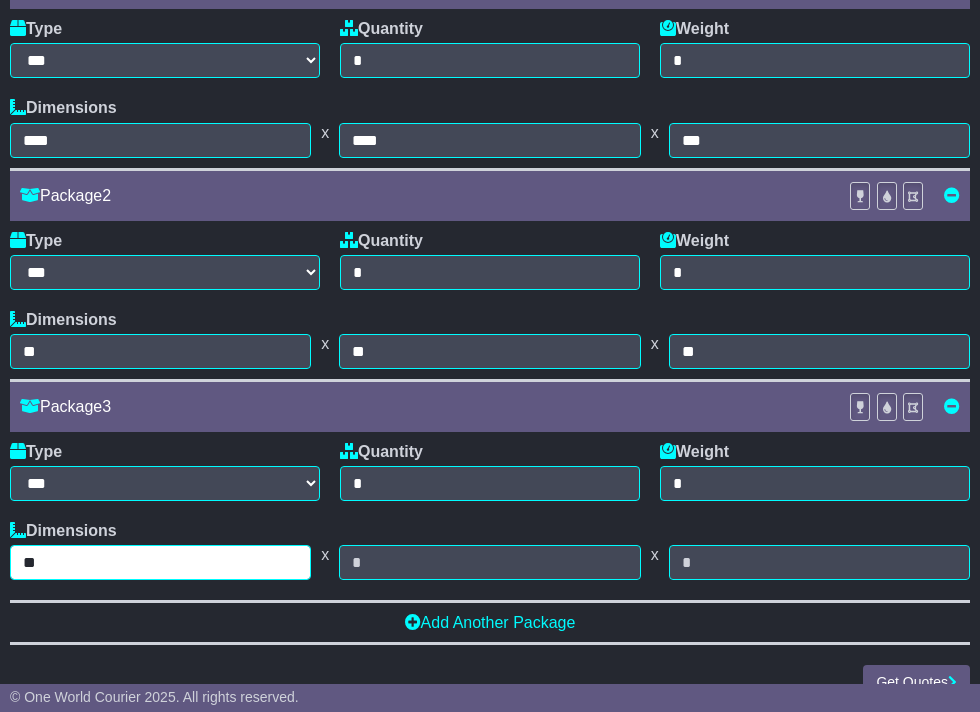 type on "**" 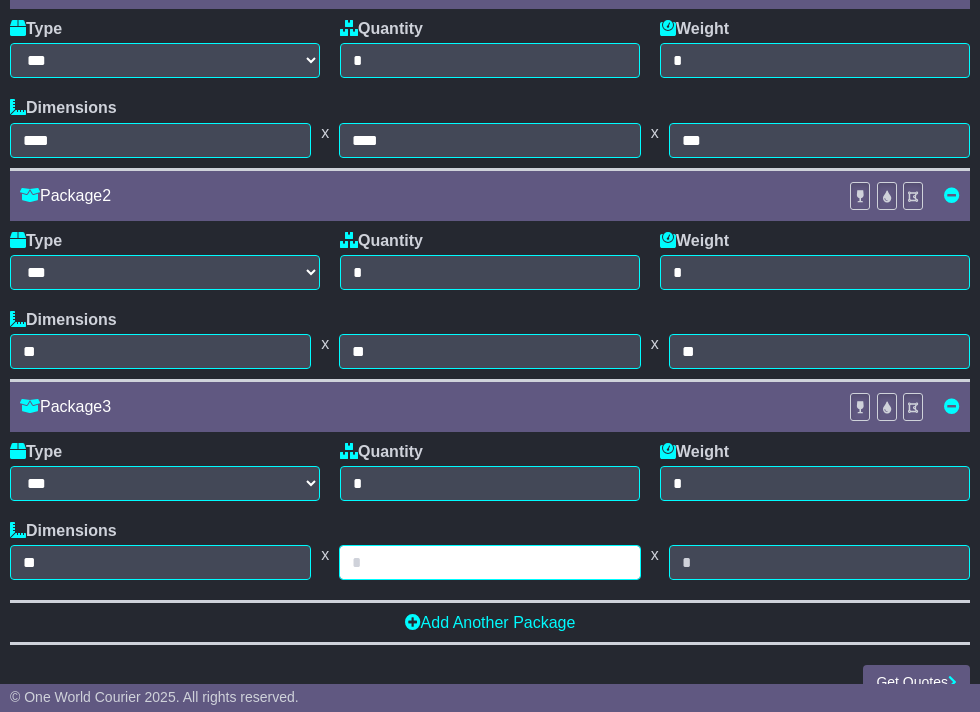 click at bounding box center [489, 562] 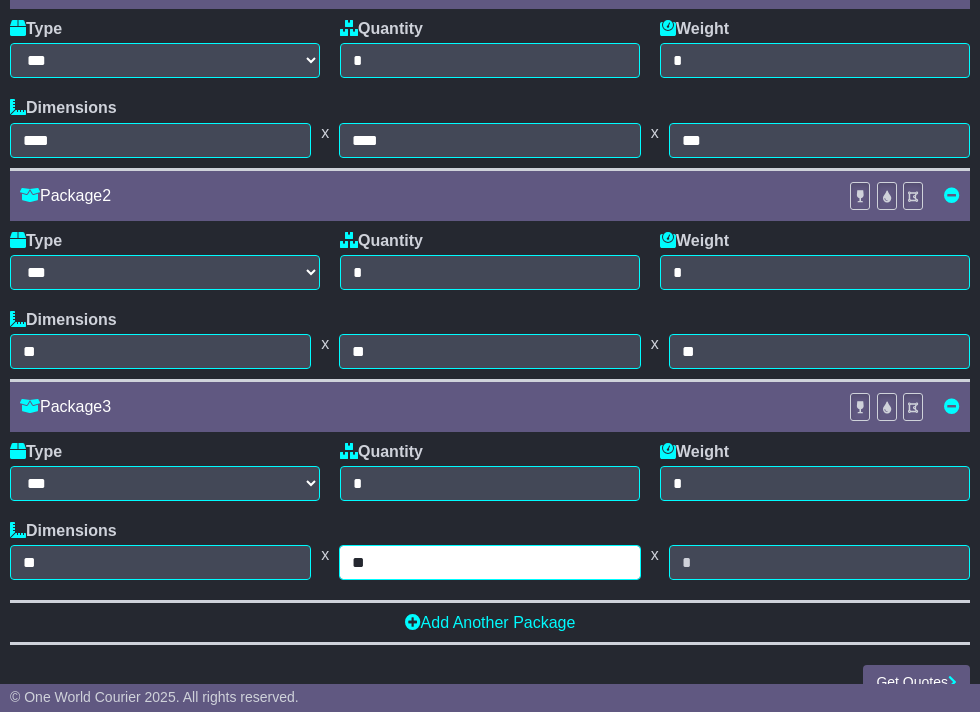 type on "**" 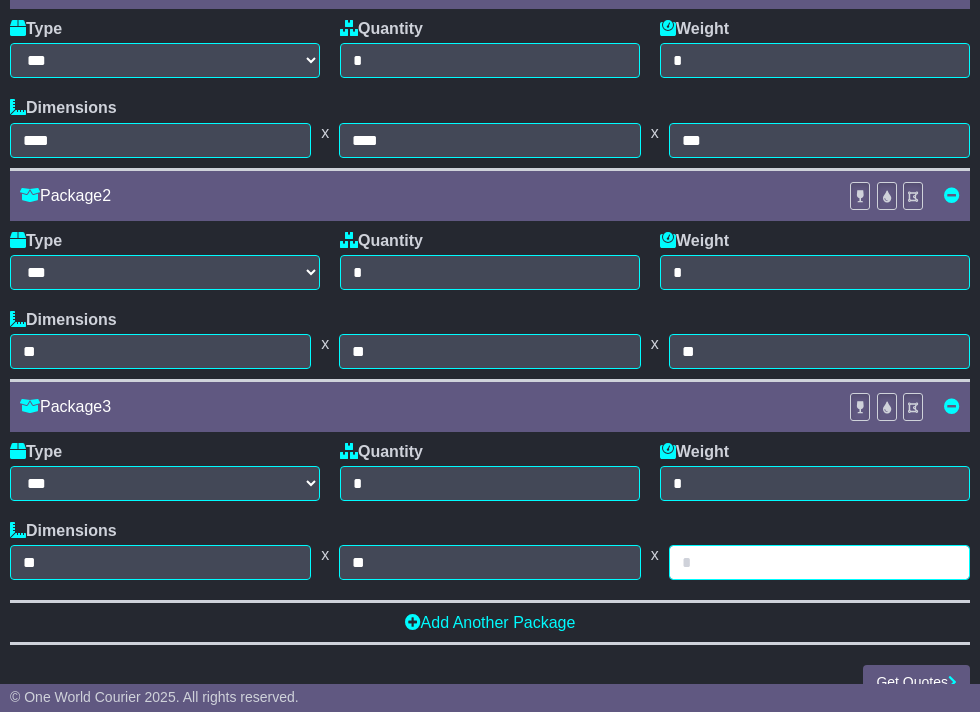 click at bounding box center [819, 562] 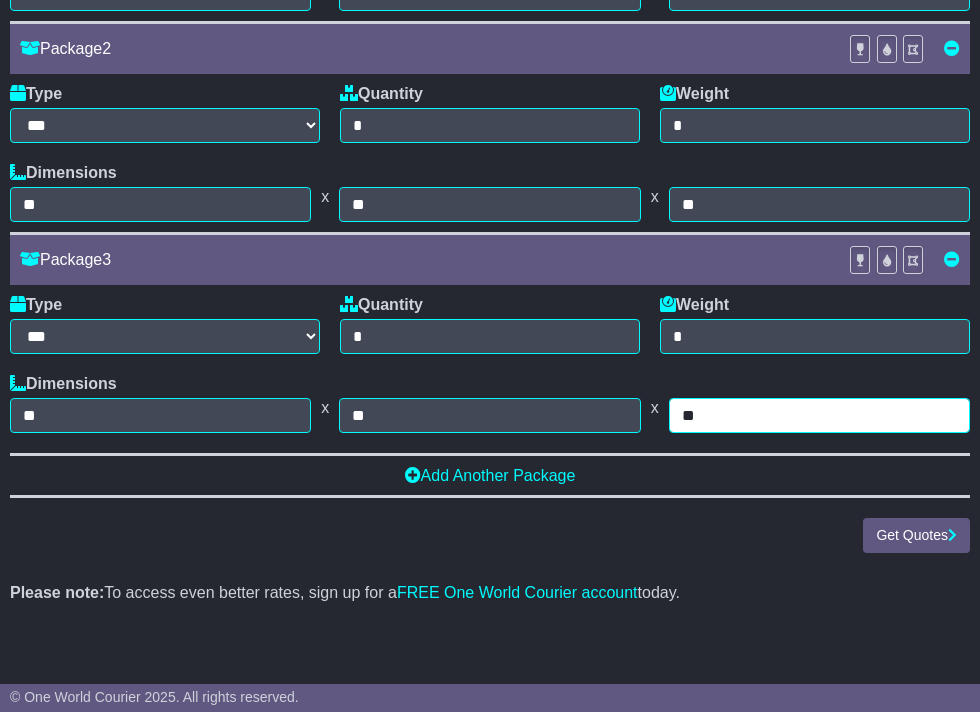 type on "**" 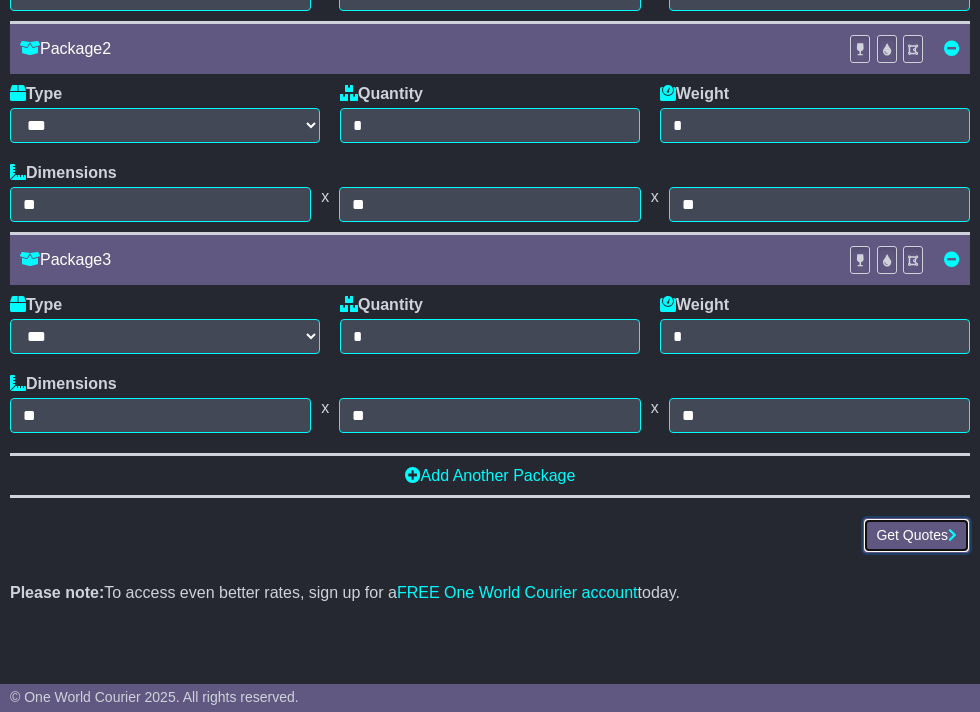 click on "Get Quotes" at bounding box center [916, 535] 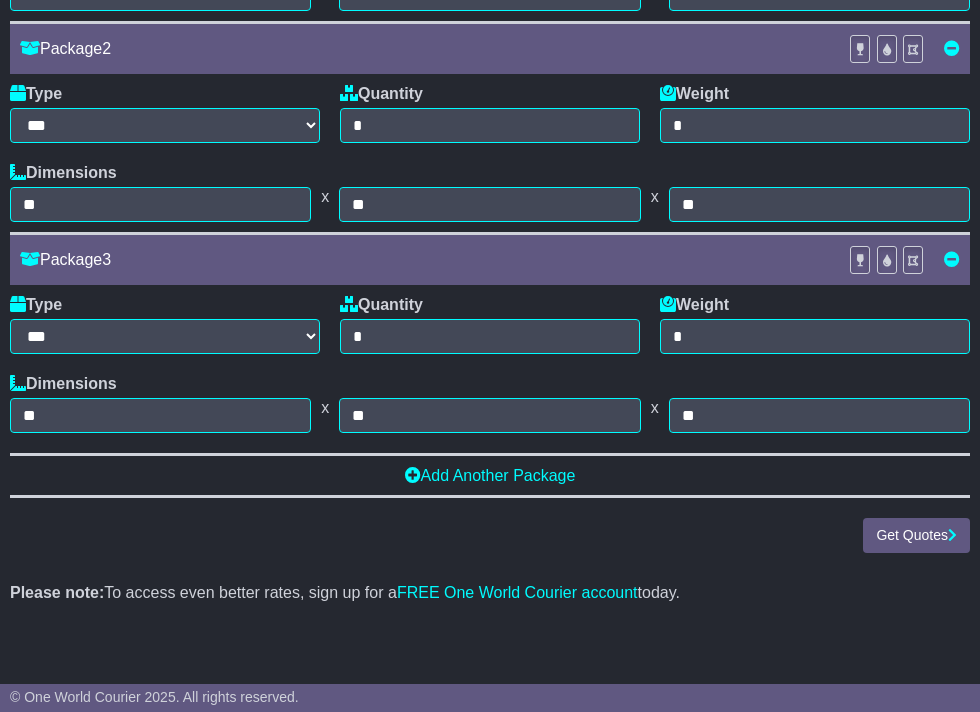 scroll, scrollTop: 256, scrollLeft: 0, axis: vertical 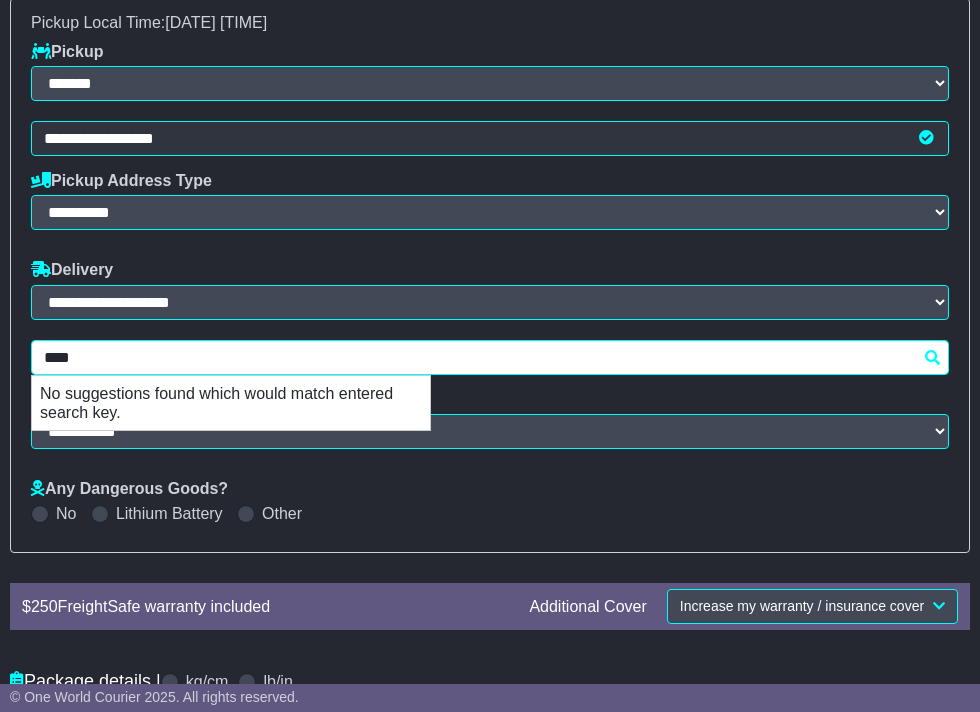 click on "****" at bounding box center [490, 357] 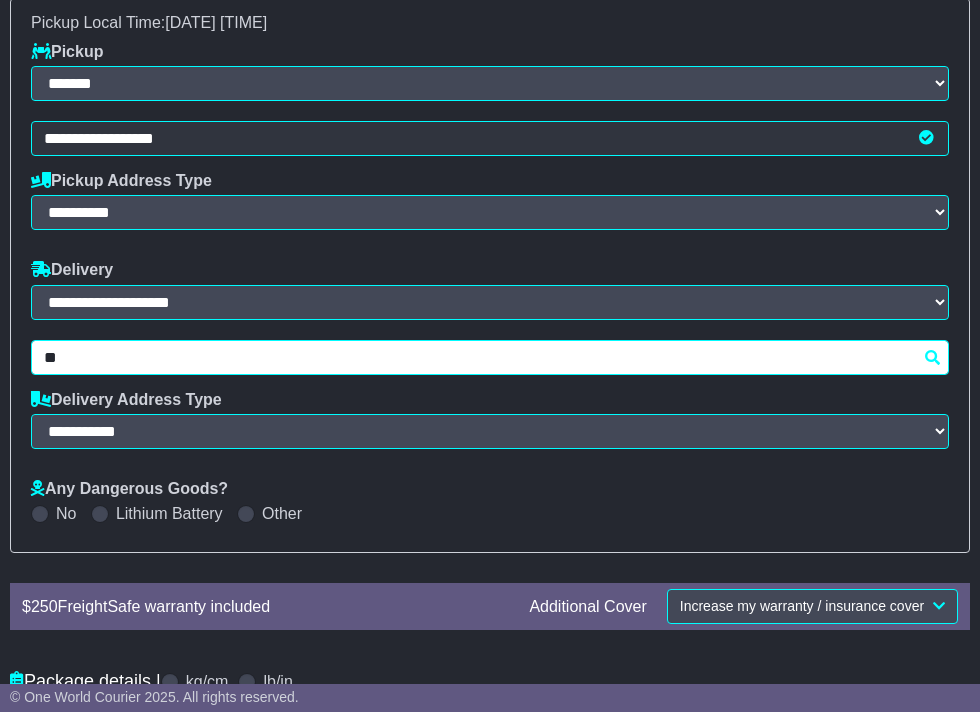 type on "*" 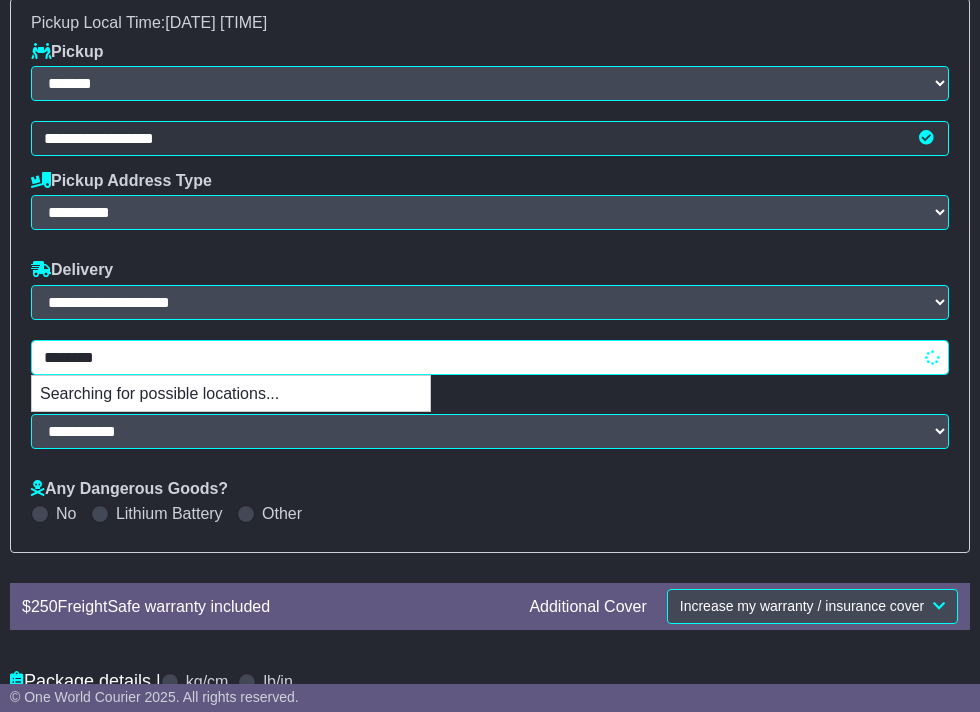 type on "*********" 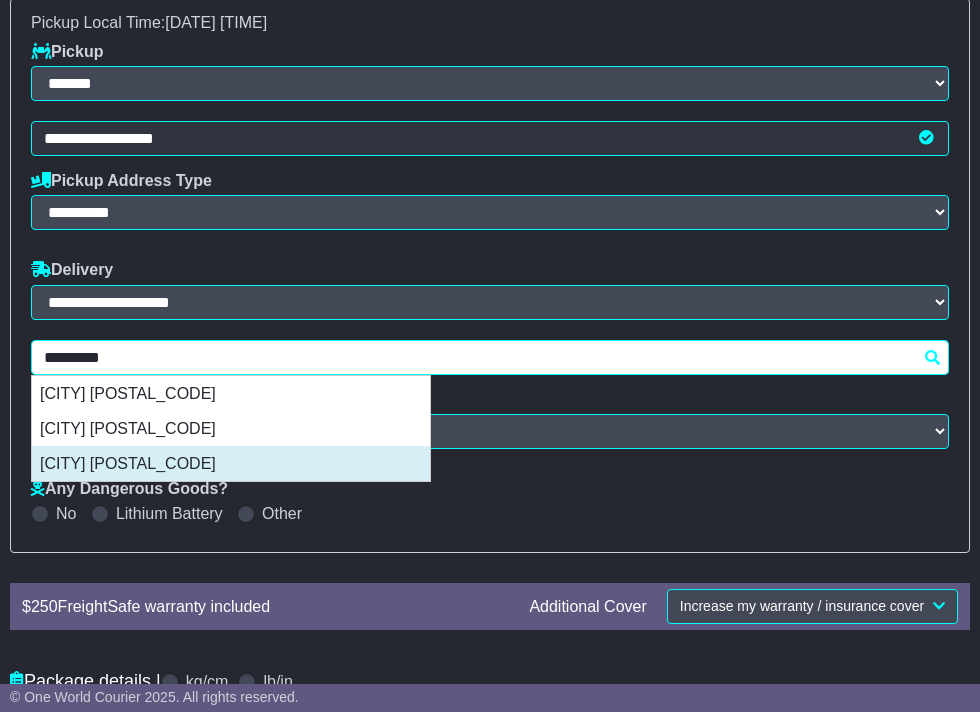 click on "[CITY] [POSTAL_CODE]" at bounding box center (231, 463) 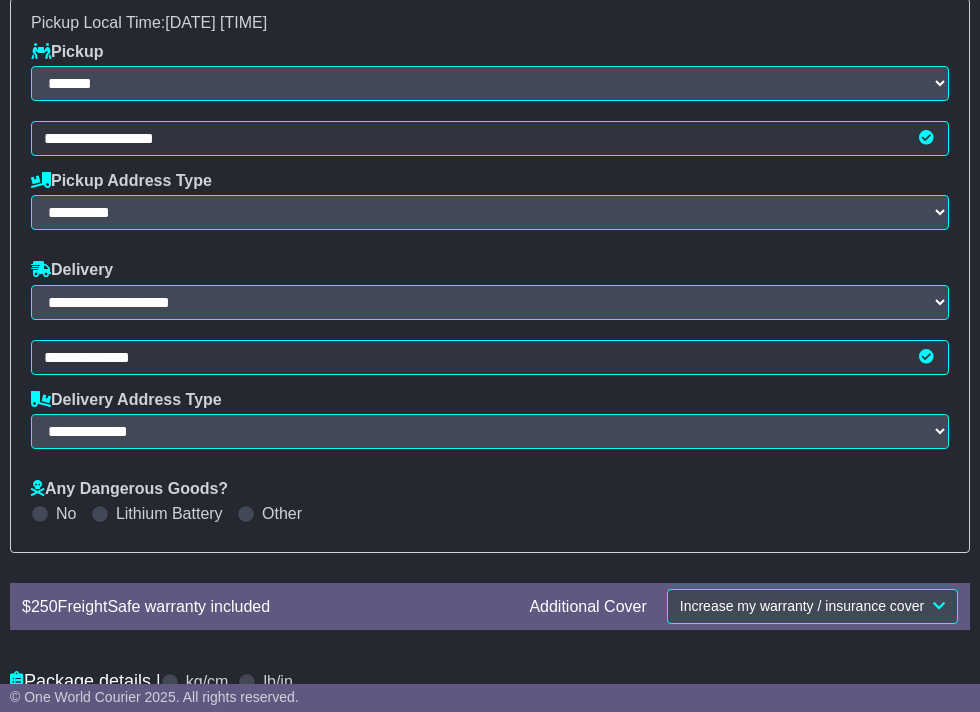 type on "**********" 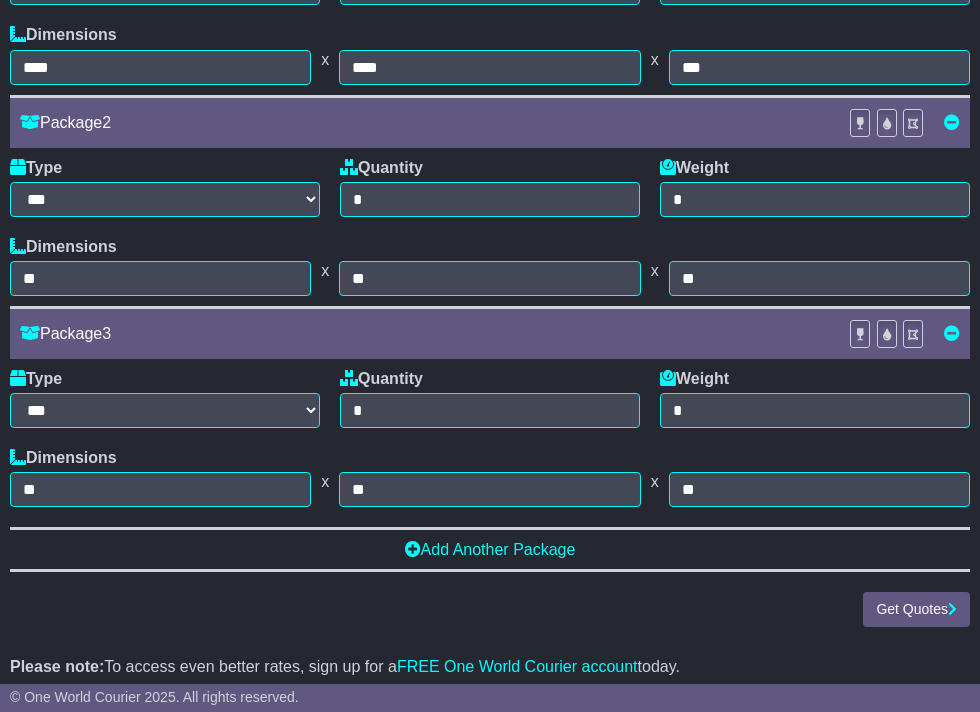 scroll, scrollTop: 1077, scrollLeft: 0, axis: vertical 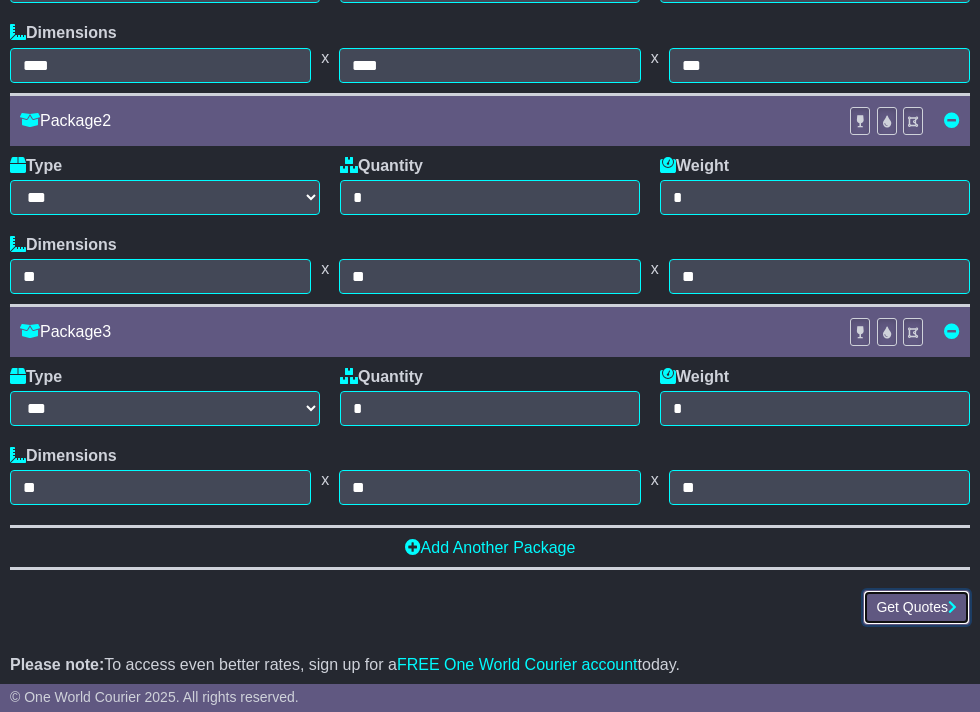 click on "Get Quotes" at bounding box center (916, 607) 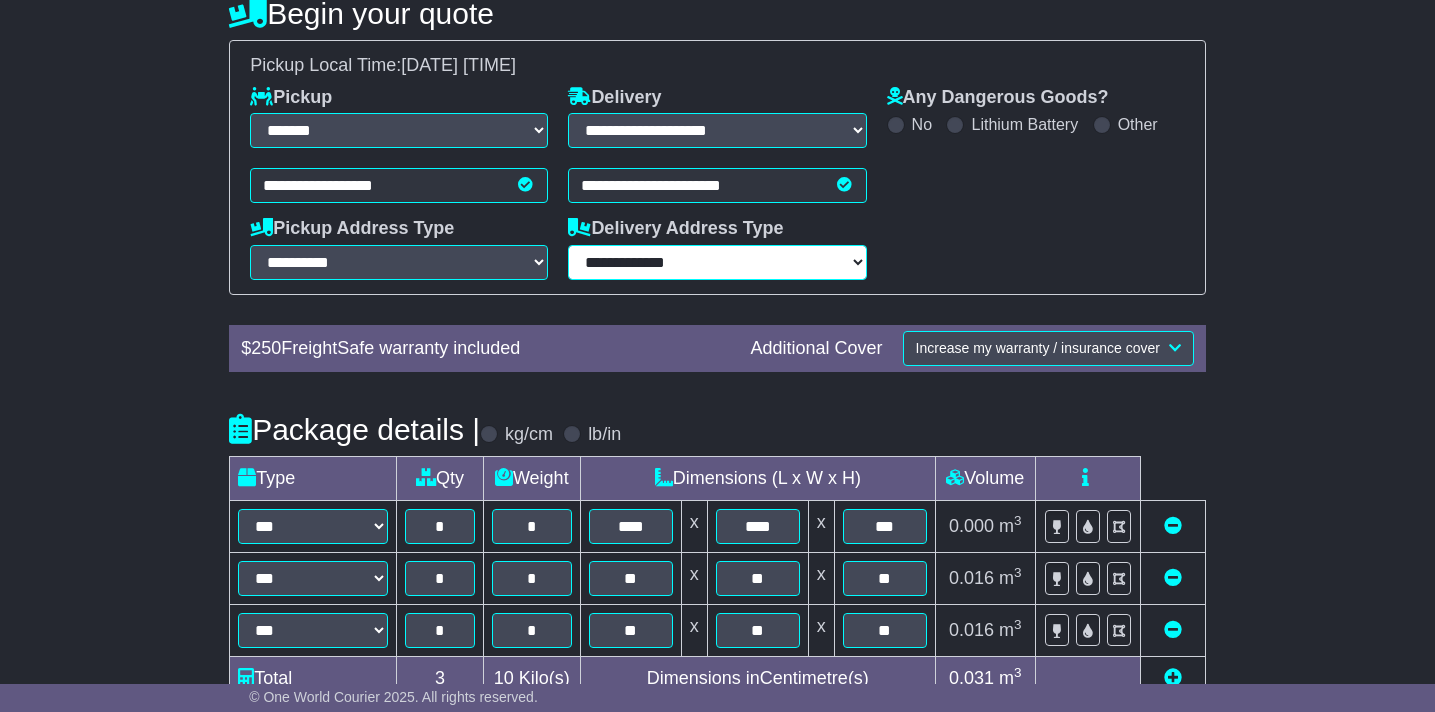 scroll, scrollTop: 231, scrollLeft: 0, axis: vertical 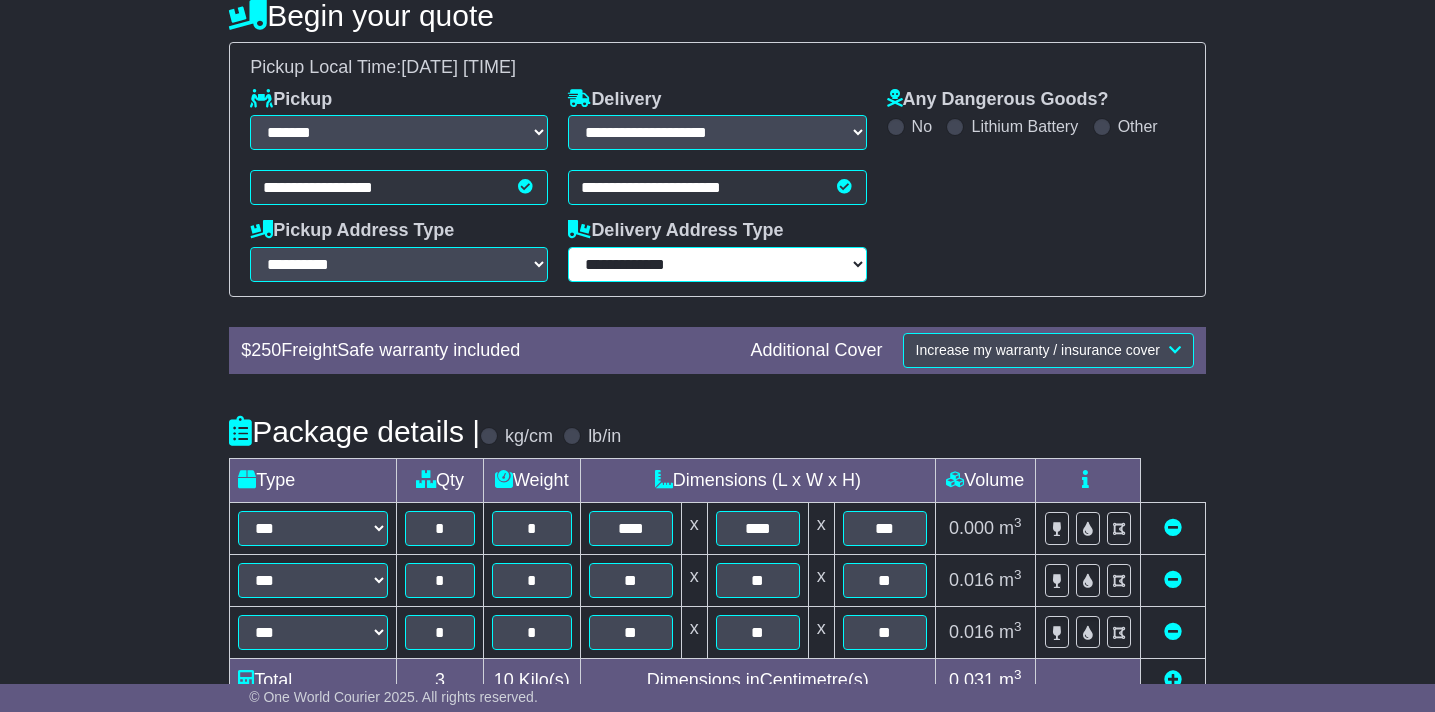 click on "**********" at bounding box center [717, 264] 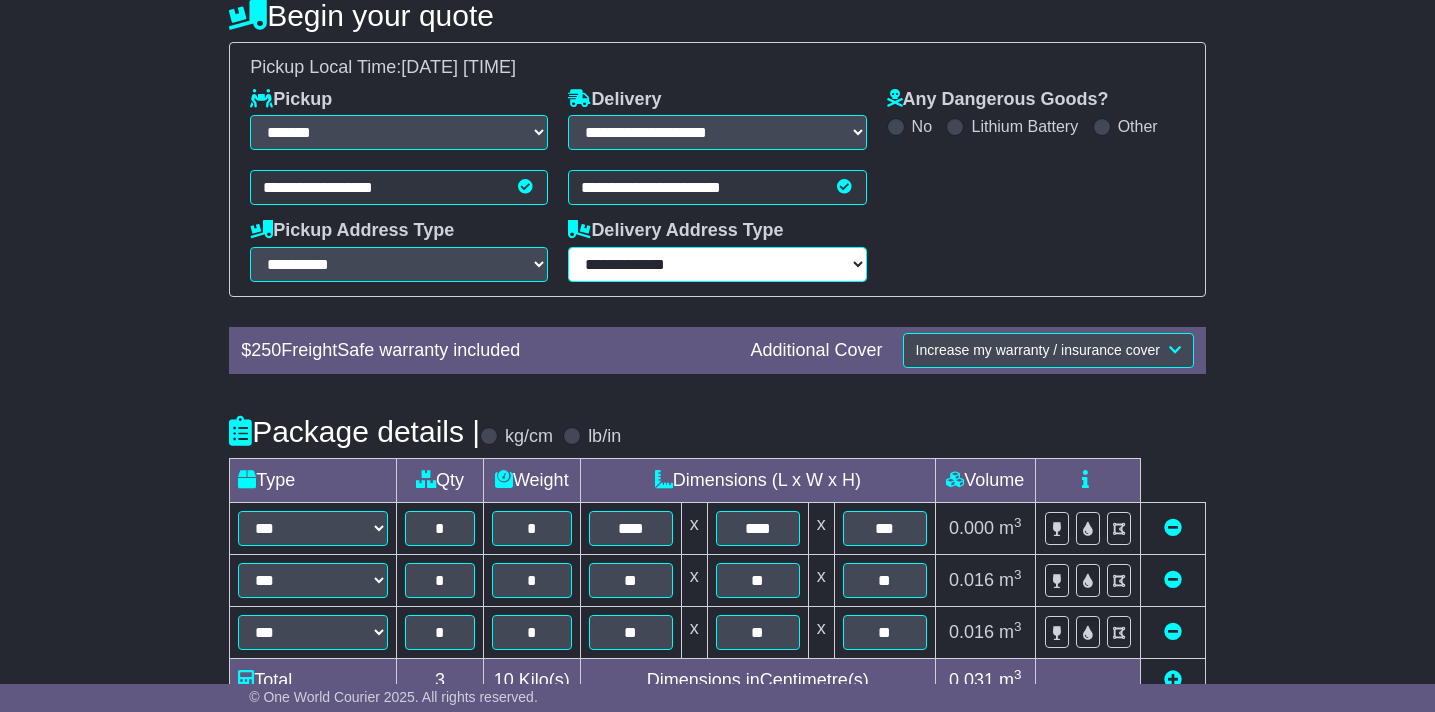 select on "**********" 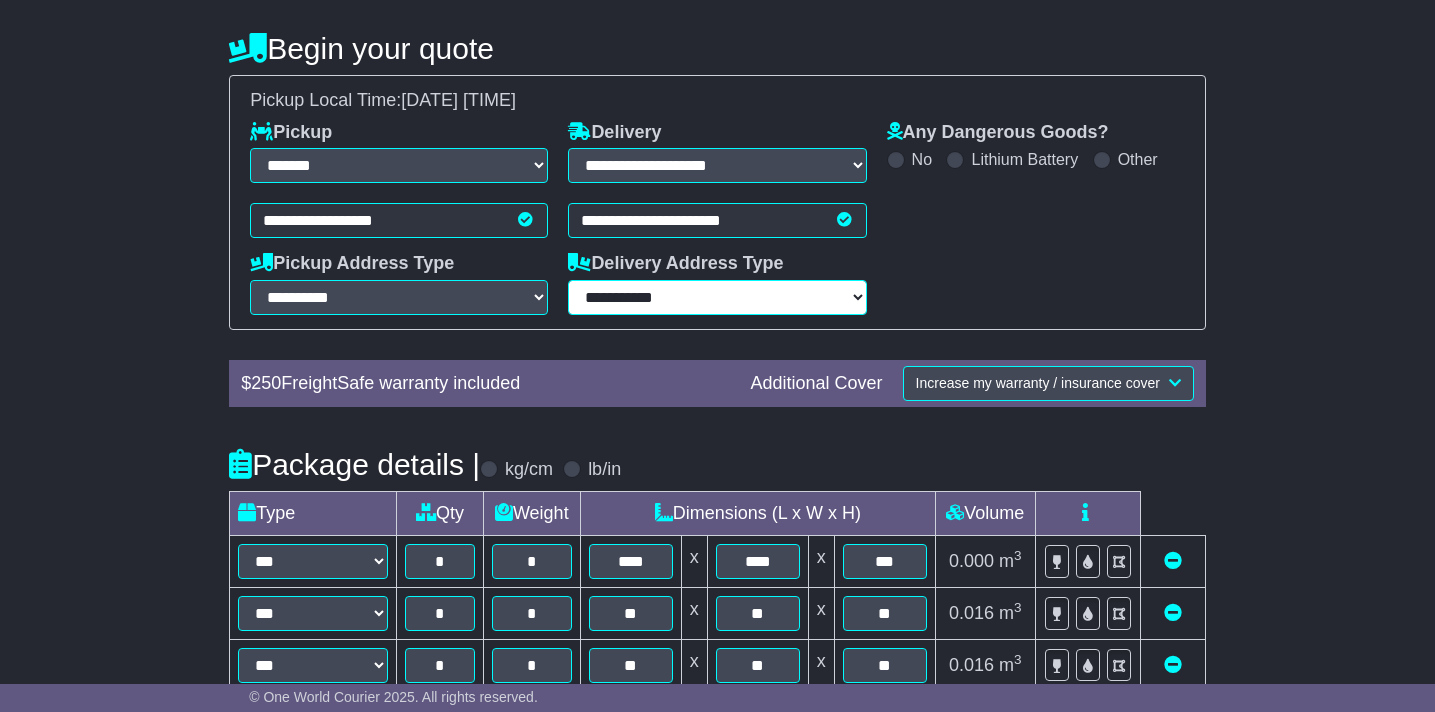 scroll, scrollTop: 234, scrollLeft: 0, axis: vertical 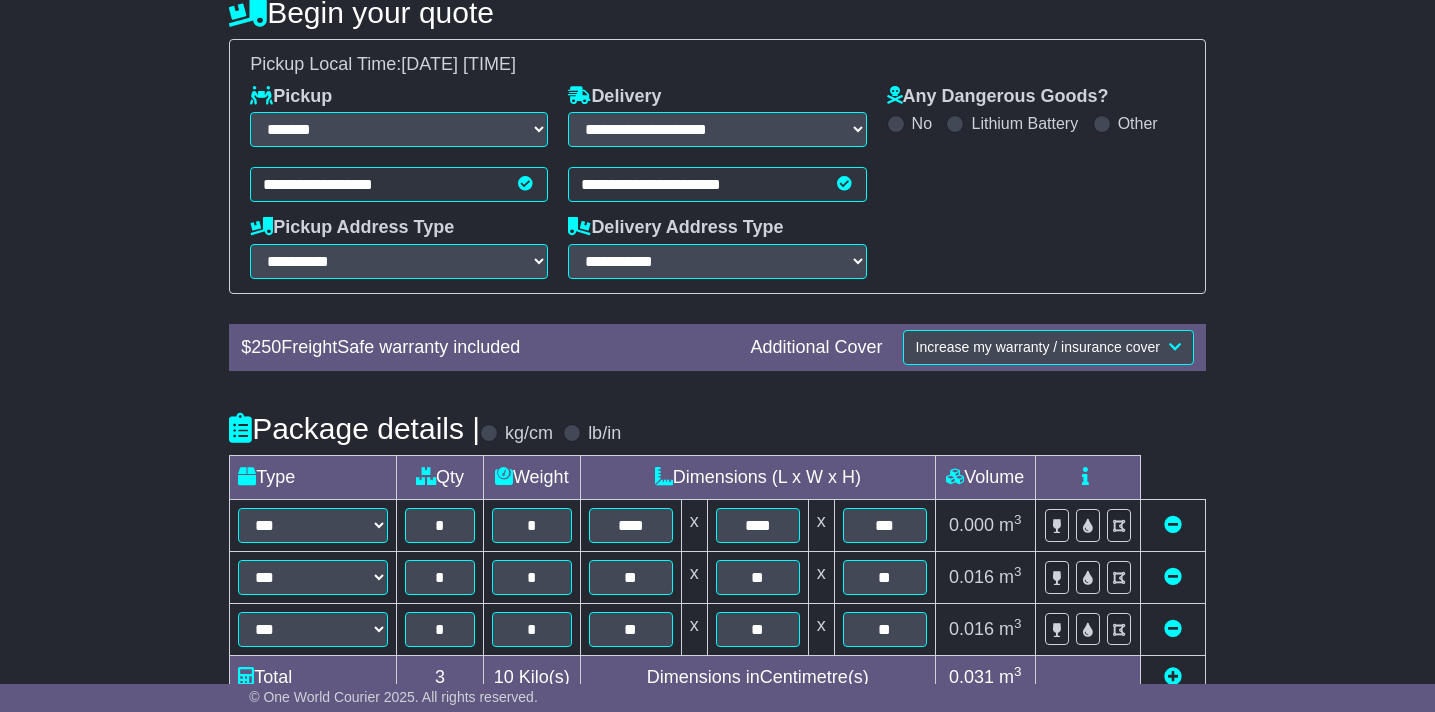 click on "Any Dangerous Goods?
No
Lithium Battery
Other" at bounding box center (1036, 182) 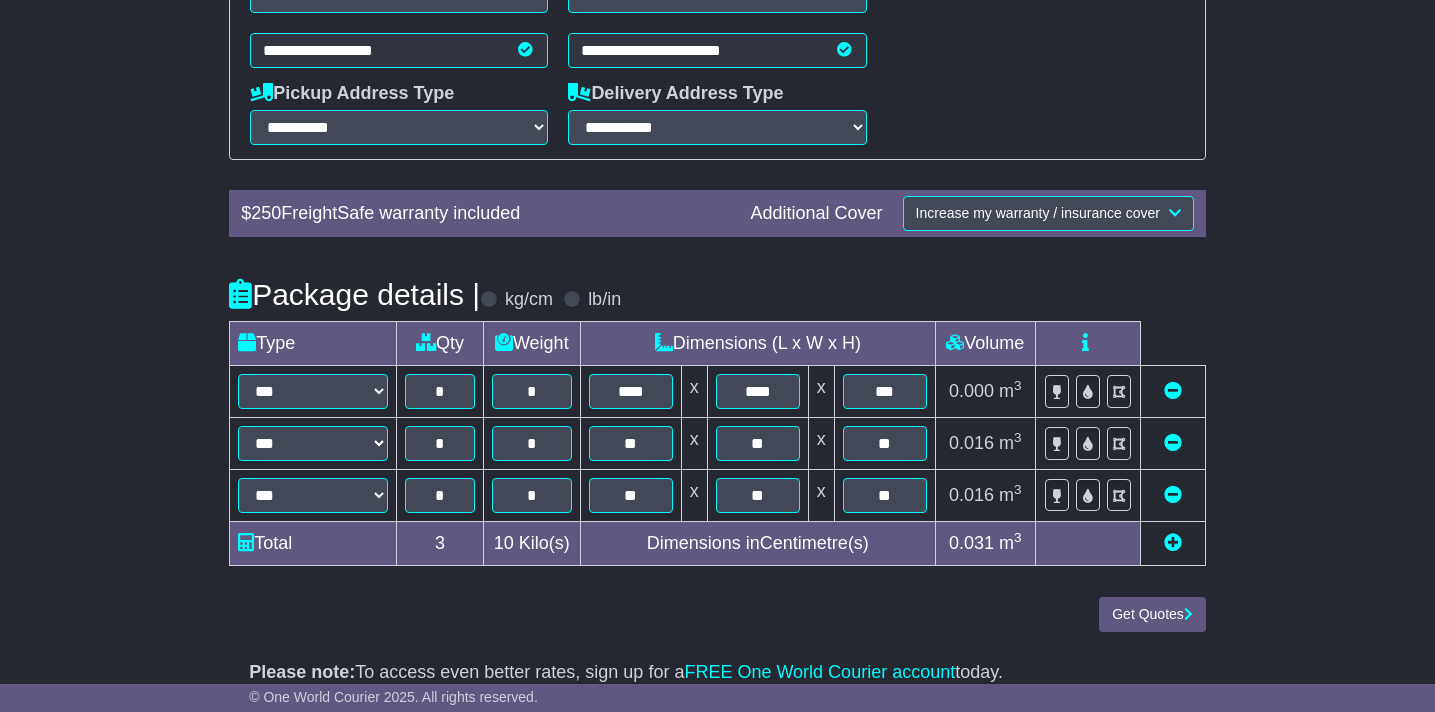 scroll, scrollTop: 399, scrollLeft: 0, axis: vertical 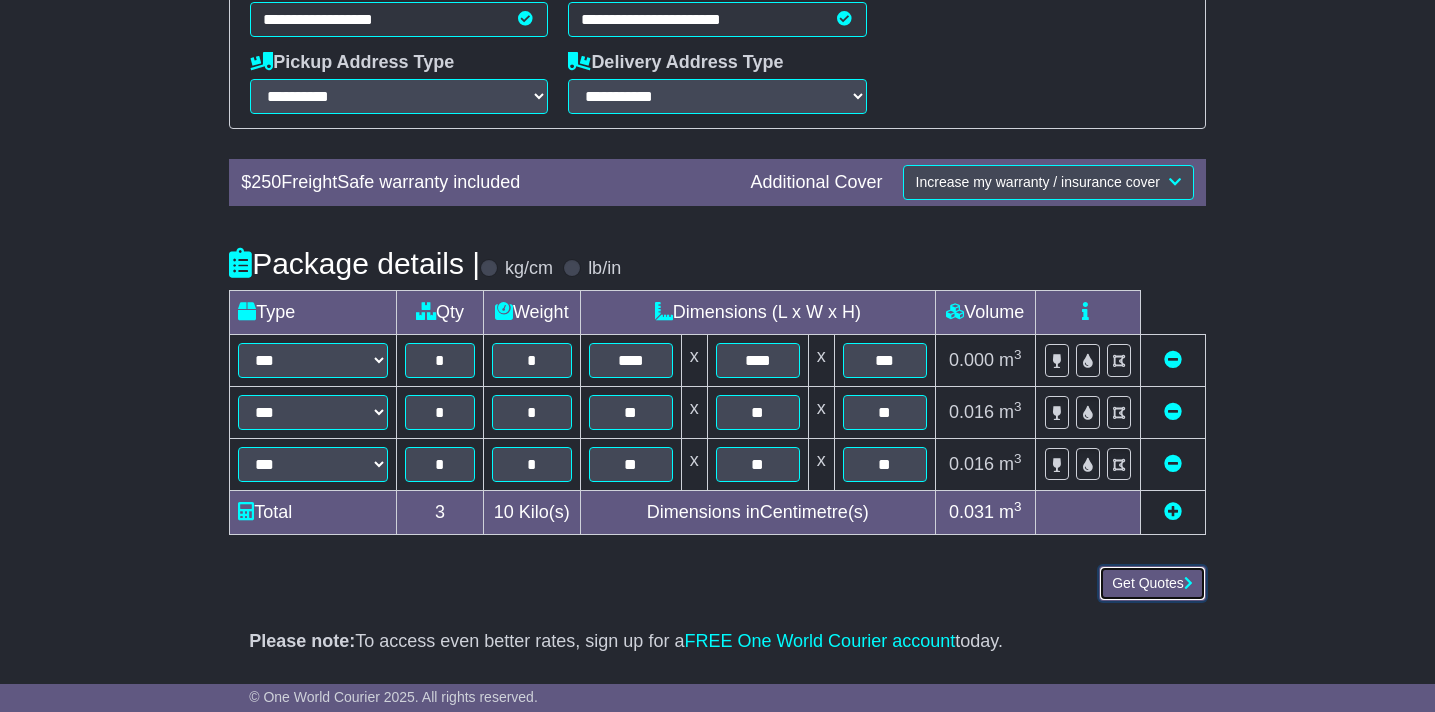 click on "Get Quotes" at bounding box center (1152, 583) 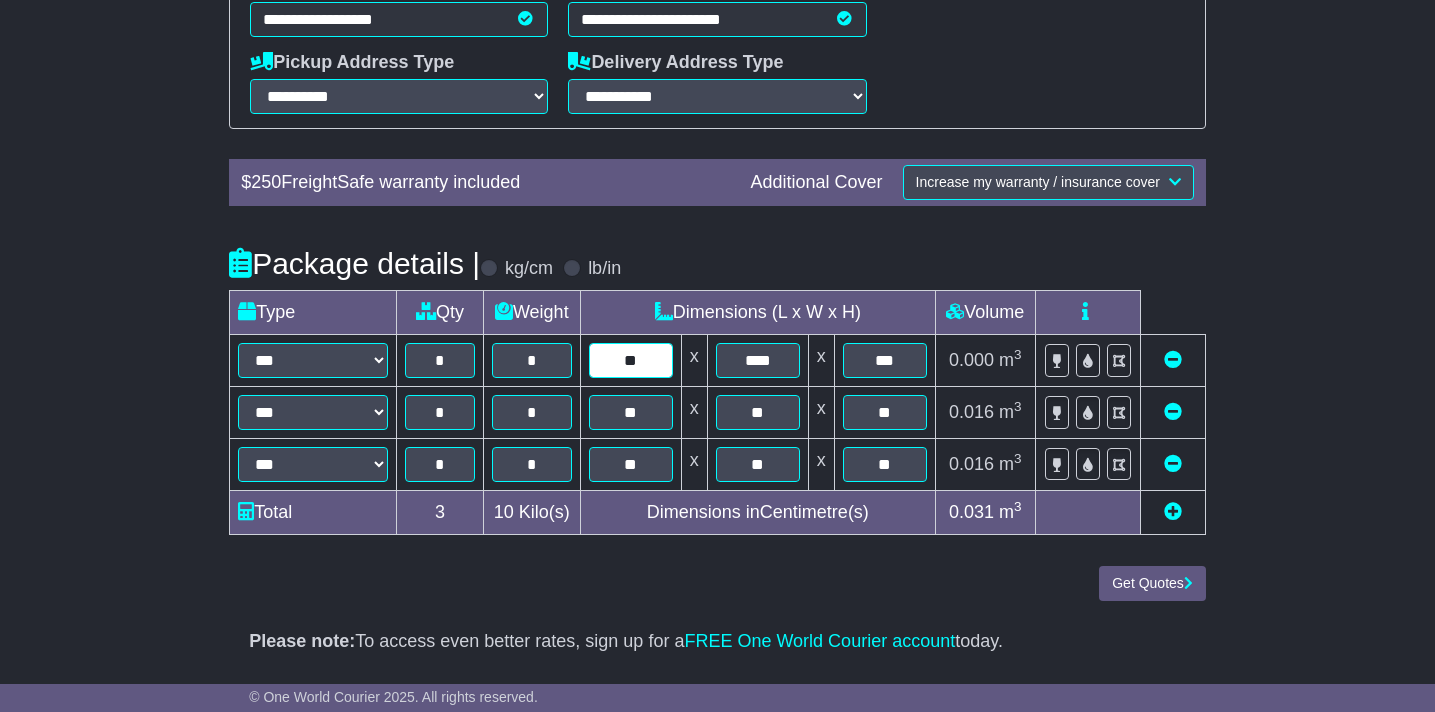 type on "**" 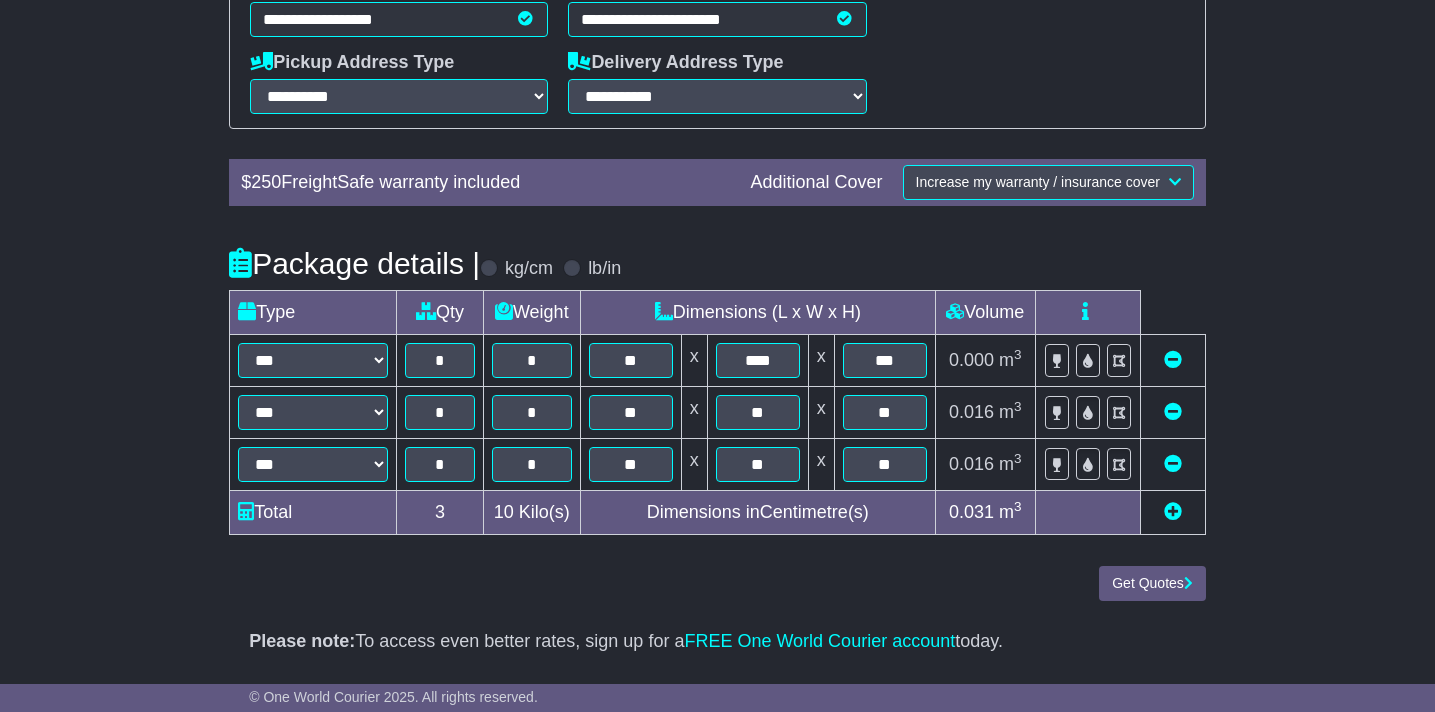 click on "Package details |
kg/cm
lb/in
Type
Qty
Weight
Dimensions (L x W x H)
Volume
****** ******* *** ****** **** **** ***** ******** *** ****** ****
*
*
**
x
****
x
***
0.000  m 3  ft 3" at bounding box center [717, 396] 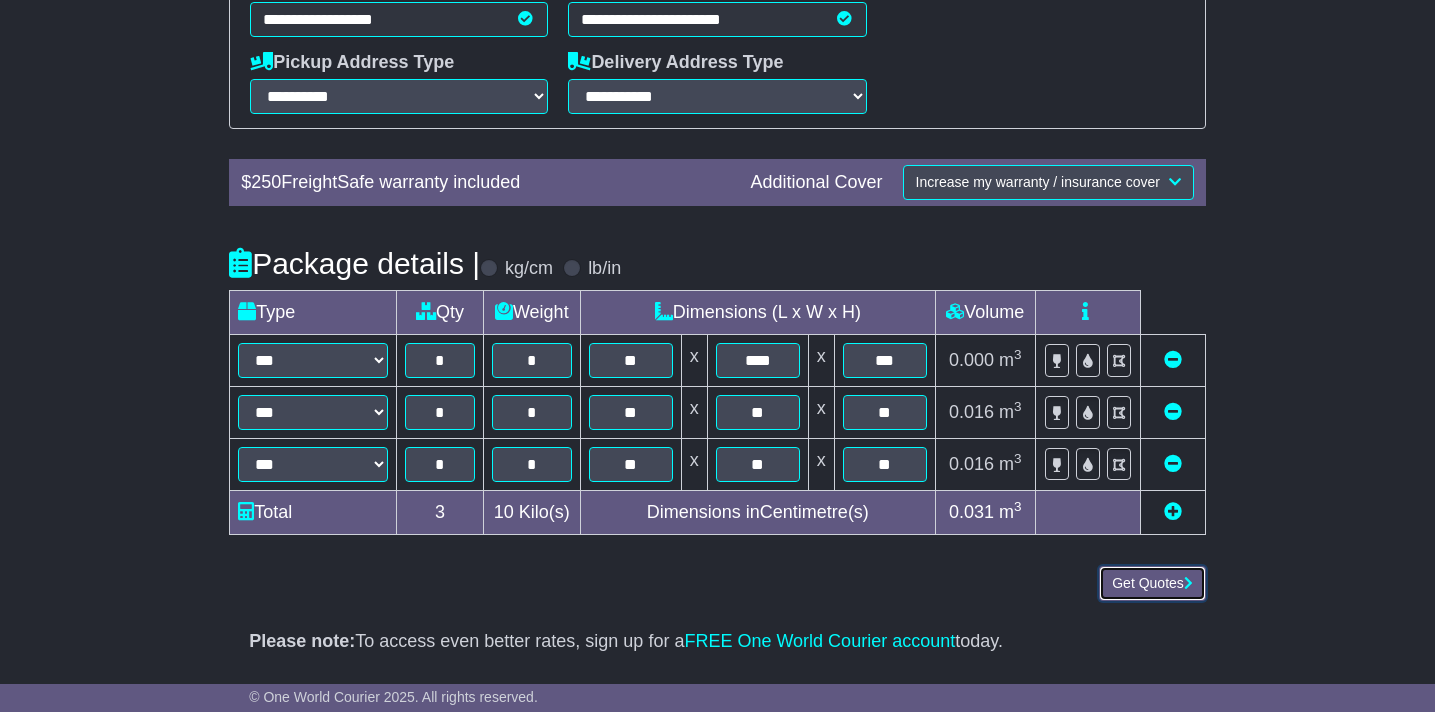 click on "Get Quotes" at bounding box center [1152, 583] 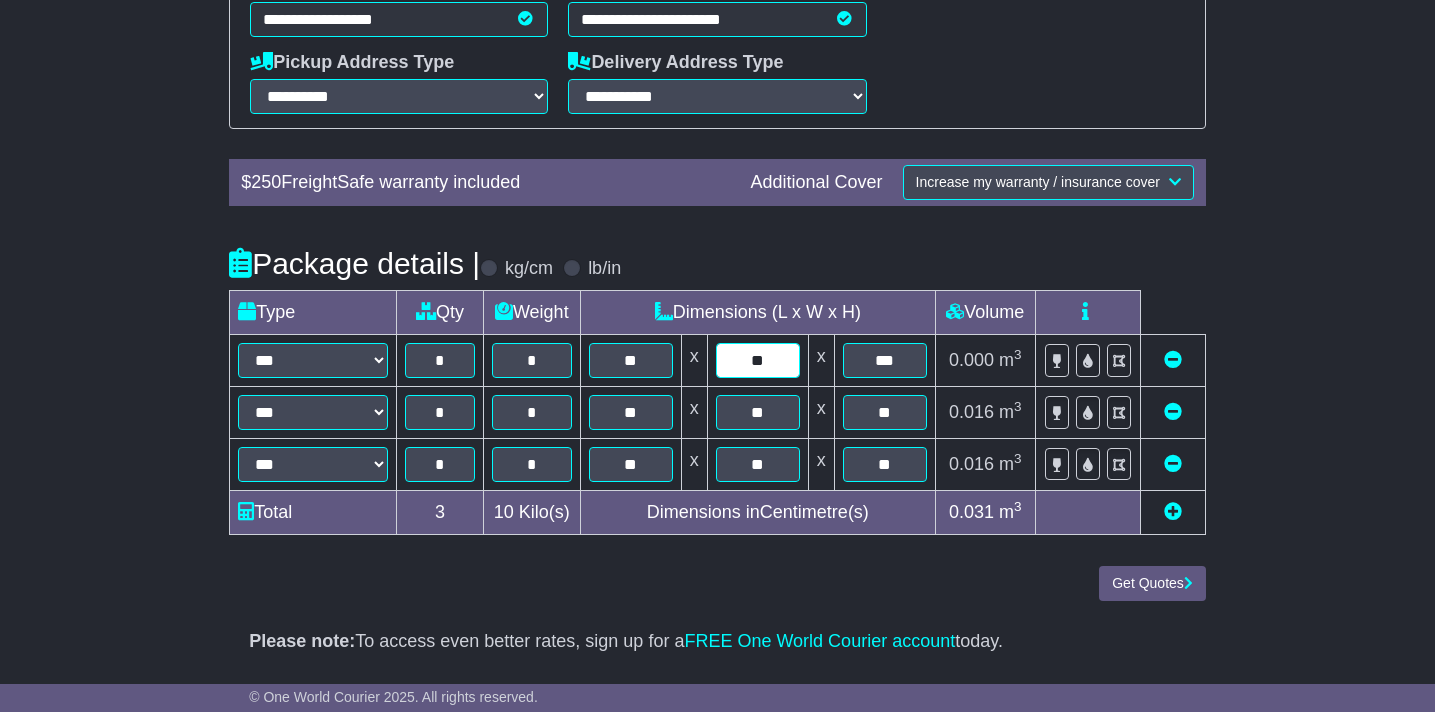 type on "**" 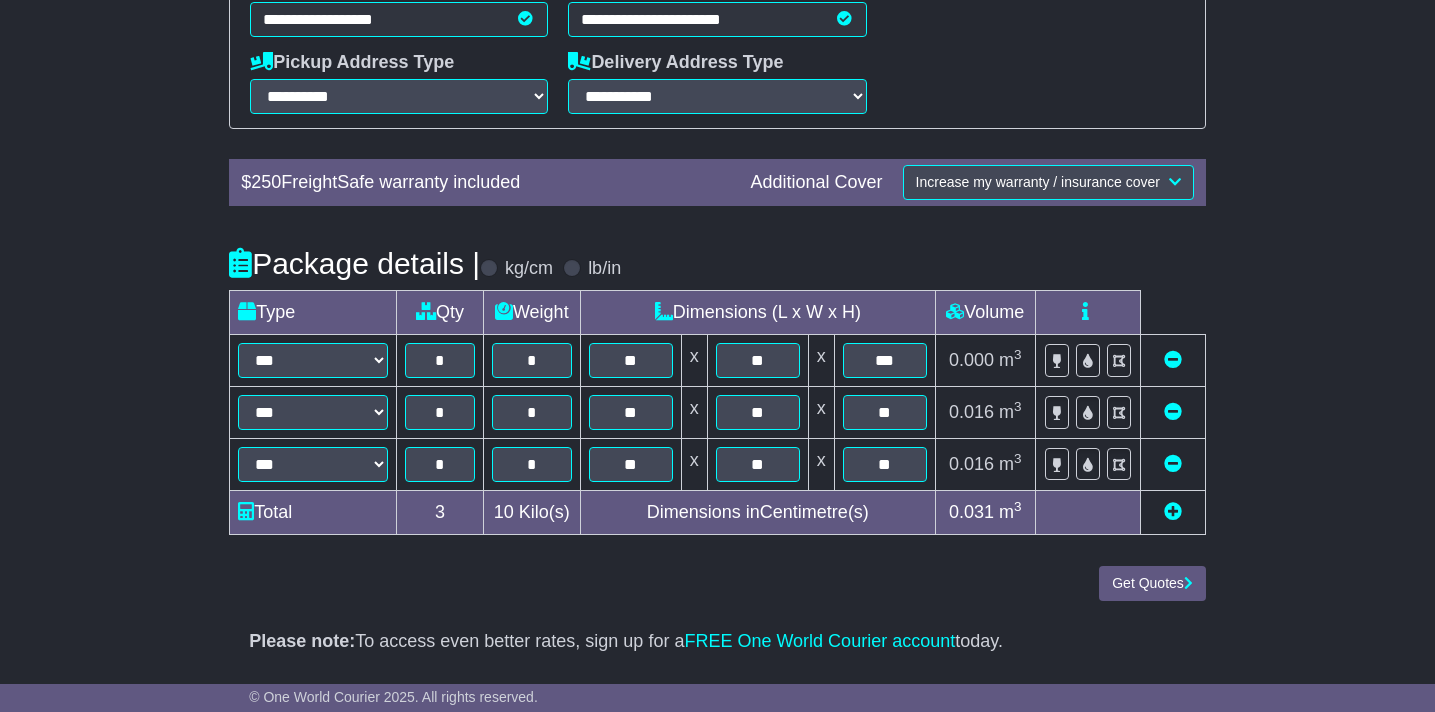 click on "**********" at bounding box center (717, 139) 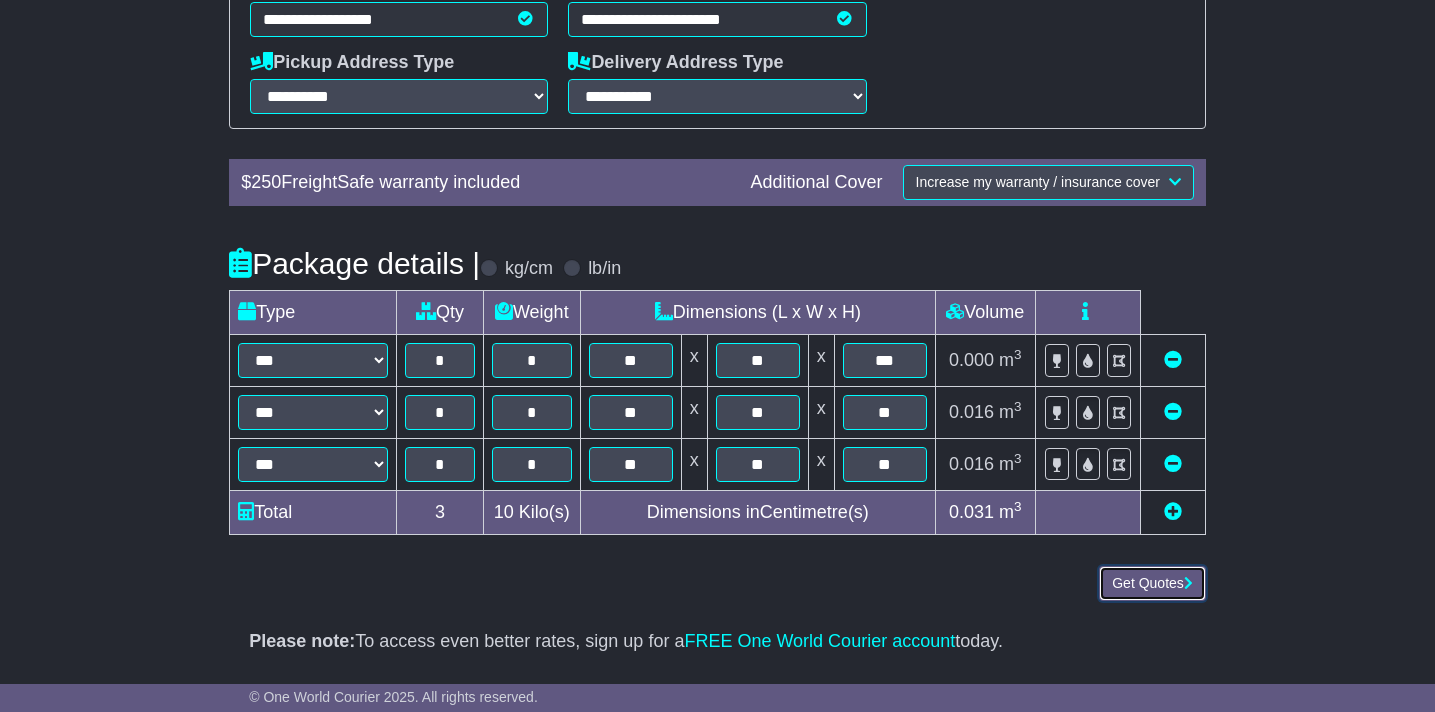 click on "Get Quotes" at bounding box center (1152, 583) 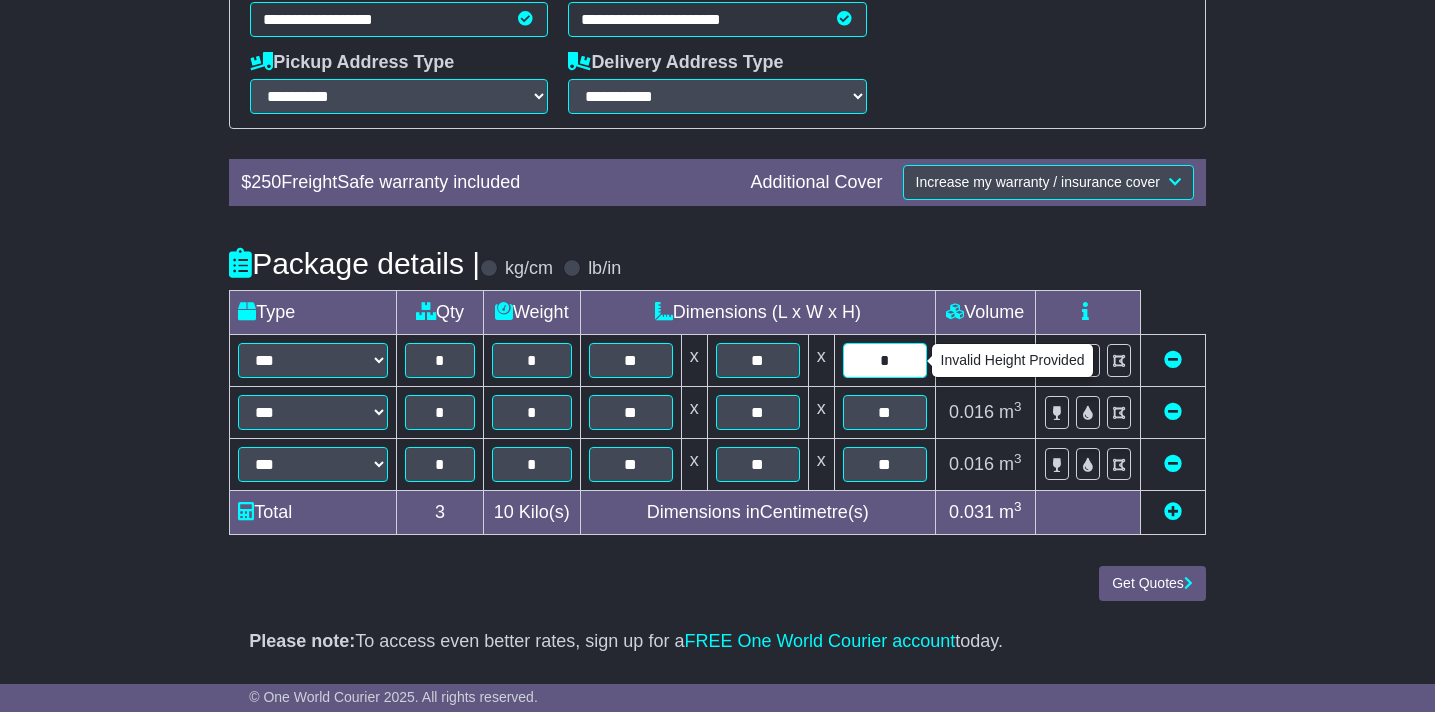 type on "*" 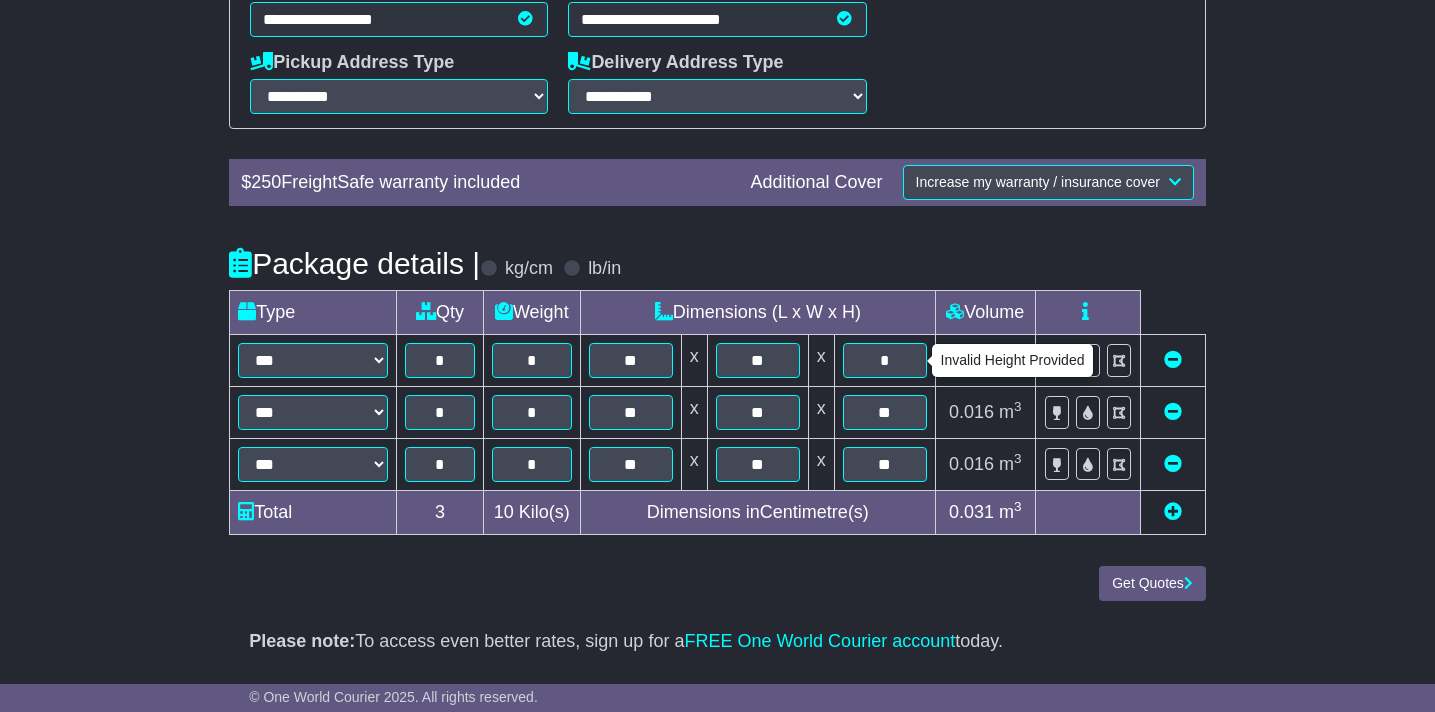 click on "**********" at bounding box center (717, 139) 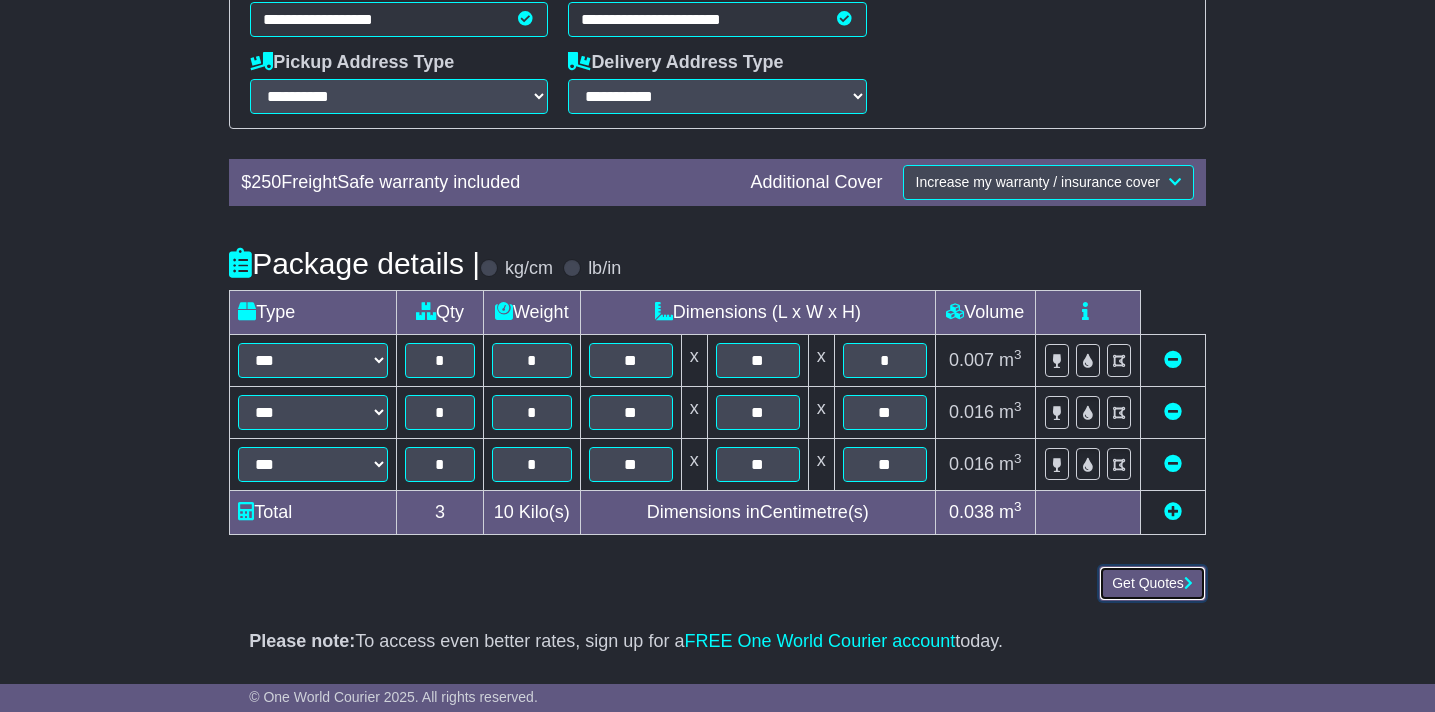 click on "Get Quotes" at bounding box center [1152, 583] 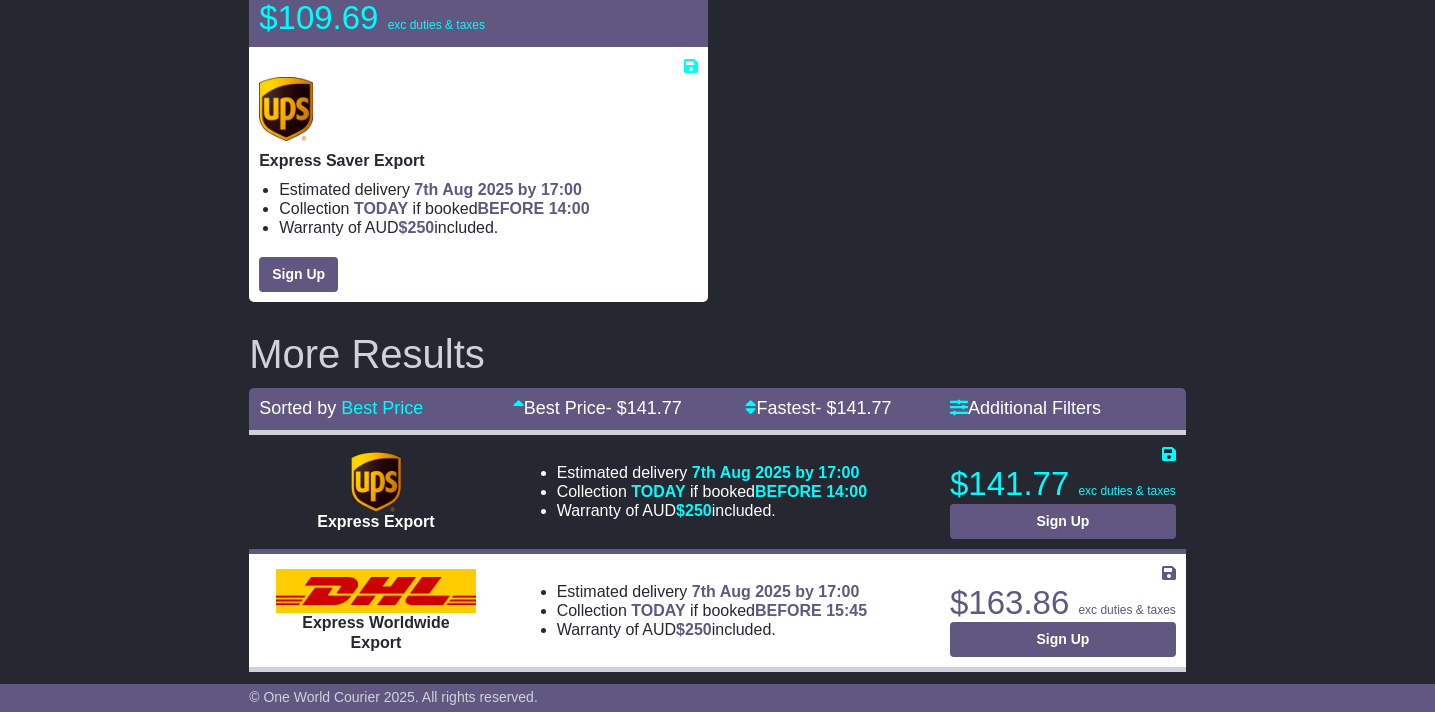 scroll, scrollTop: 335, scrollLeft: 0, axis: vertical 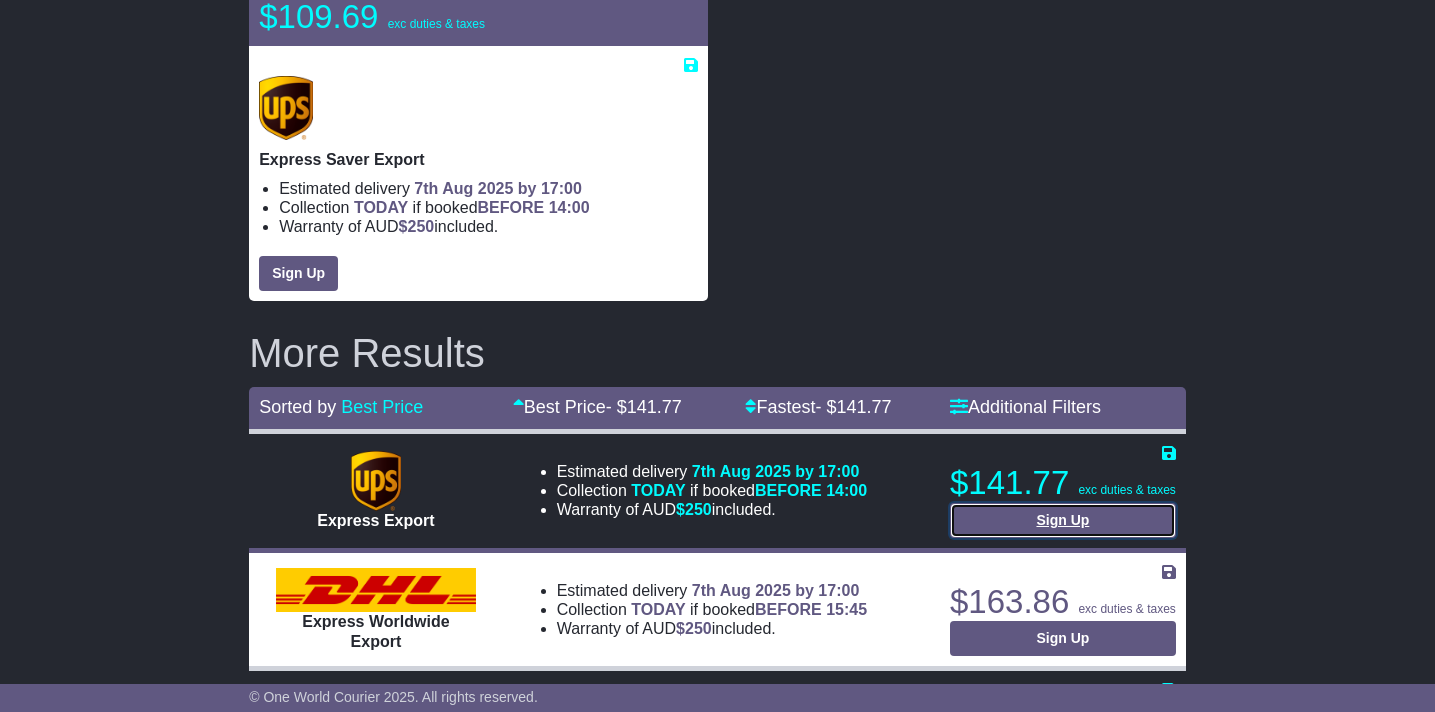 click on "Sign Up" at bounding box center (1063, 520) 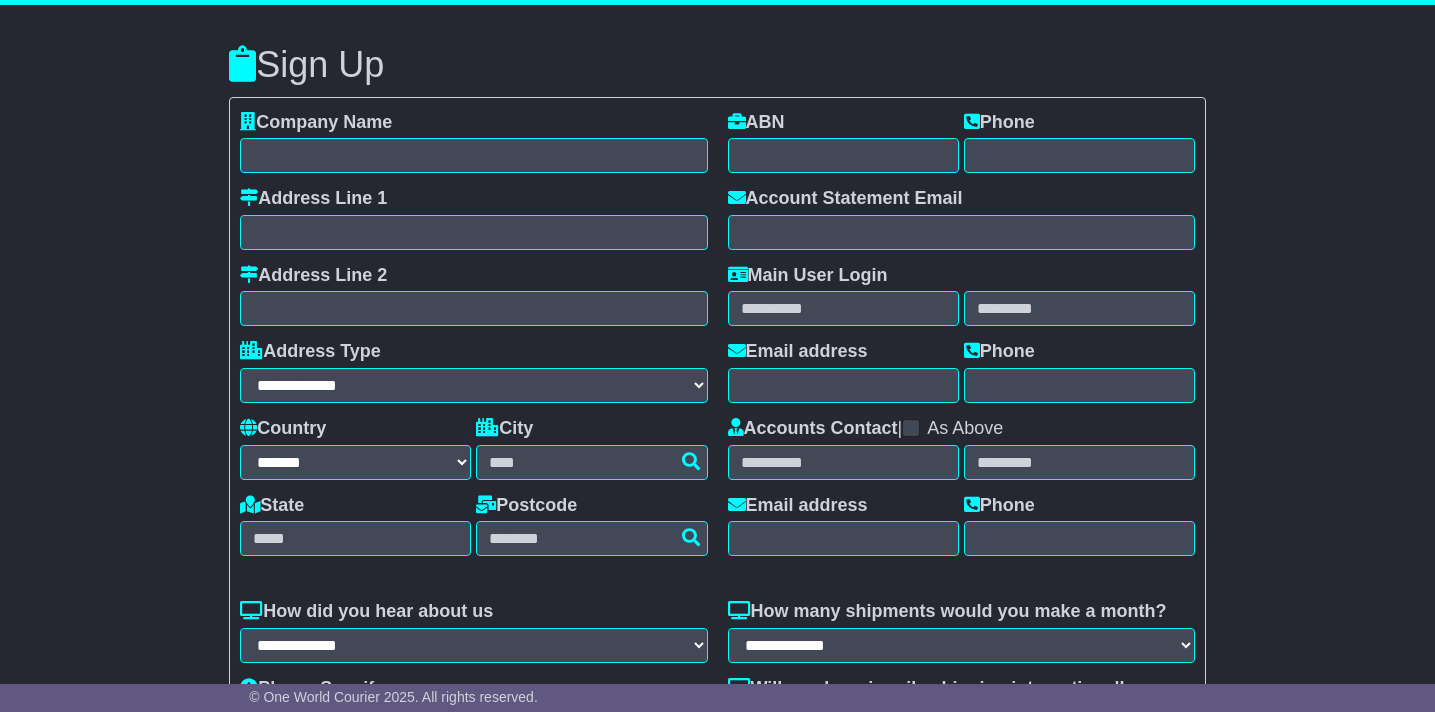 select on "**" 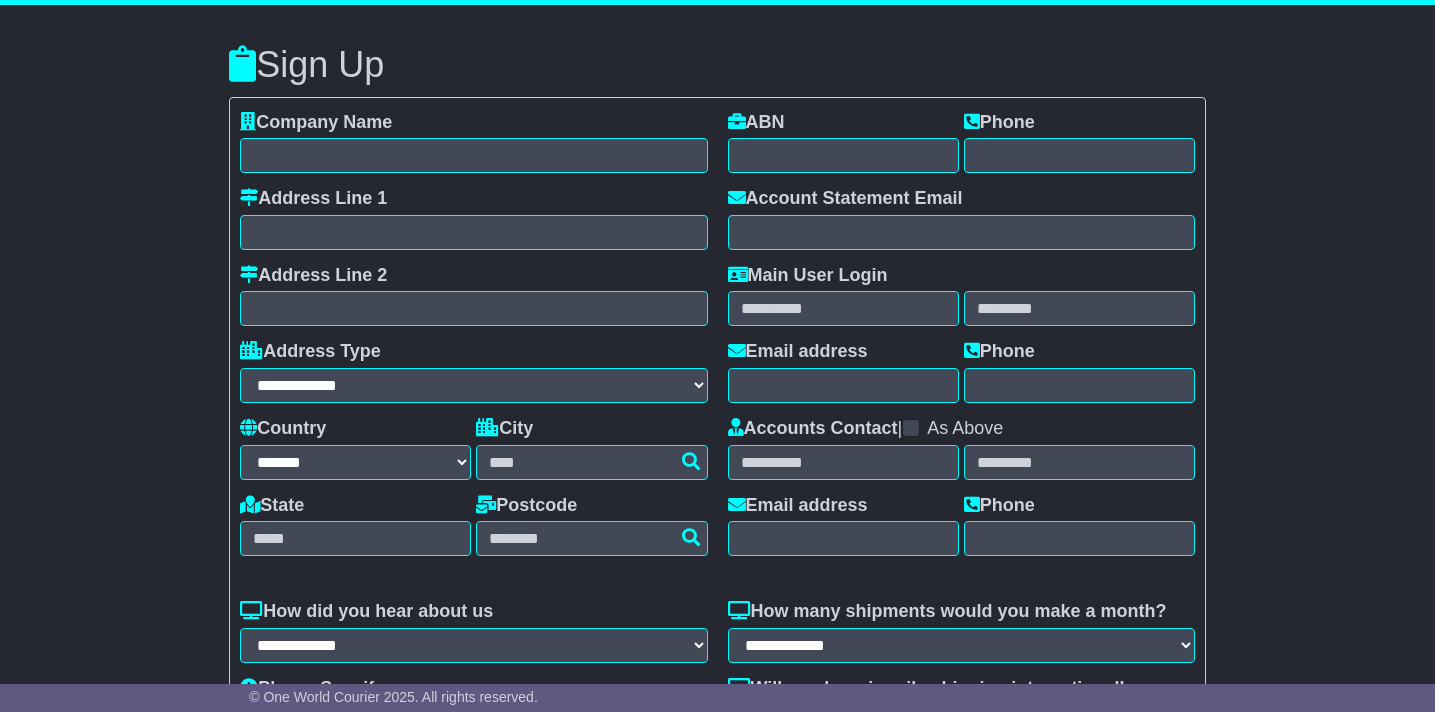 scroll, scrollTop: 0, scrollLeft: 0, axis: both 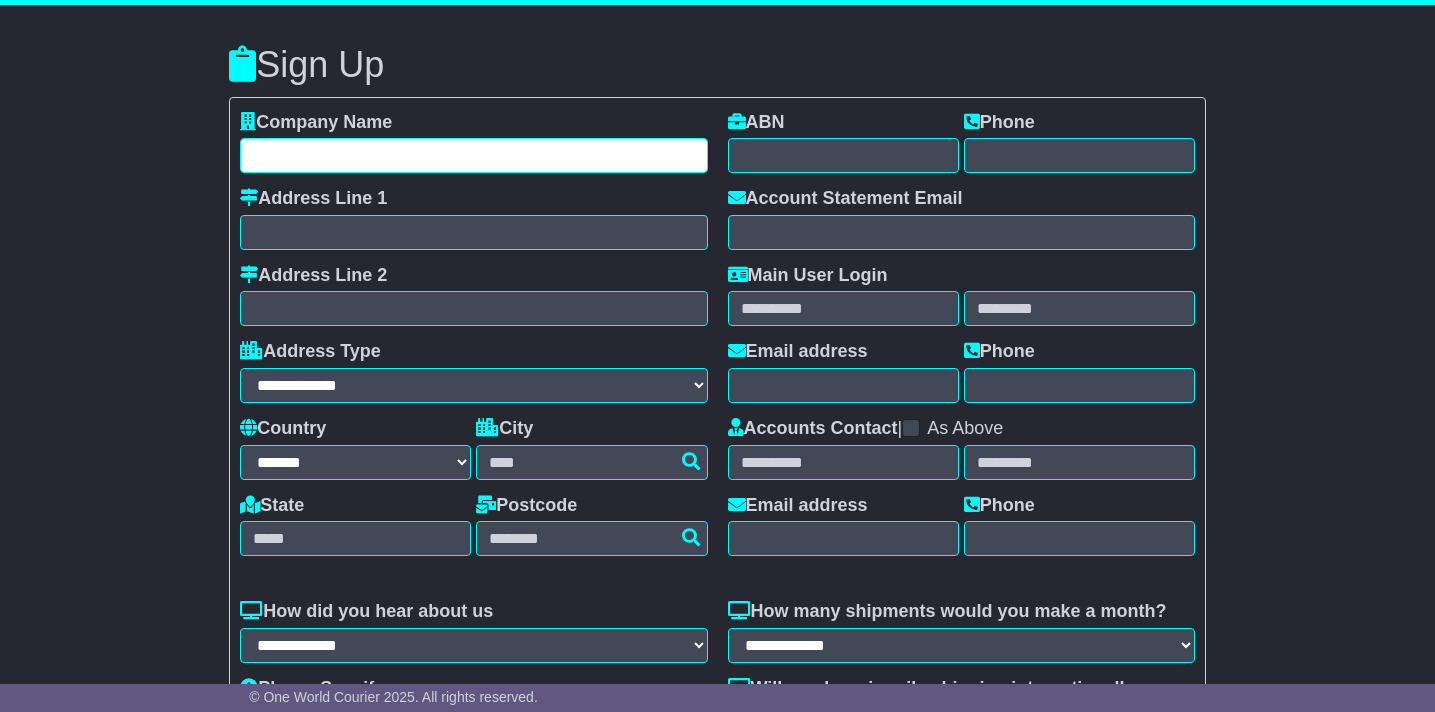 click at bounding box center [473, 155] 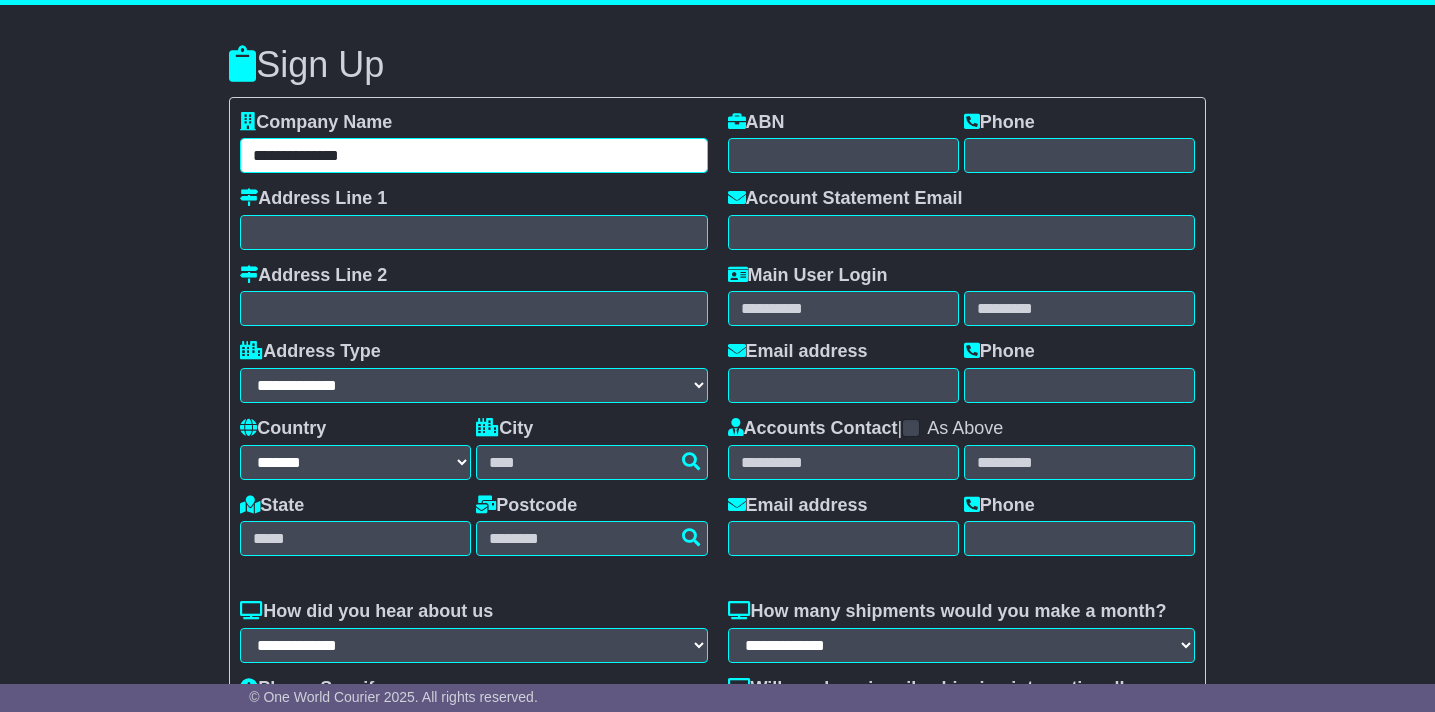 type on "**********" 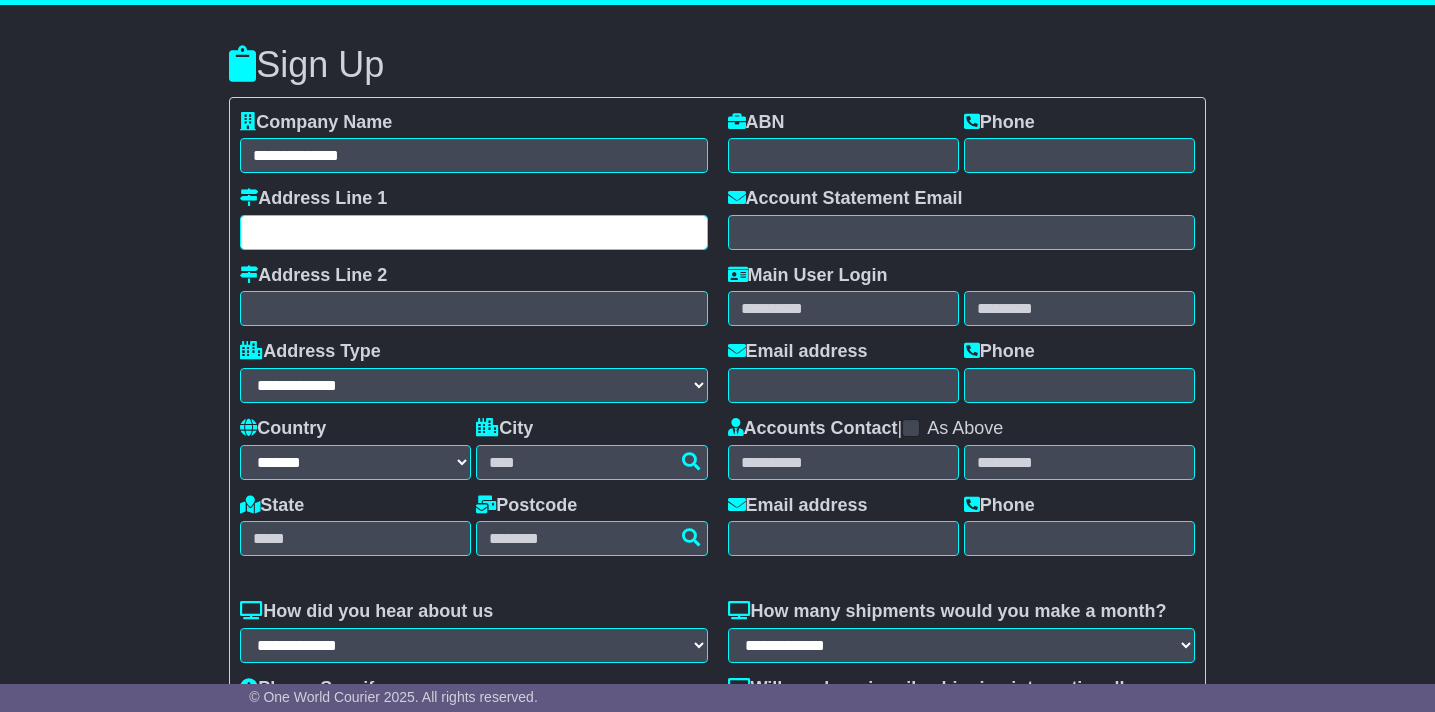 click at bounding box center [473, 232] 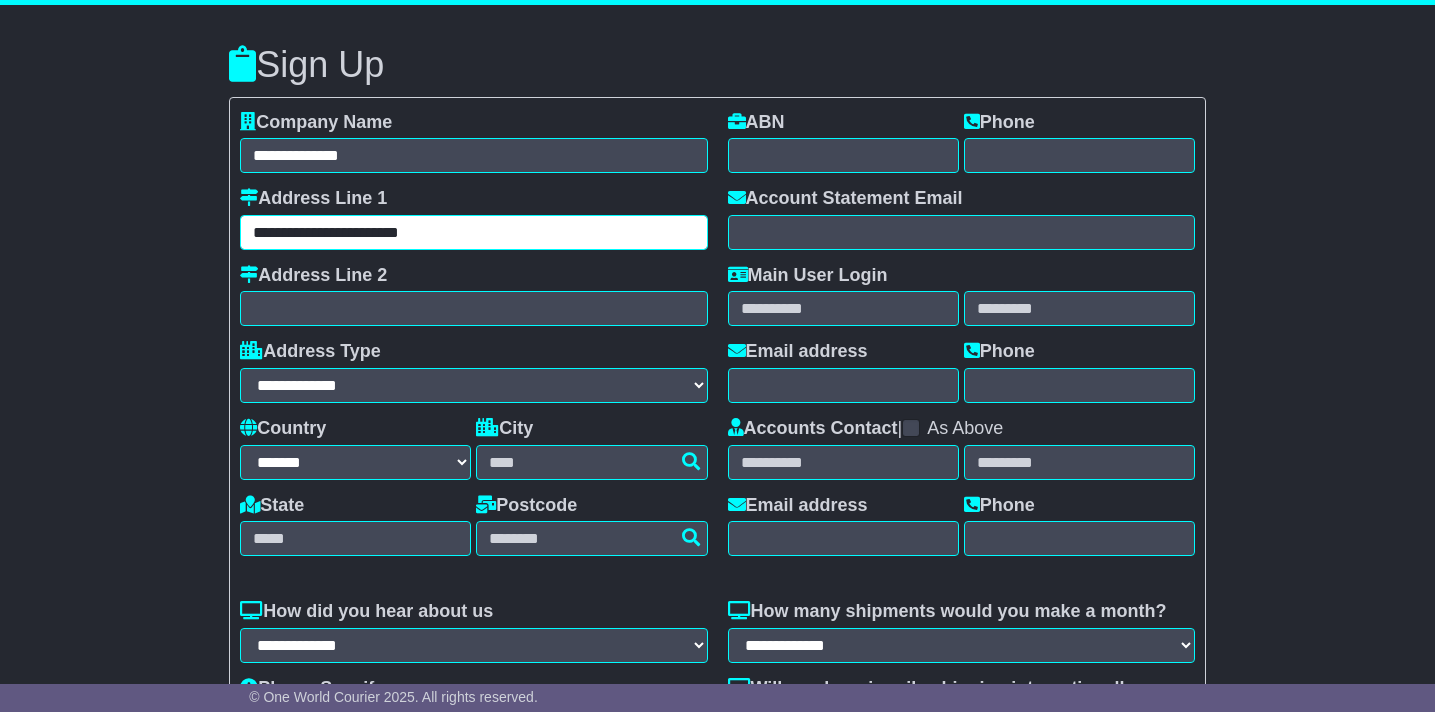 type on "**********" 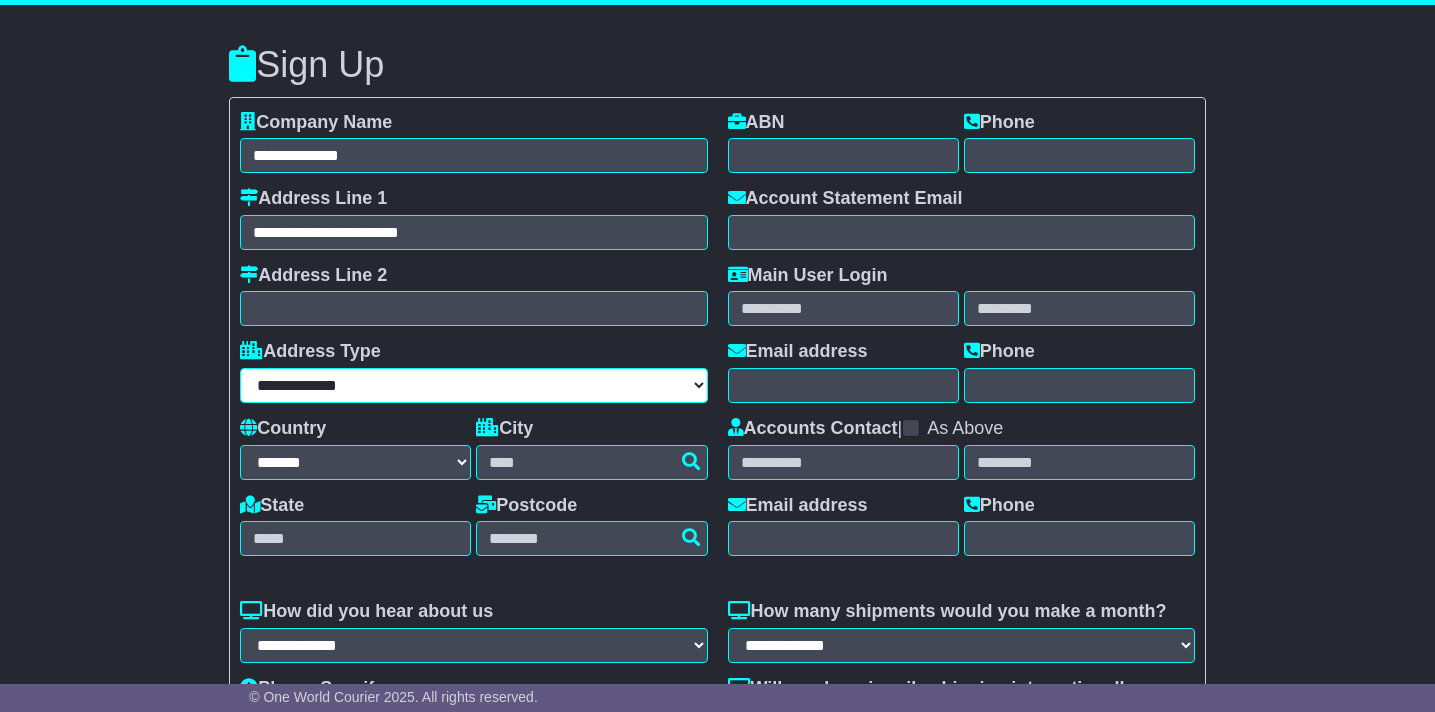 click on "**********" at bounding box center [473, 385] 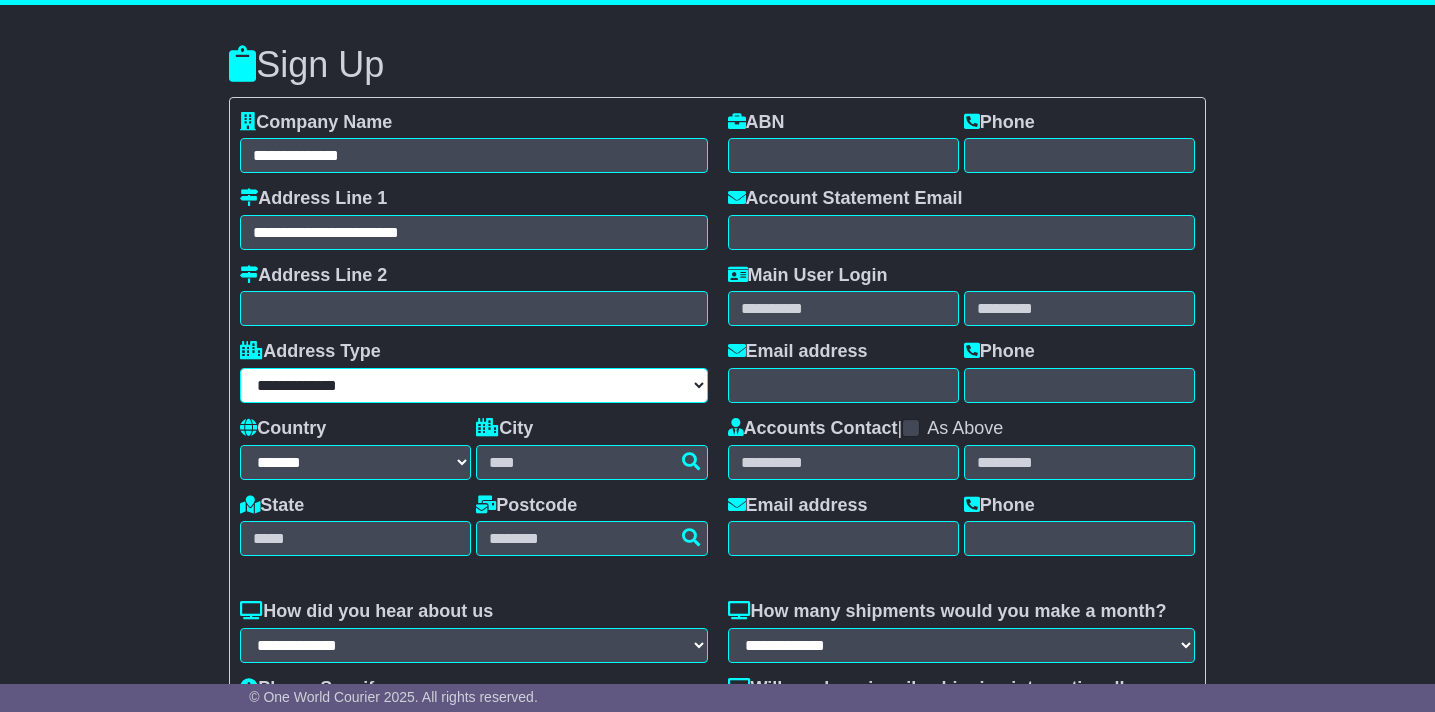 select on "**********" 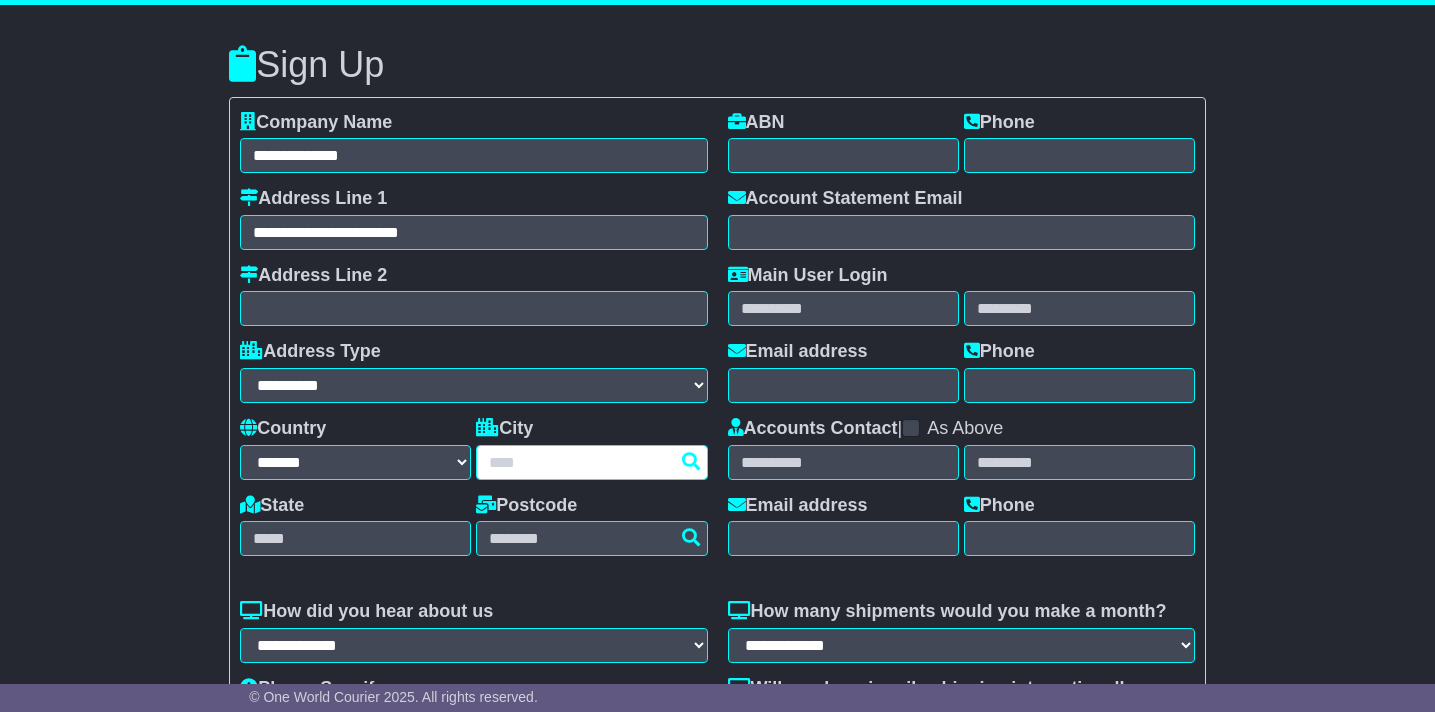 click at bounding box center [591, 462] 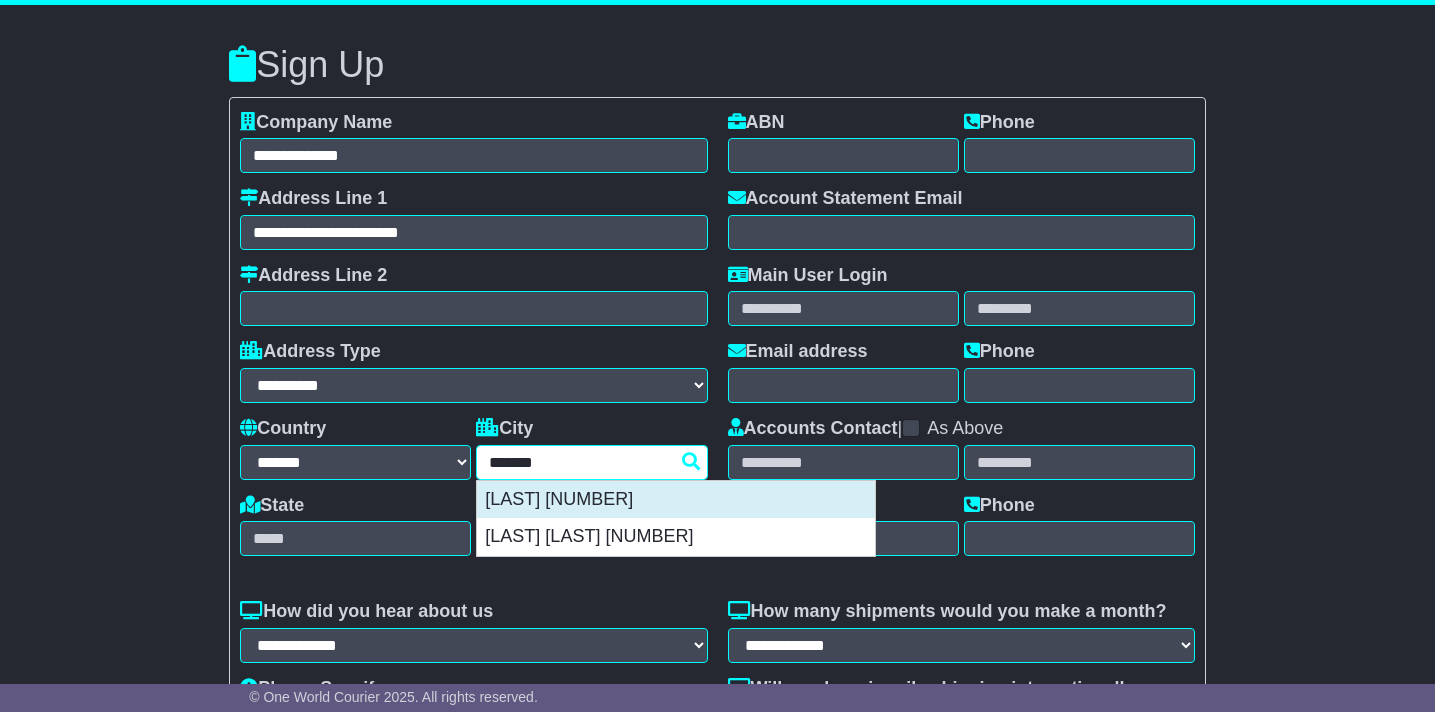 click on "BELROSE 2085" at bounding box center [676, 500] 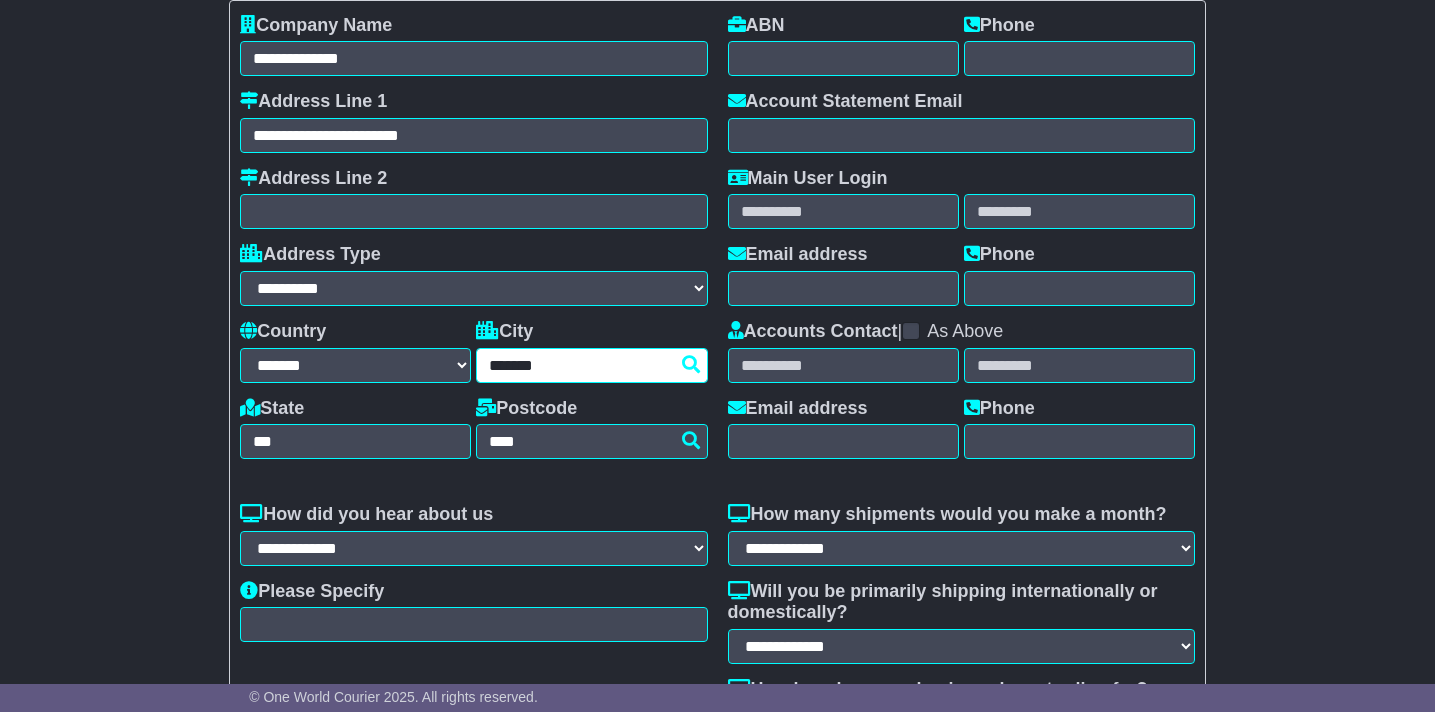 scroll, scrollTop: 100, scrollLeft: 0, axis: vertical 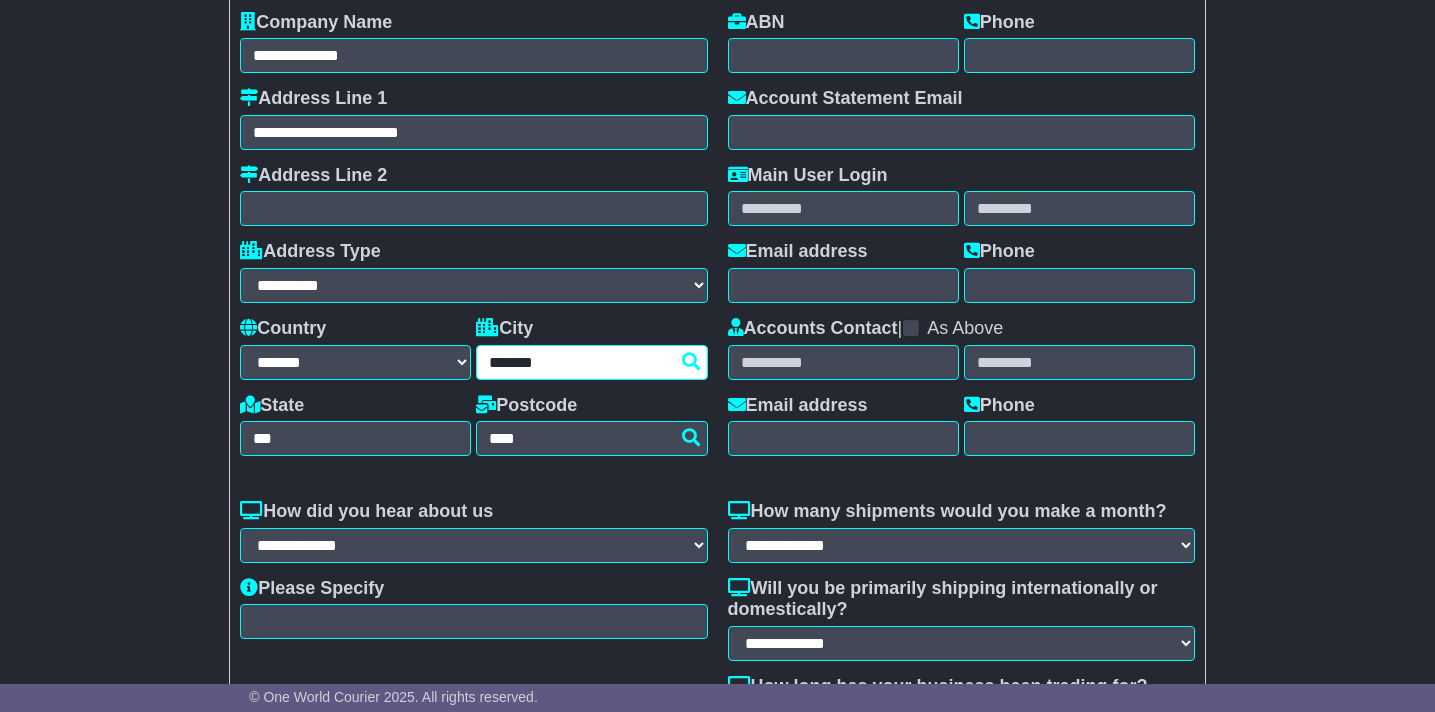 type on "*******" 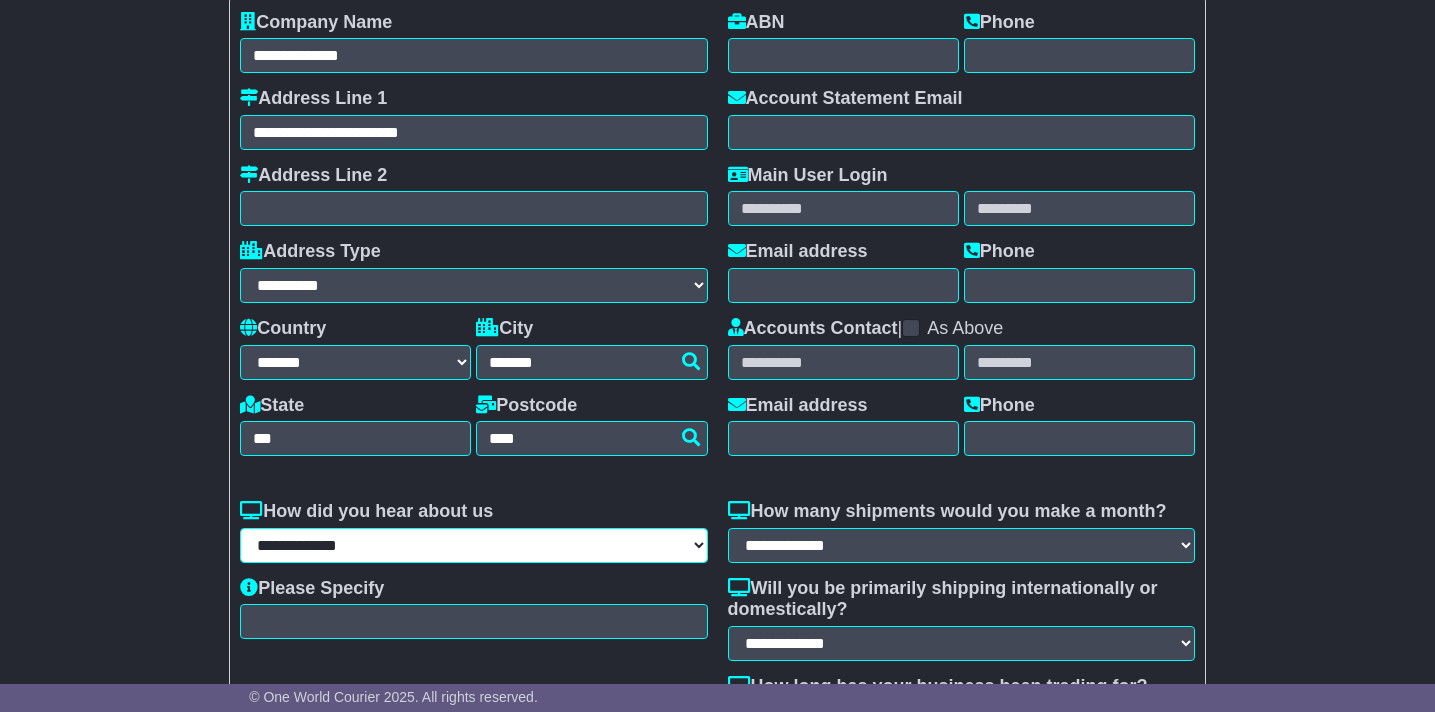 click on "**********" at bounding box center (473, 545) 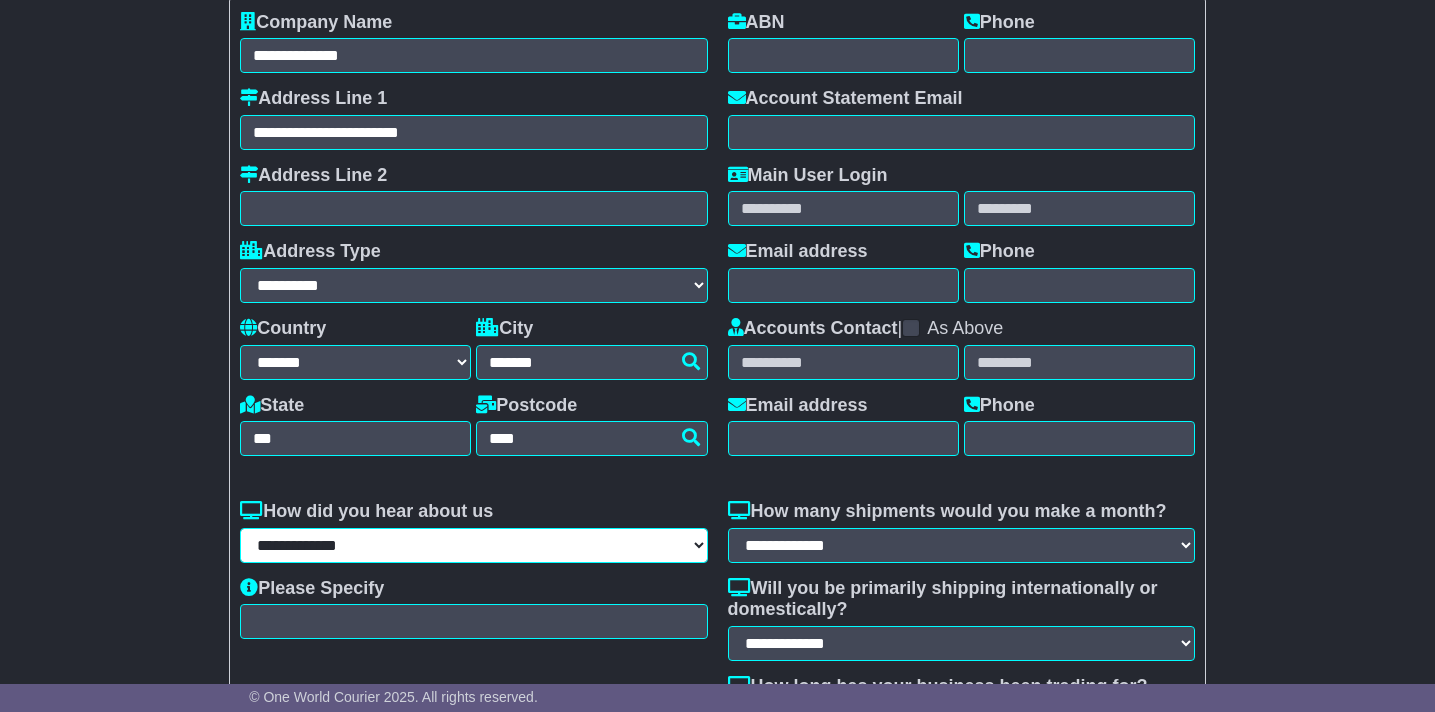 select on "**********" 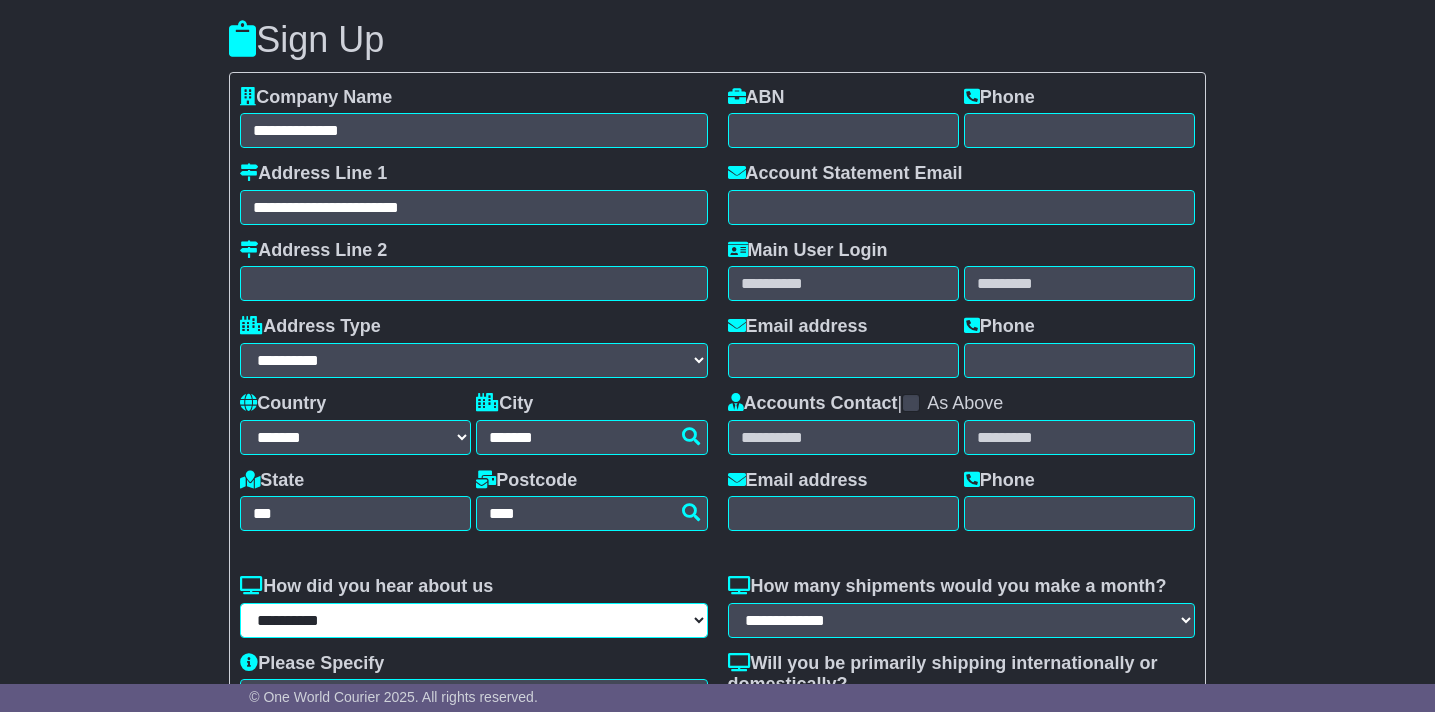 scroll, scrollTop: 21, scrollLeft: 0, axis: vertical 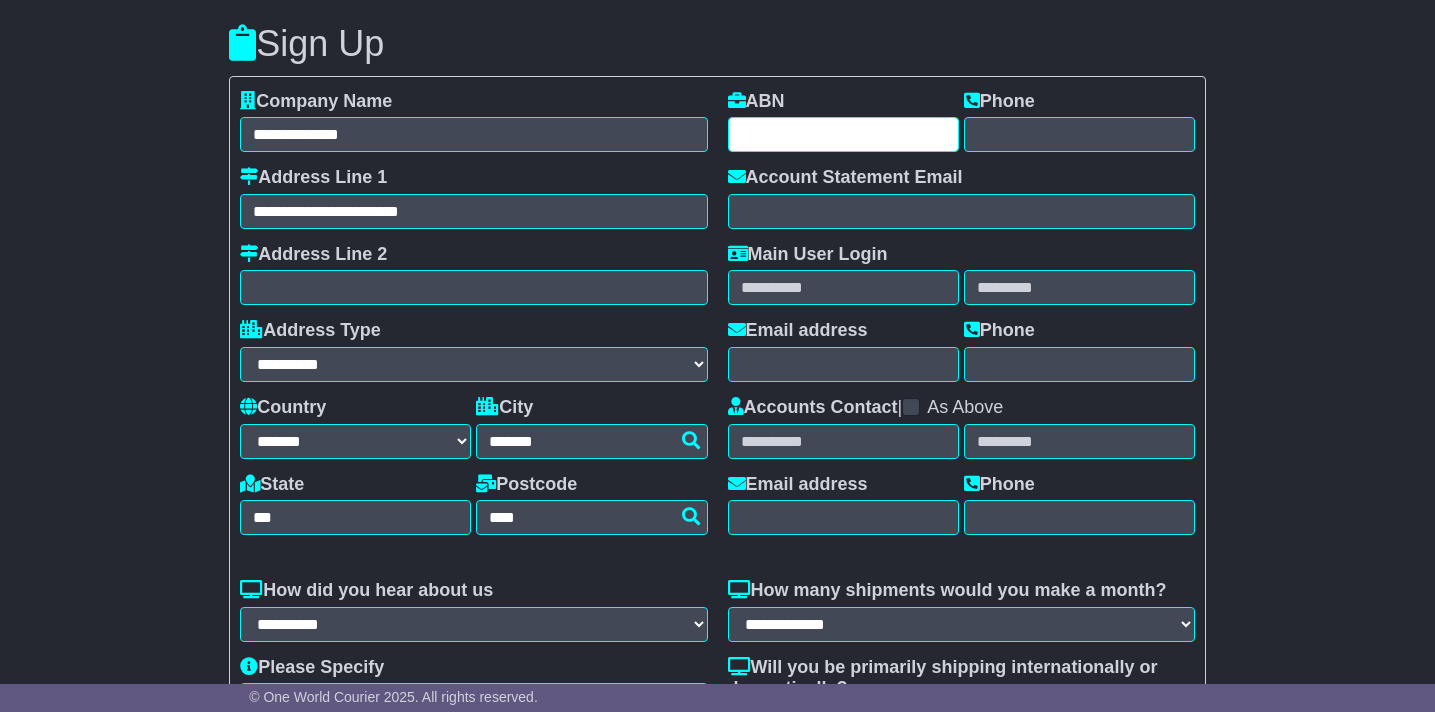 click at bounding box center [843, 134] 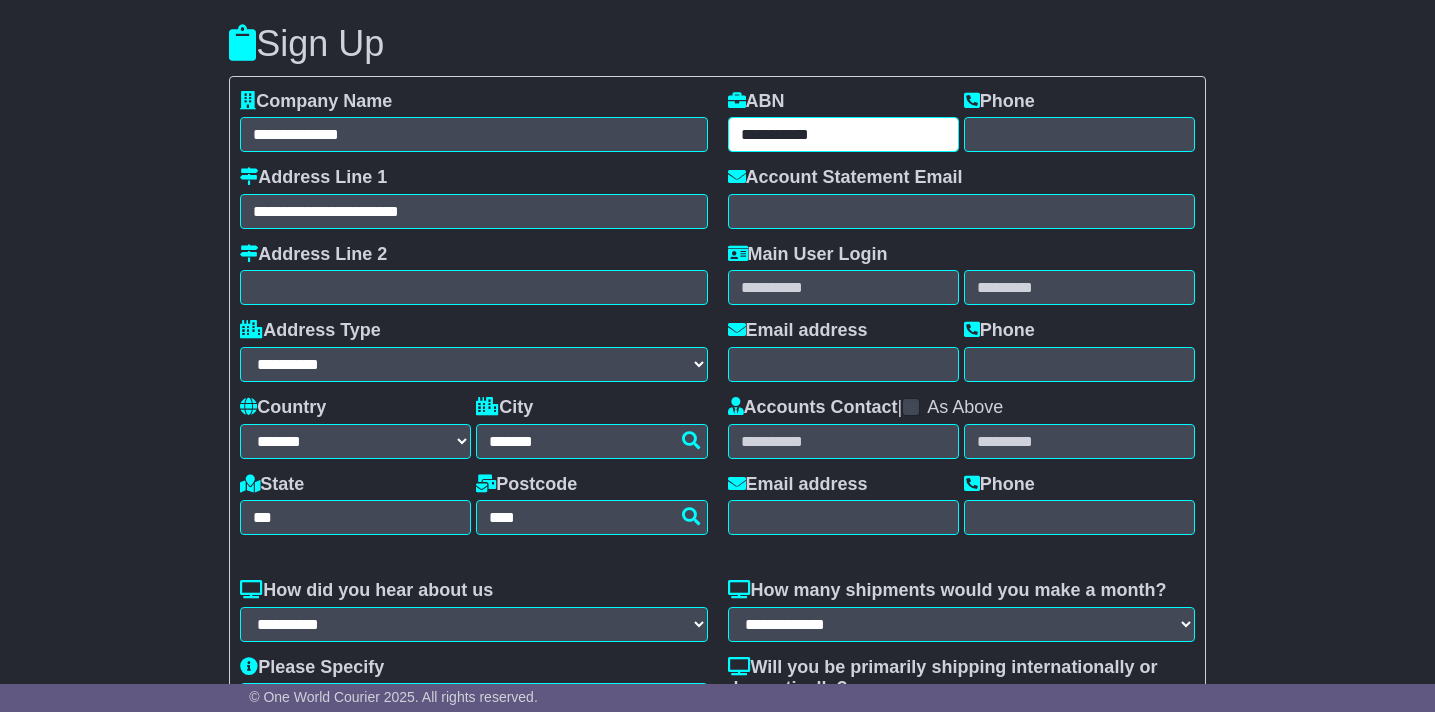 type on "**********" 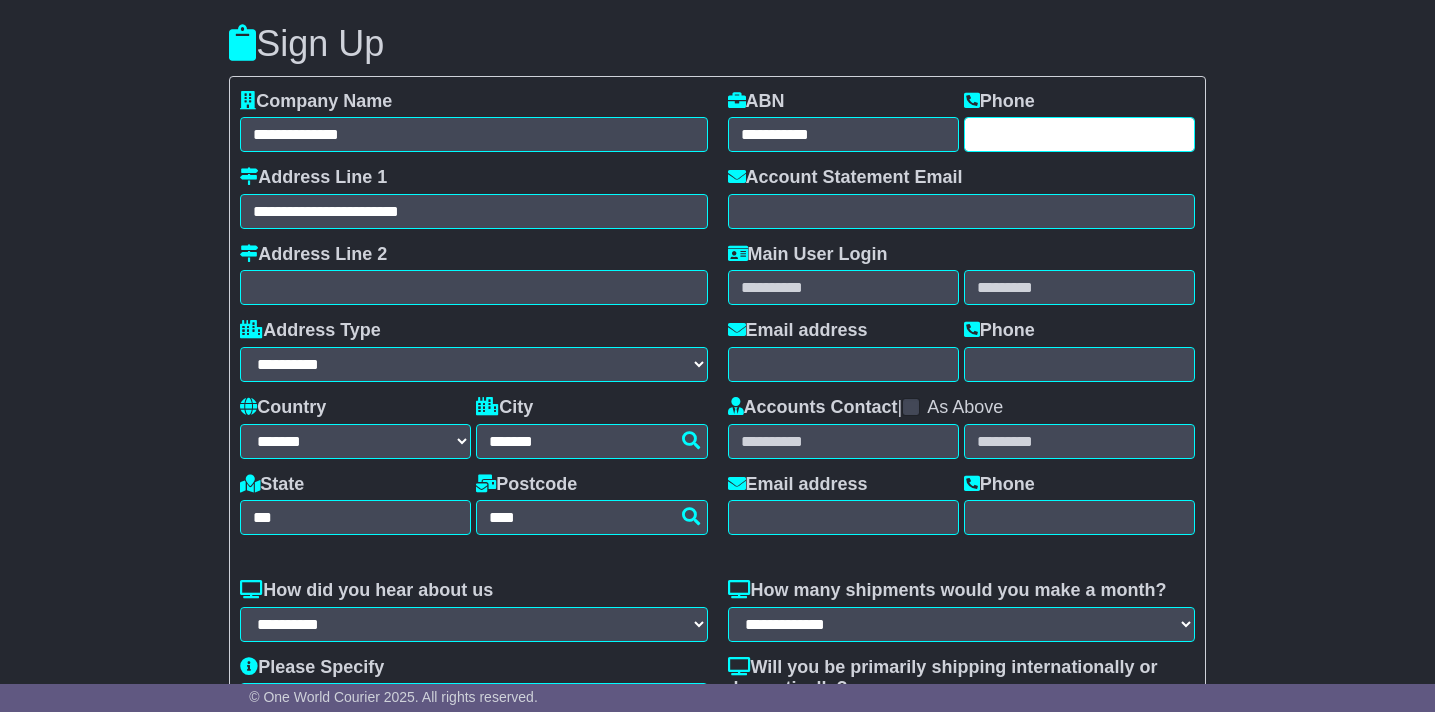 click at bounding box center [1079, 134] 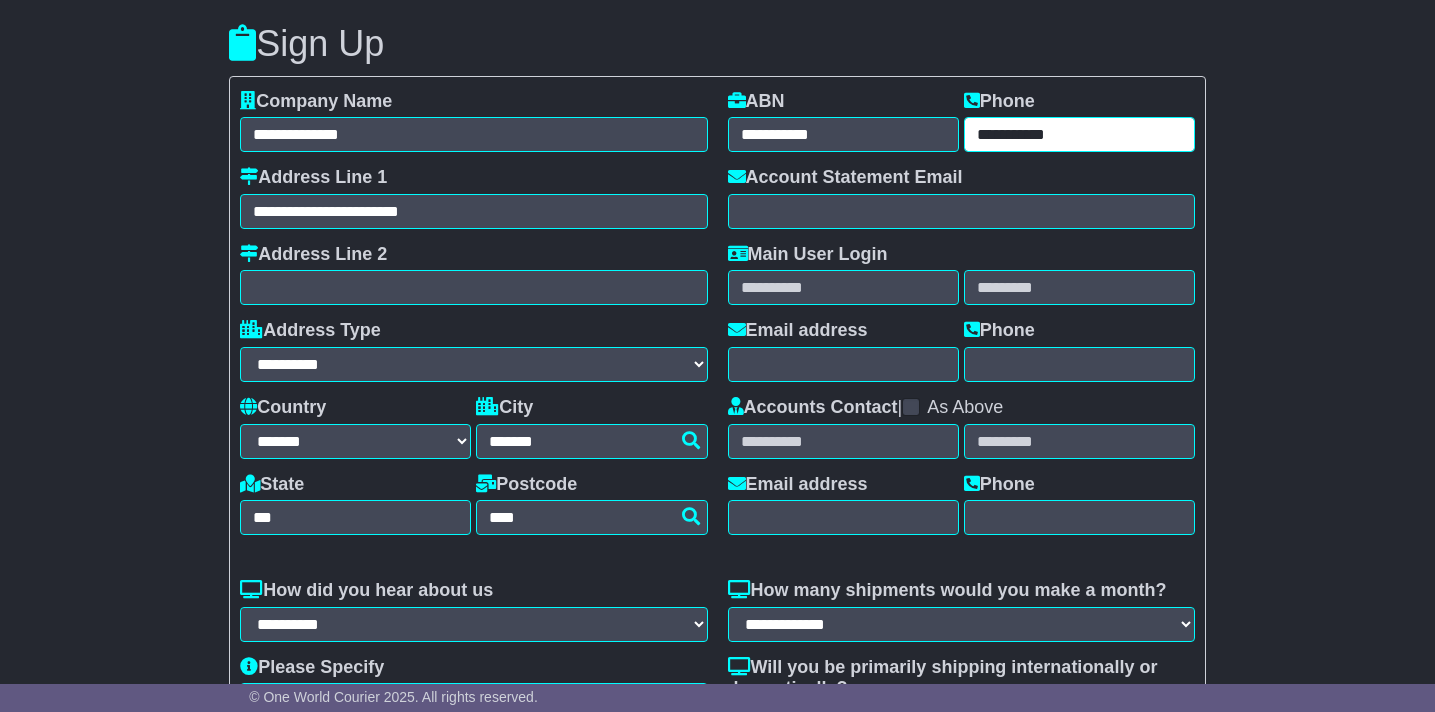 click on "**********" at bounding box center [1079, 134] 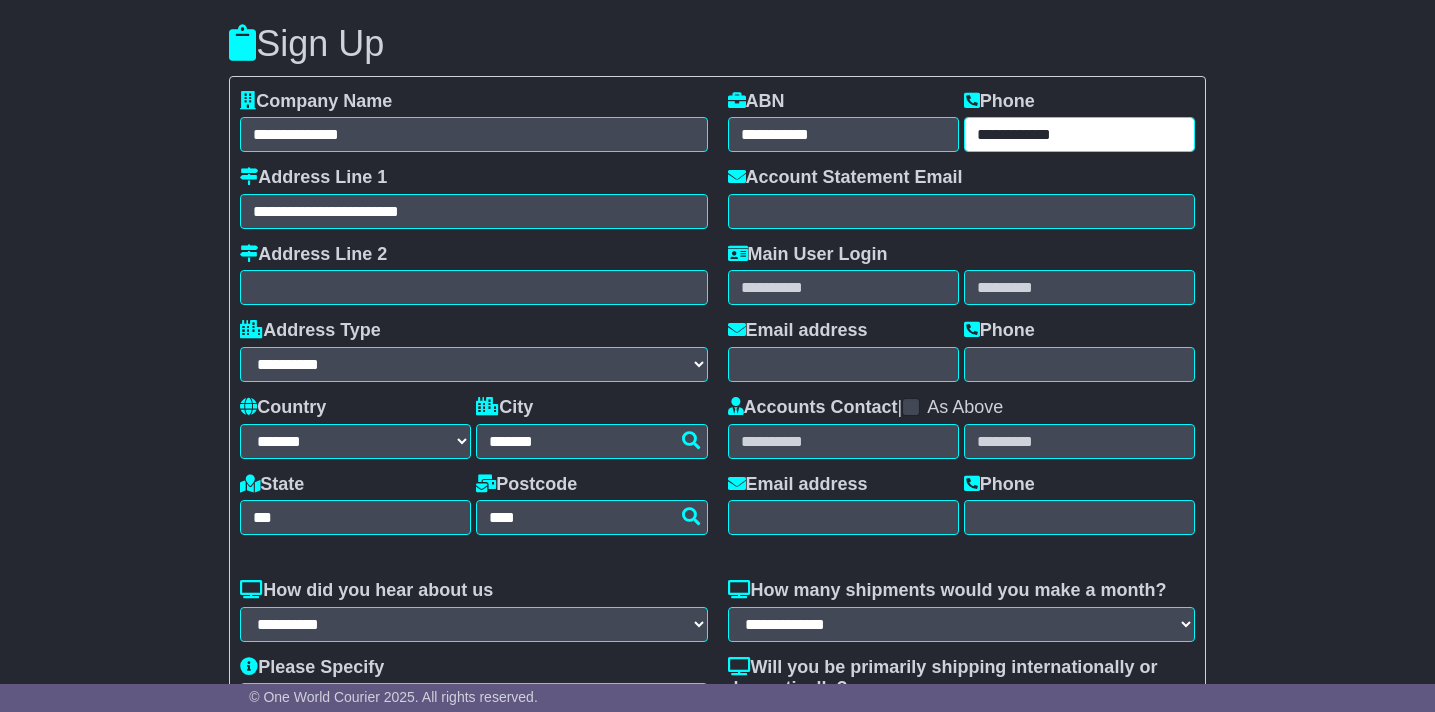 type on "**********" 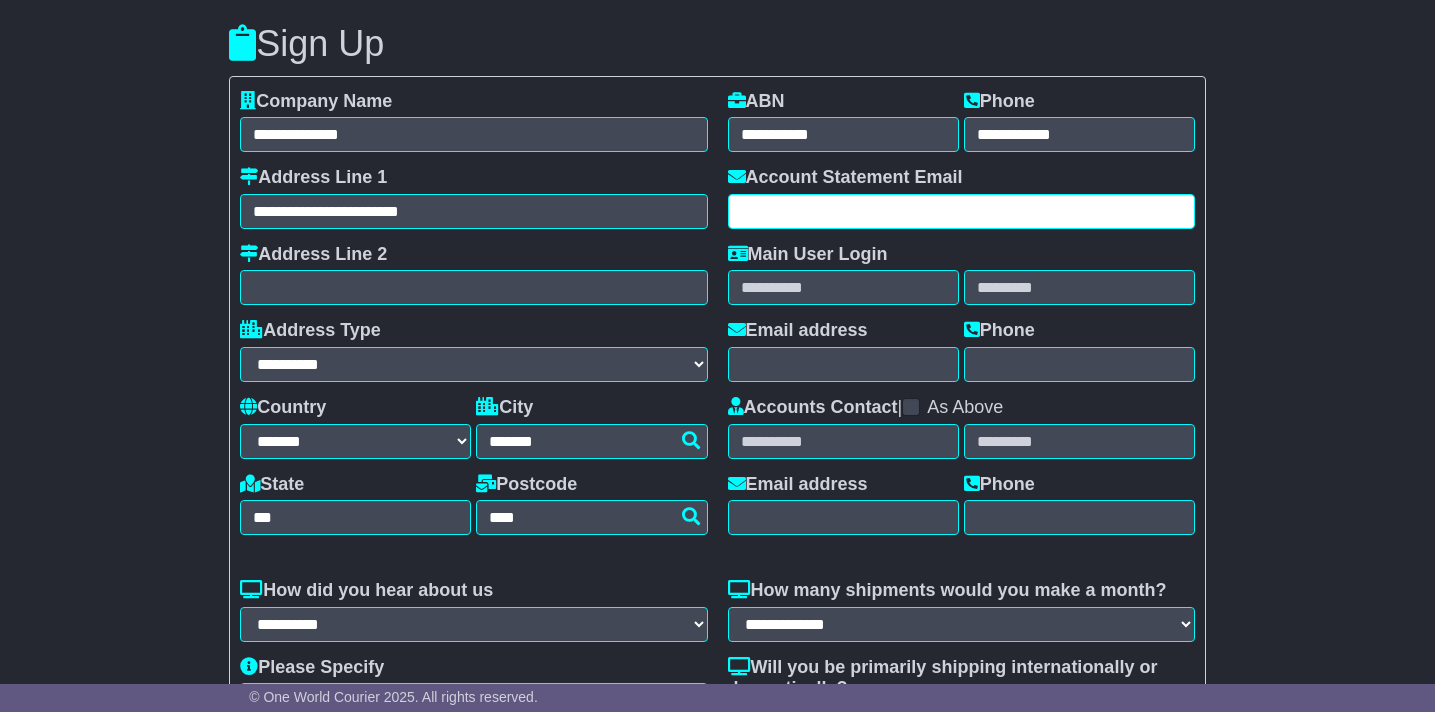 click at bounding box center [961, 211] 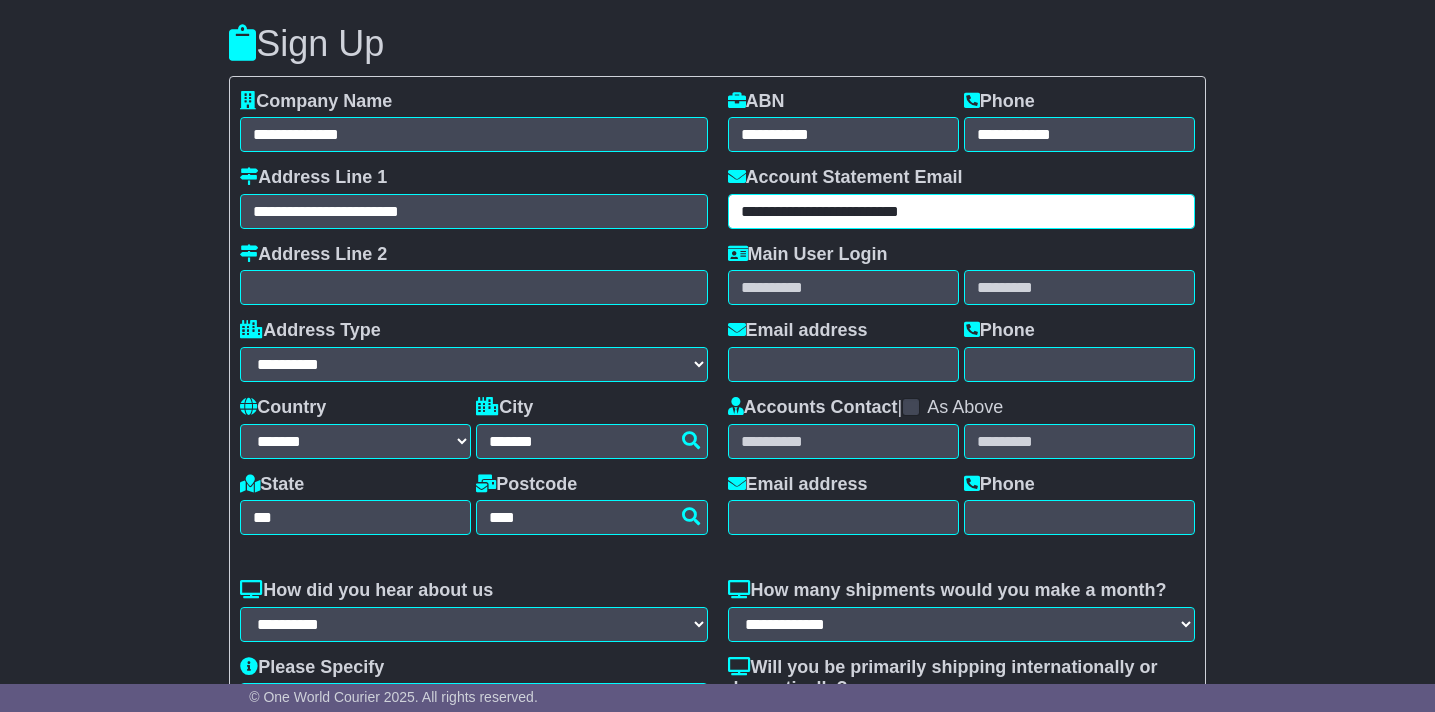 type on "**********" 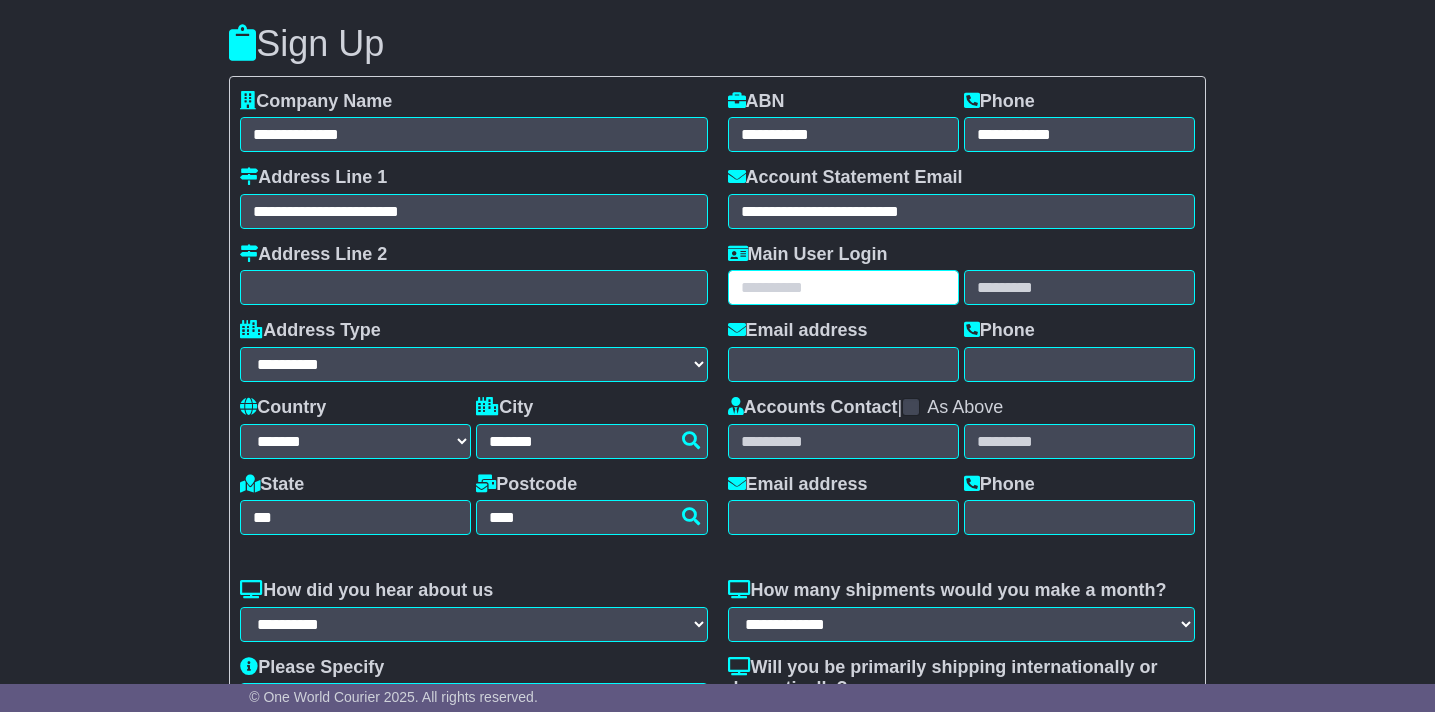 click at bounding box center [843, 287] 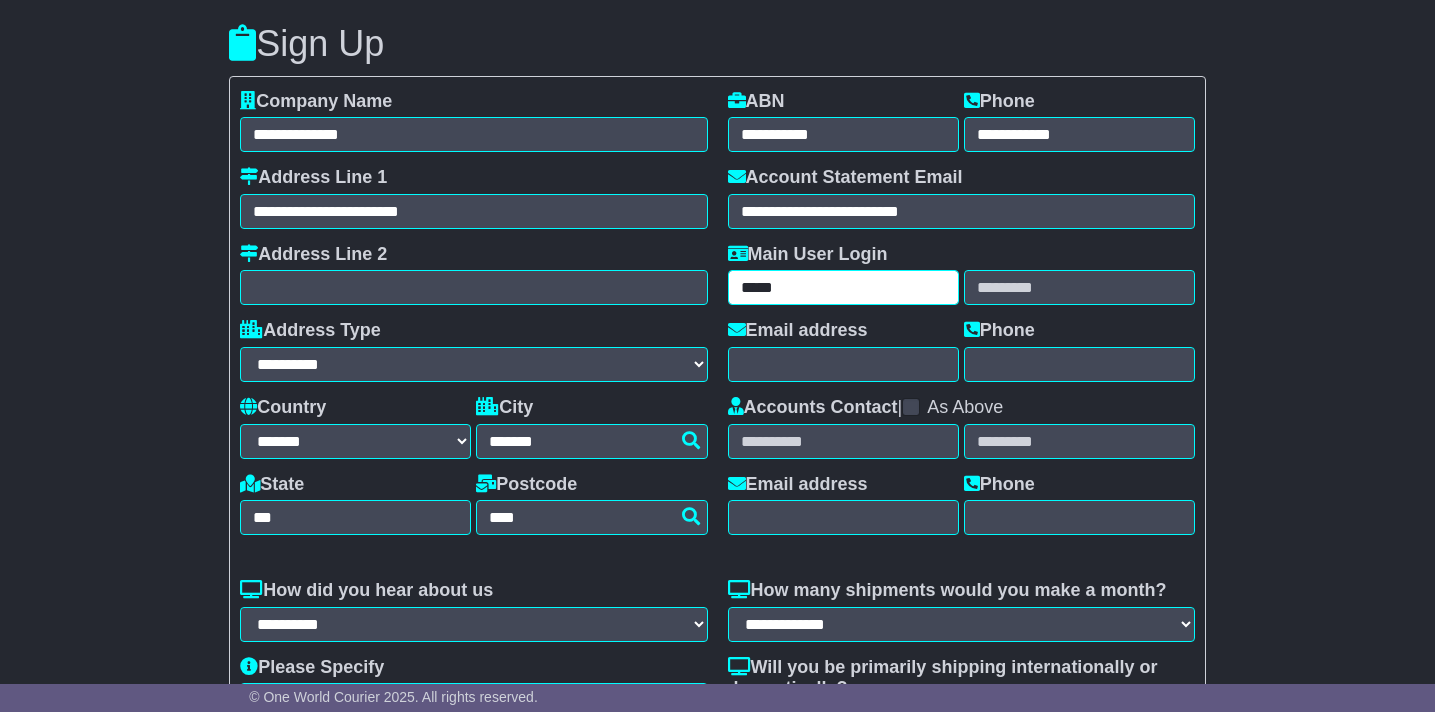 type on "****" 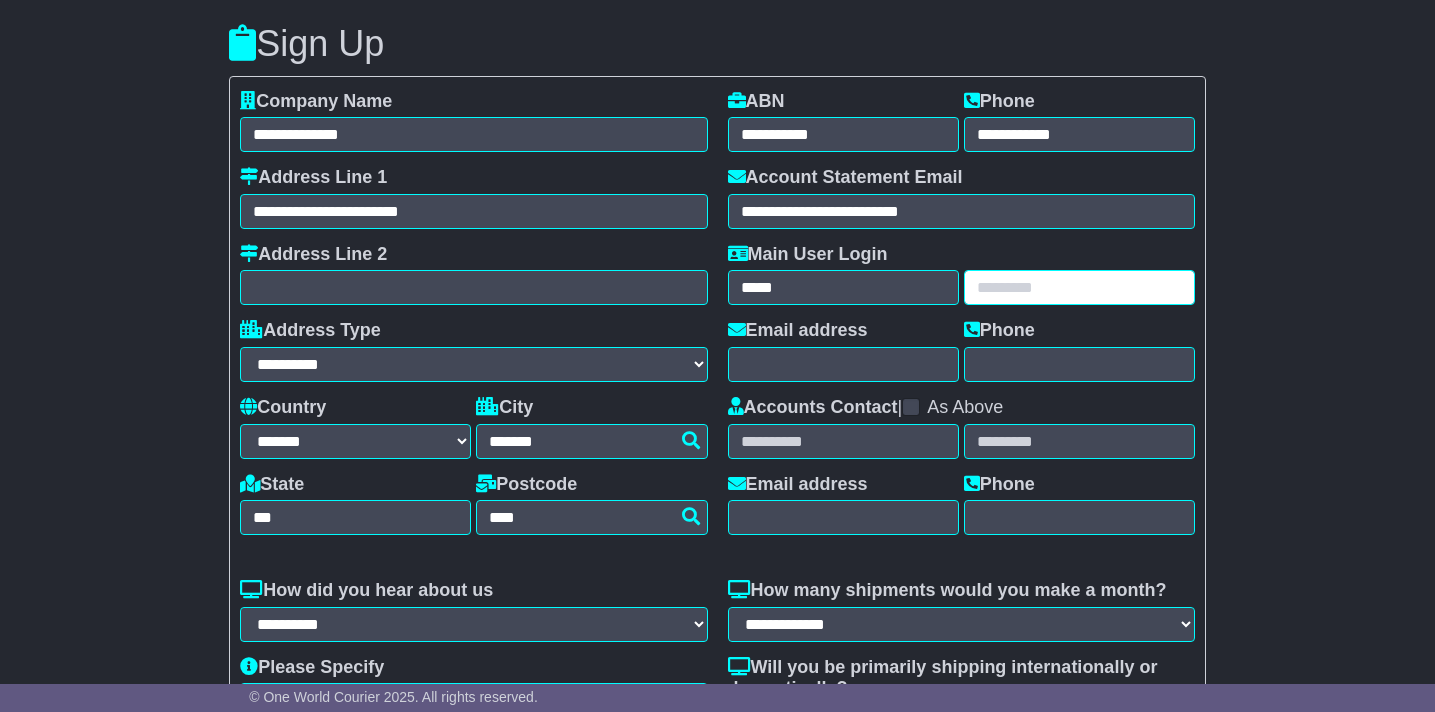 click at bounding box center (1079, 287) 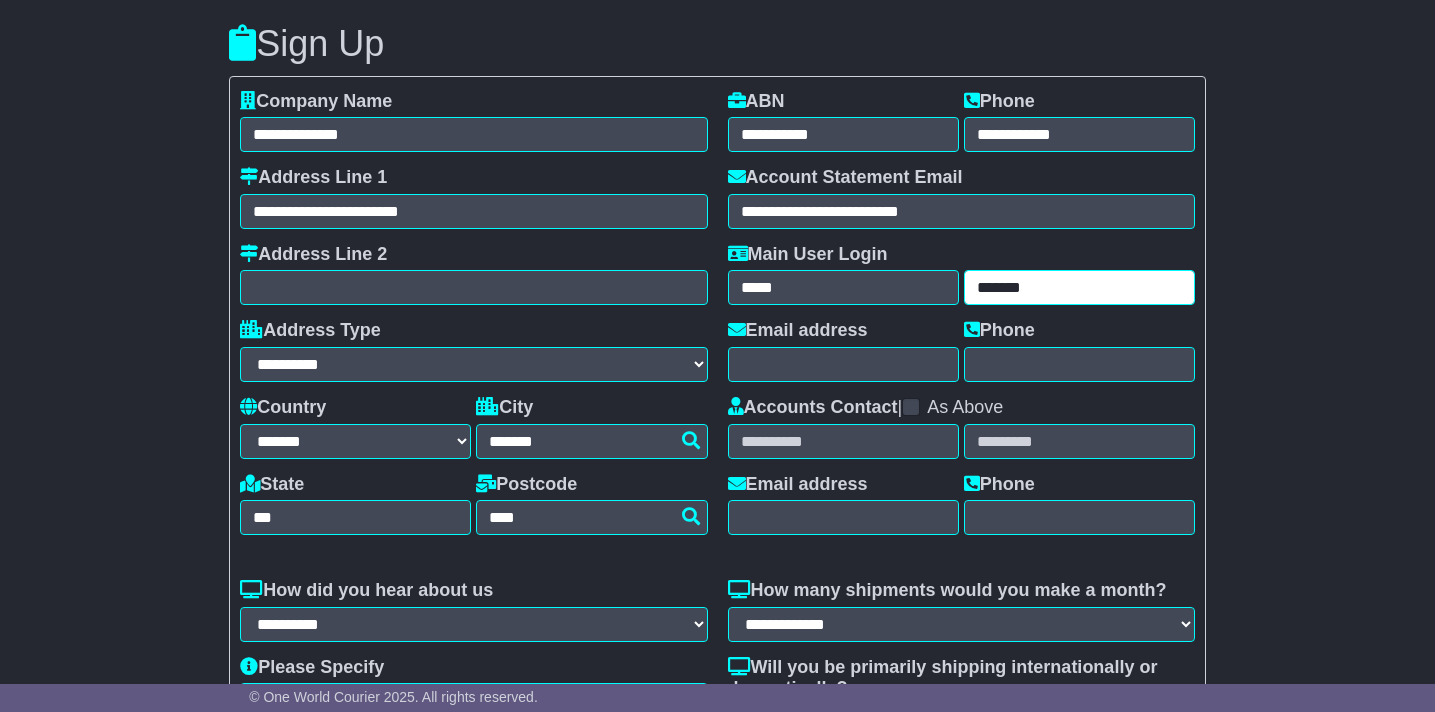 type on "*******" 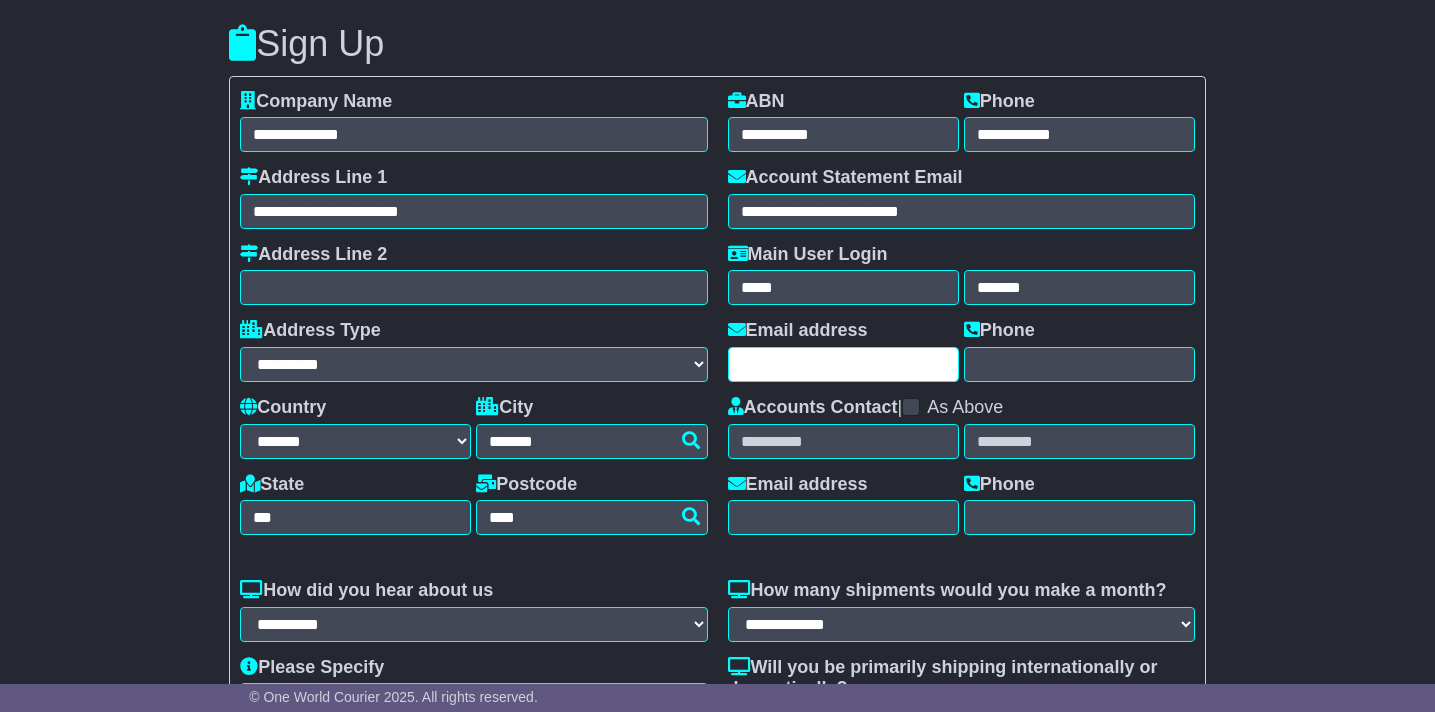 click at bounding box center (843, 364) 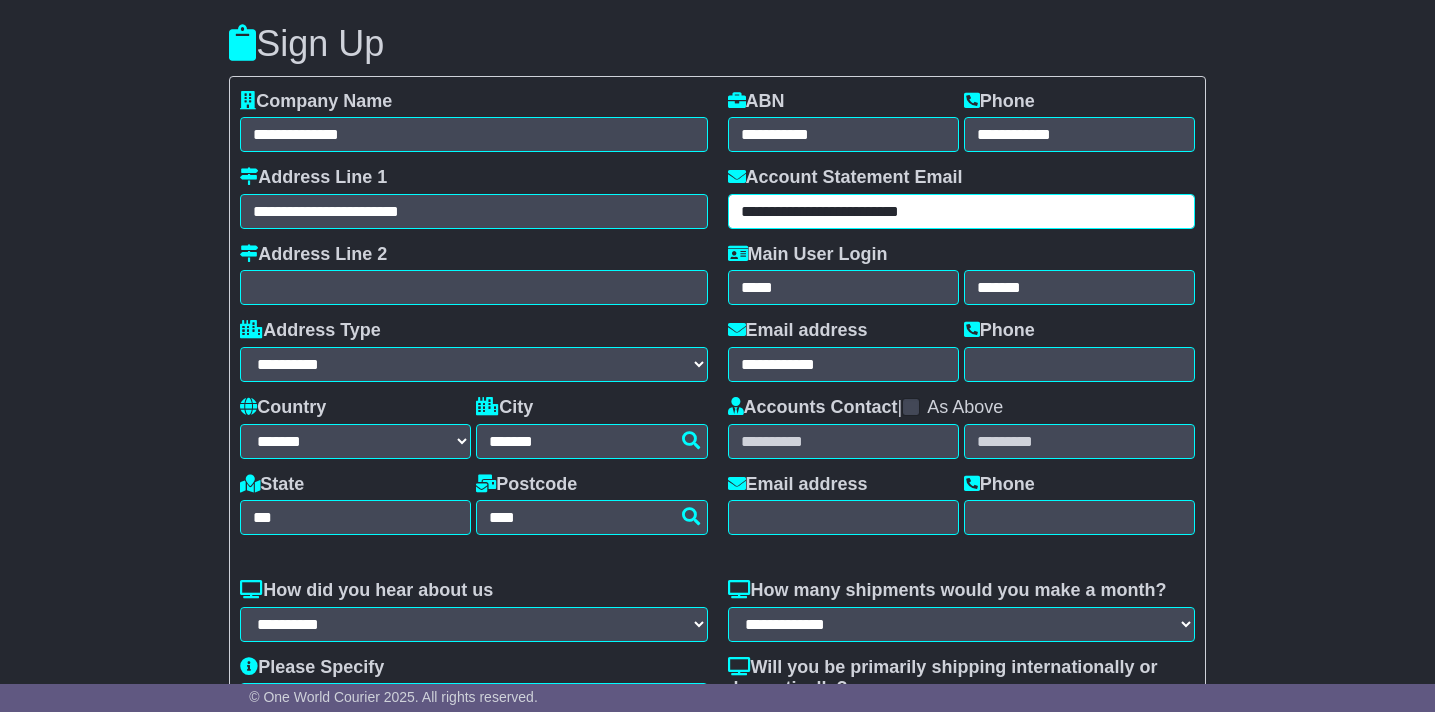 drag, startPoint x: 938, startPoint y: 207, endPoint x: 804, endPoint y: 212, distance: 134.09325 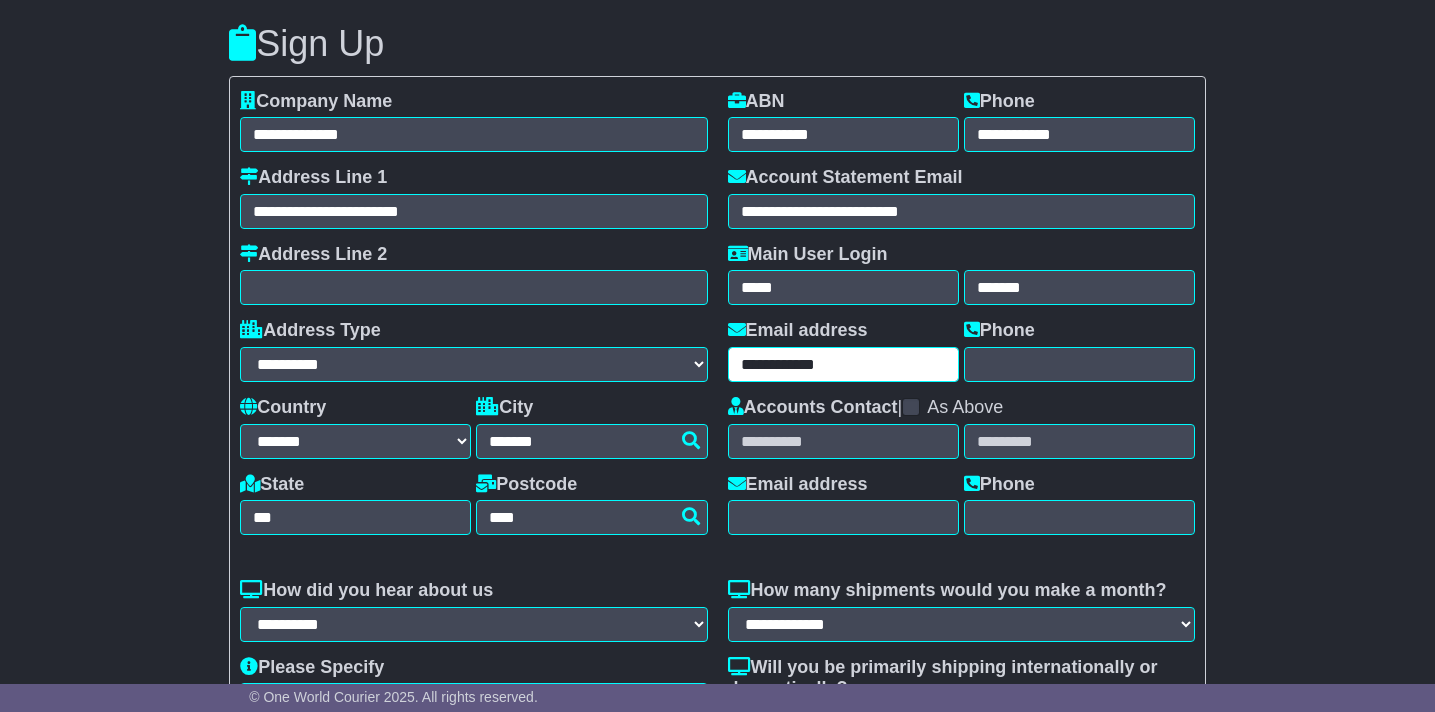 click on "**********" at bounding box center [843, 364] 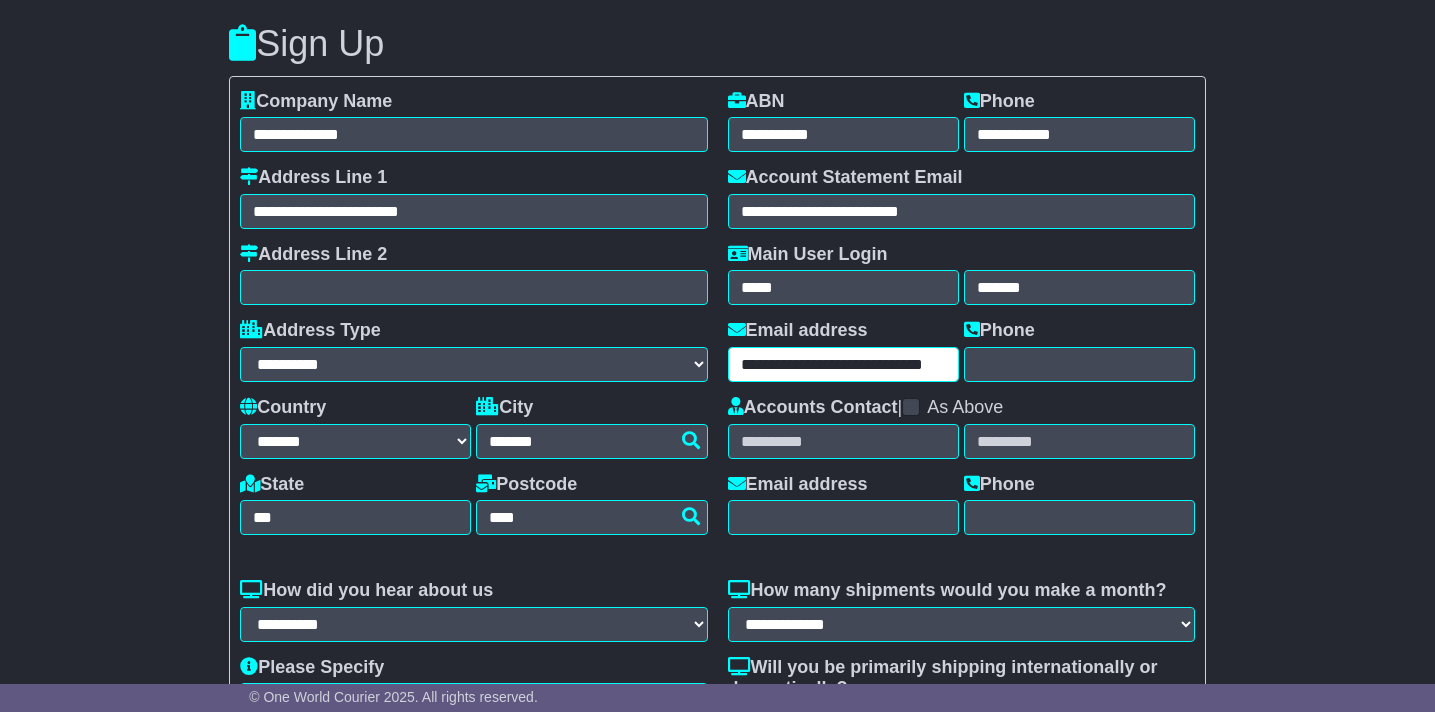 scroll, scrollTop: 0, scrollLeft: 26, axis: horizontal 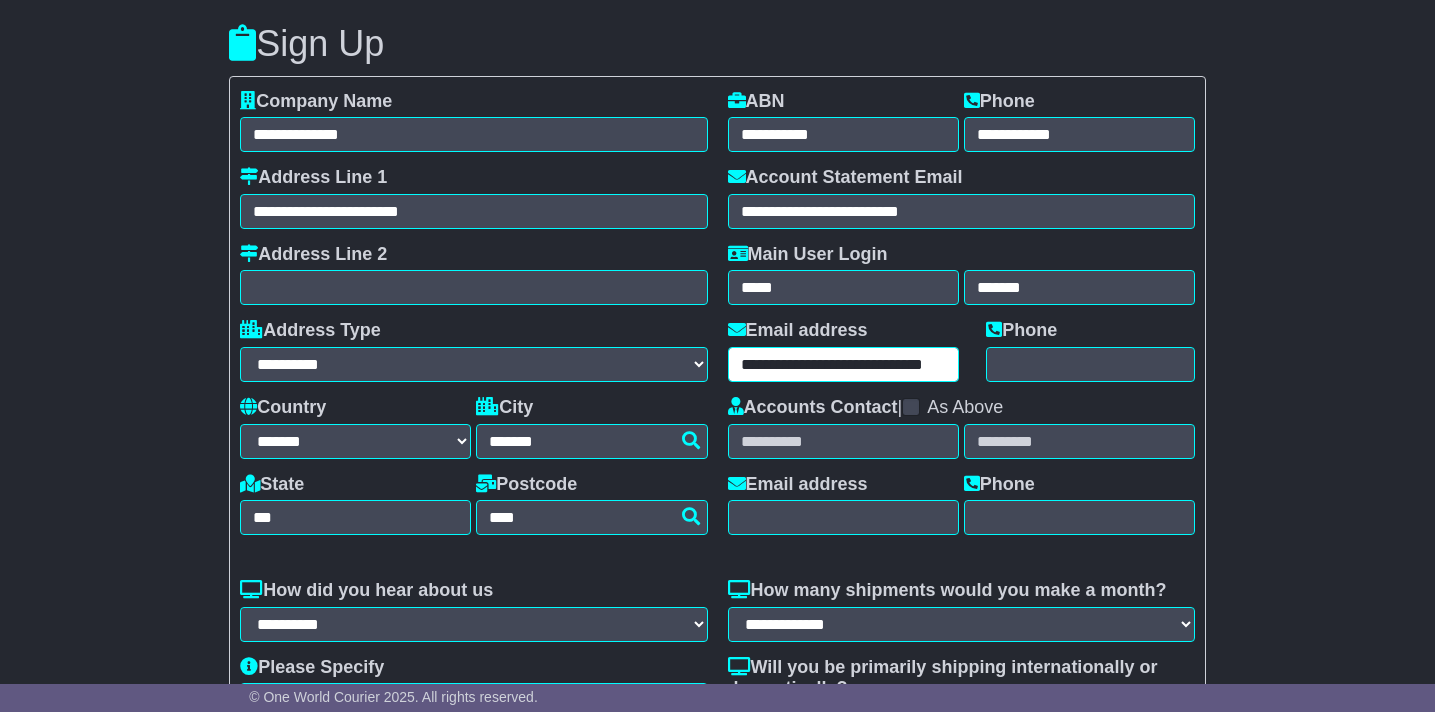 type on "**********" 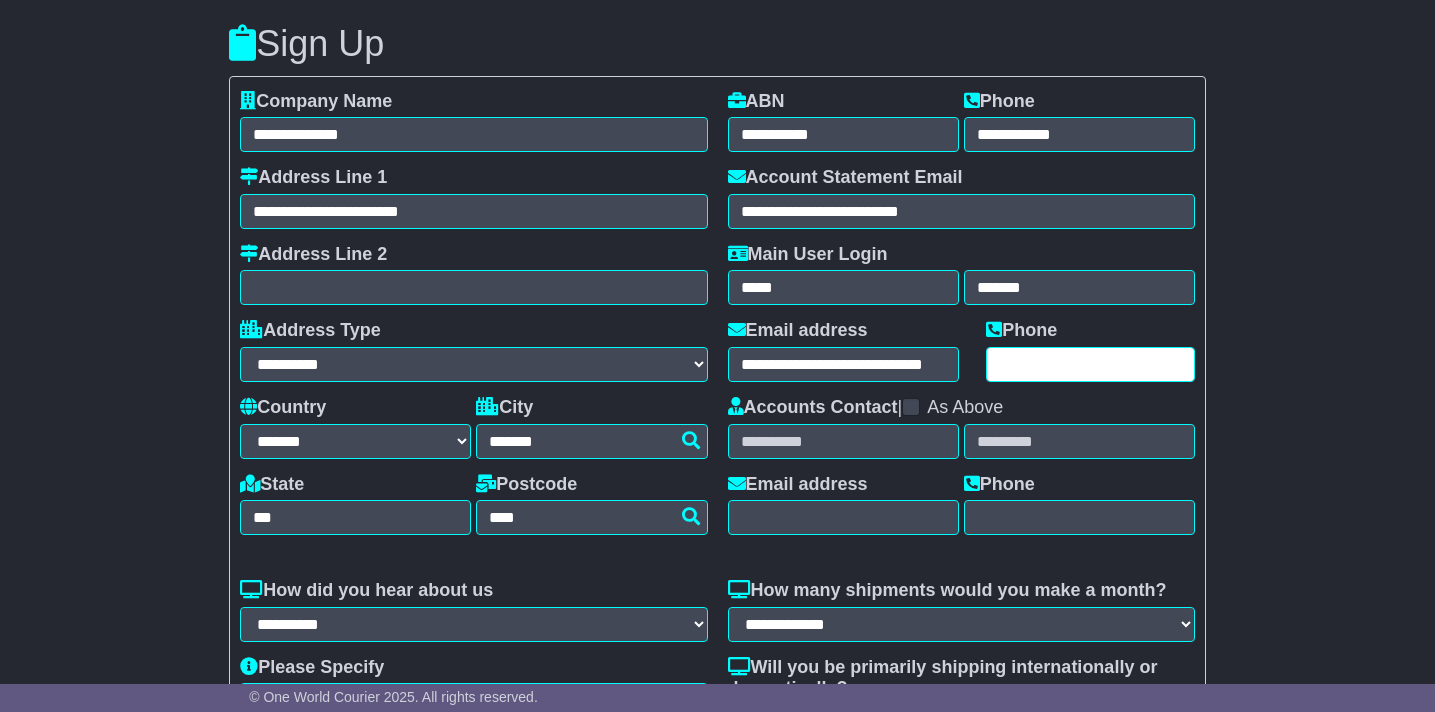 click at bounding box center (1090, 364) 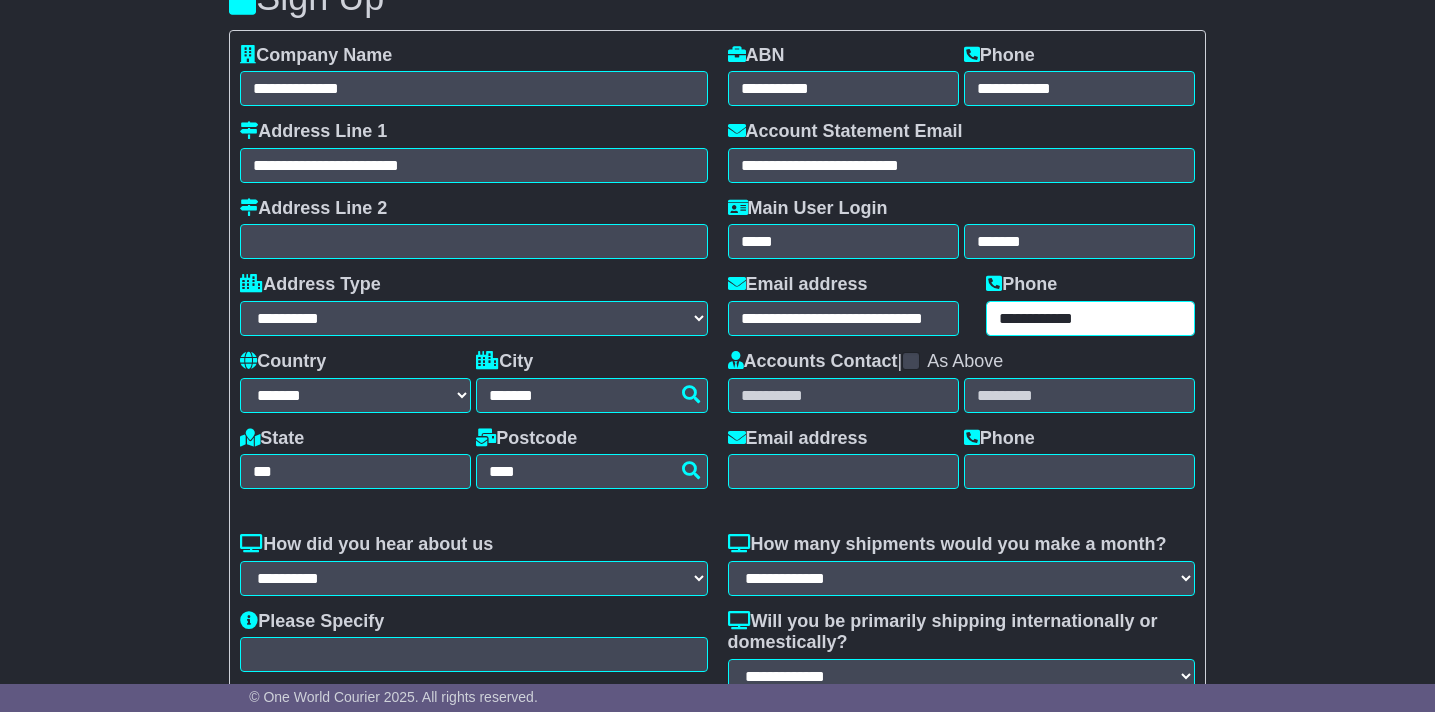 scroll, scrollTop: 80, scrollLeft: 0, axis: vertical 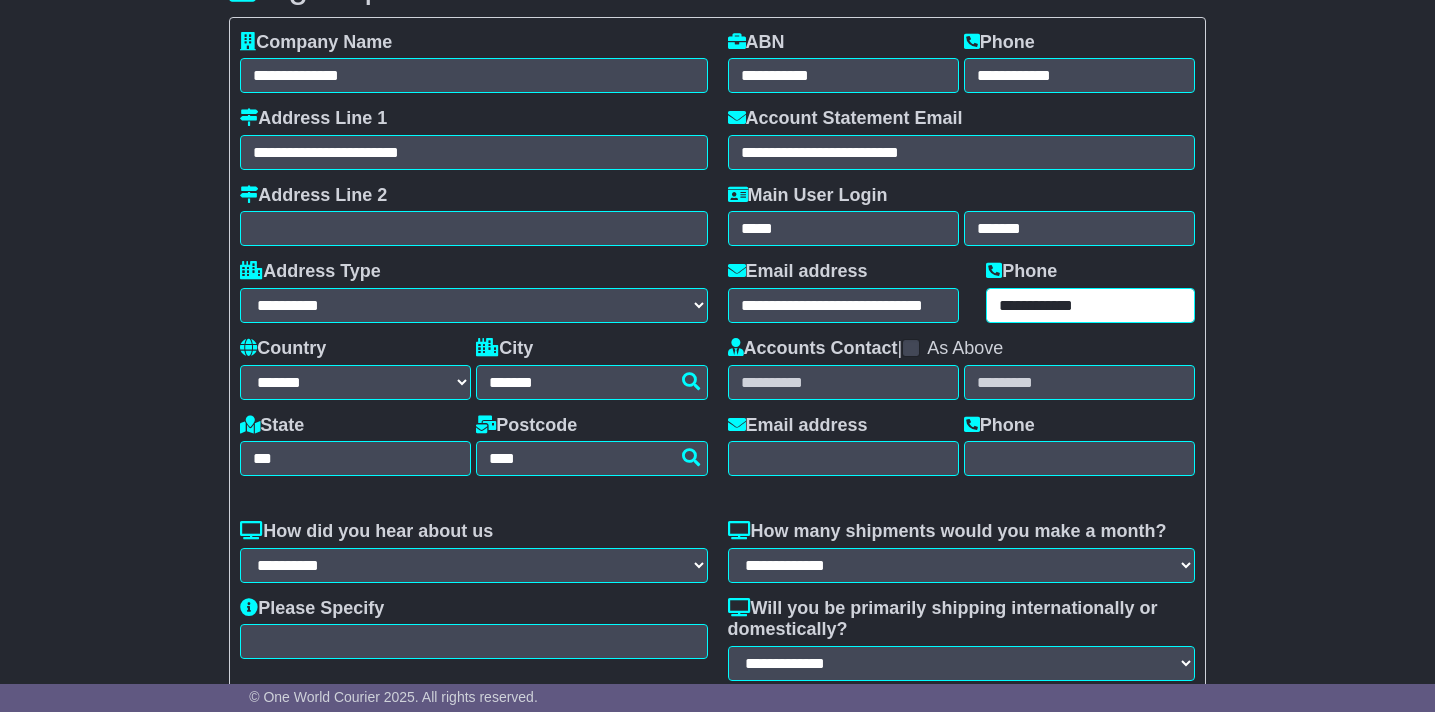 type on "**********" 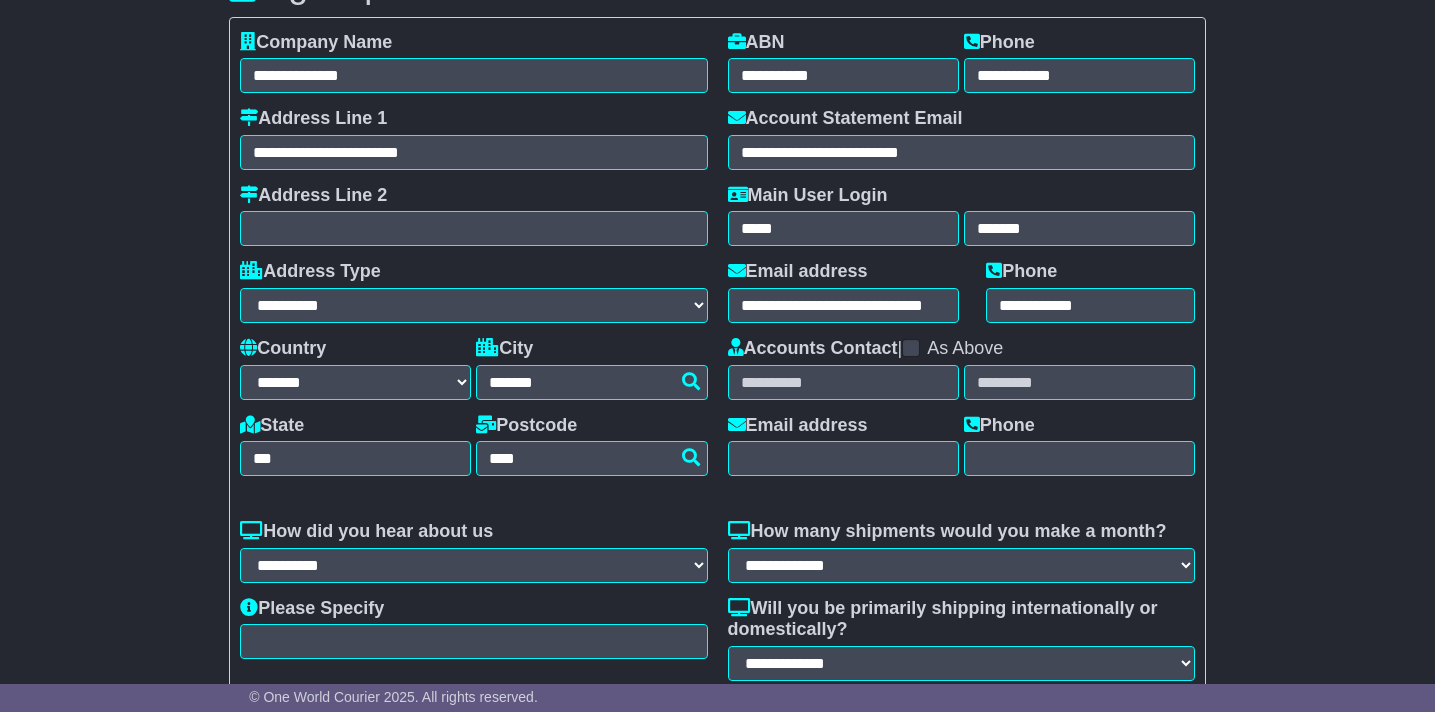 click at bounding box center [911, 348] 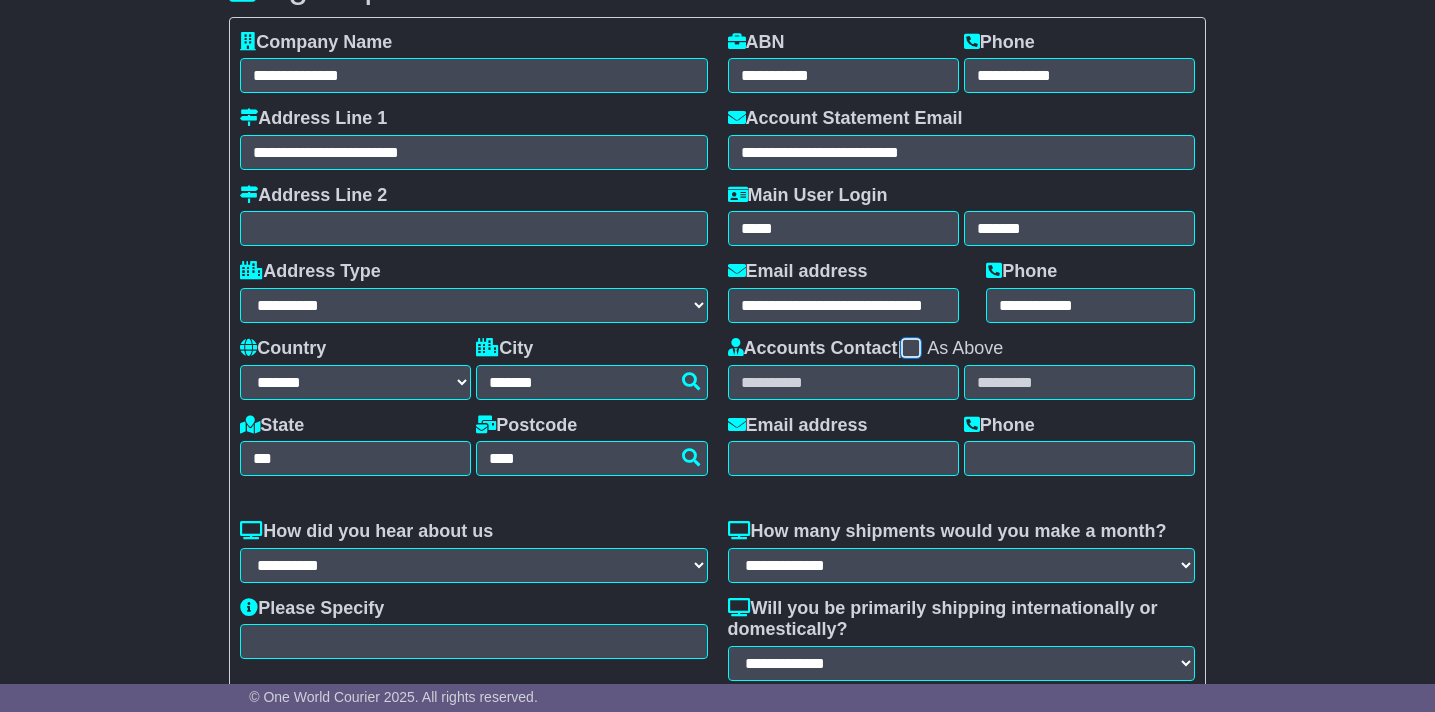 type on "****" 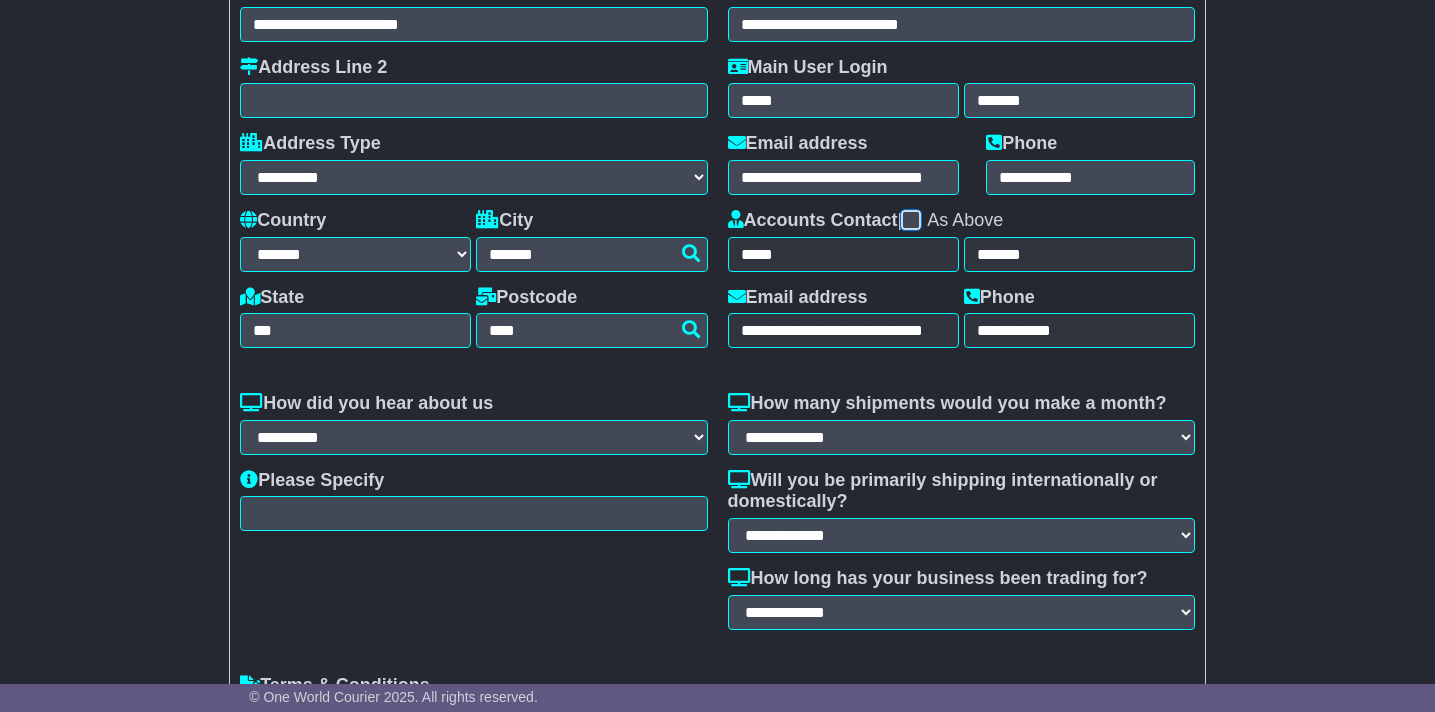 scroll, scrollTop: 209, scrollLeft: 0, axis: vertical 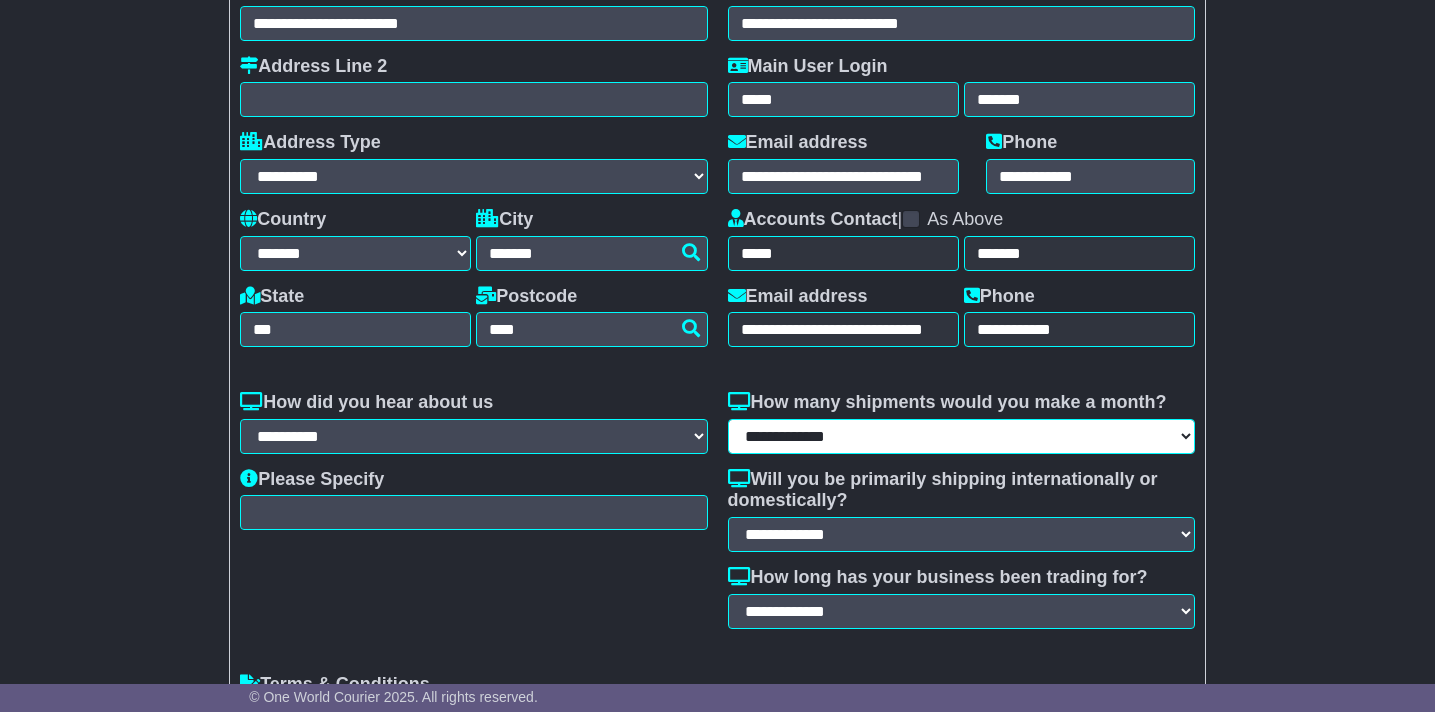 click on "**********" at bounding box center [961, 436] 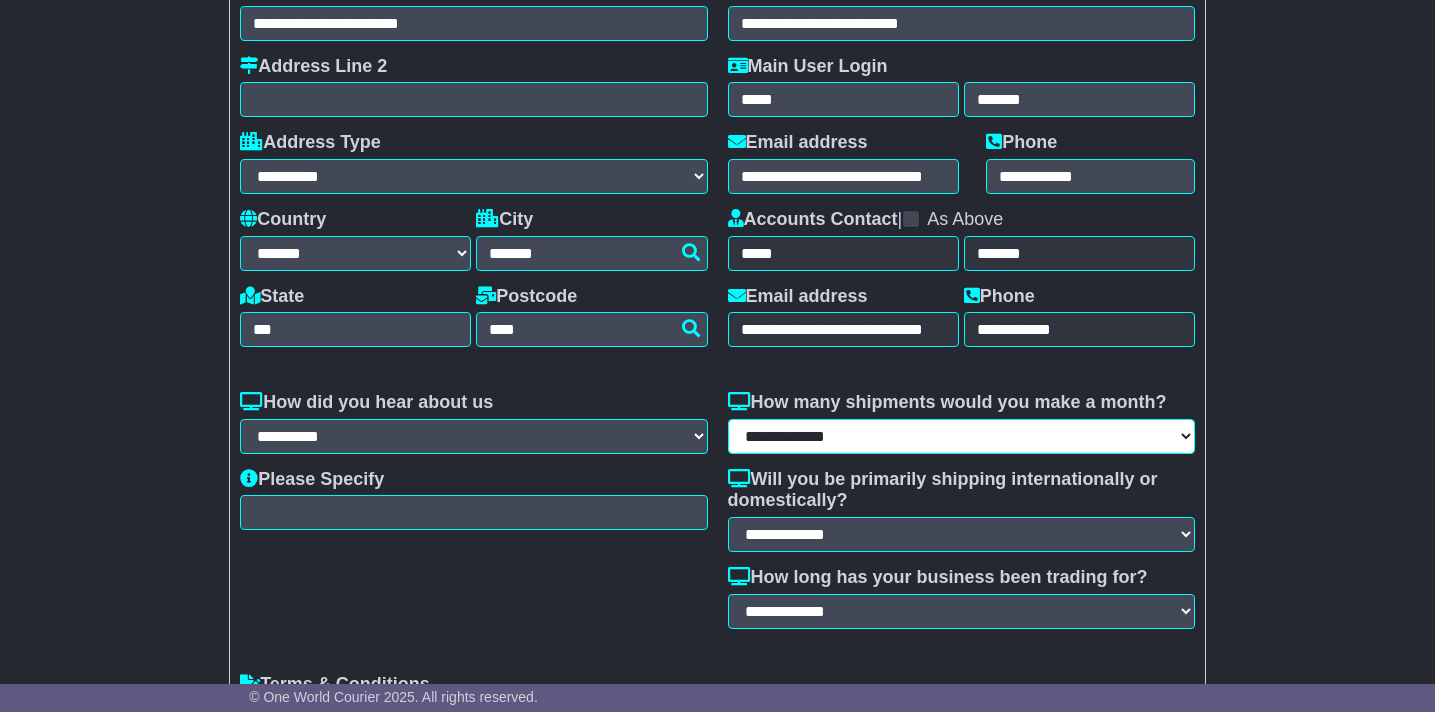 select on "*******" 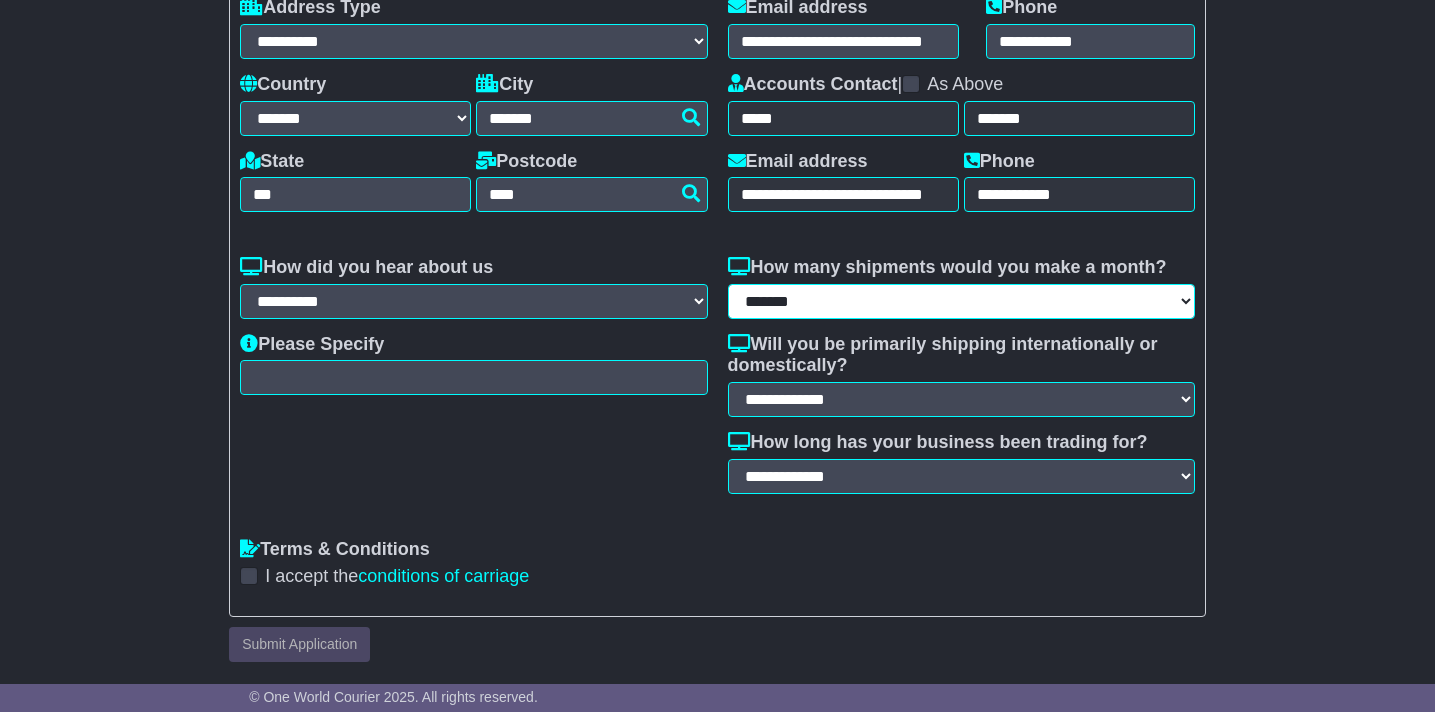 scroll, scrollTop: 346, scrollLeft: 0, axis: vertical 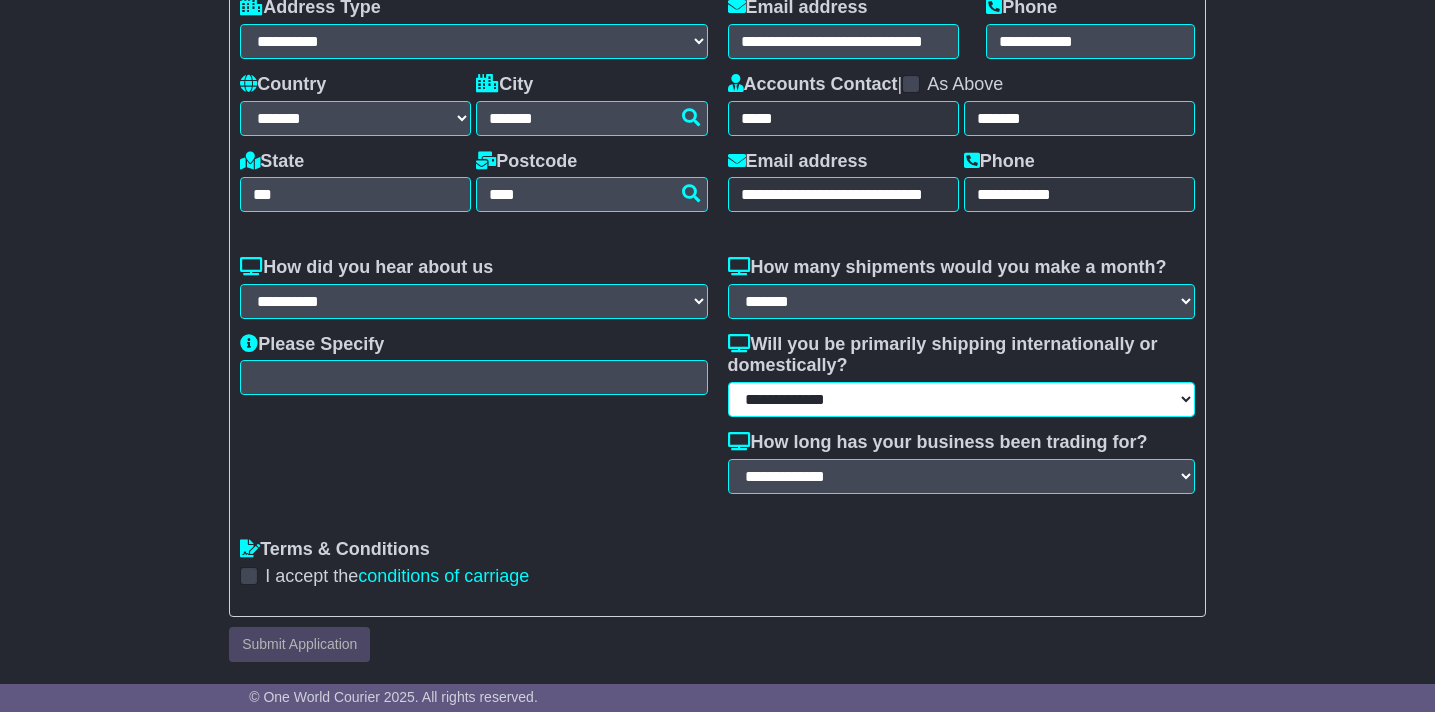 click on "**********" at bounding box center [961, 399] 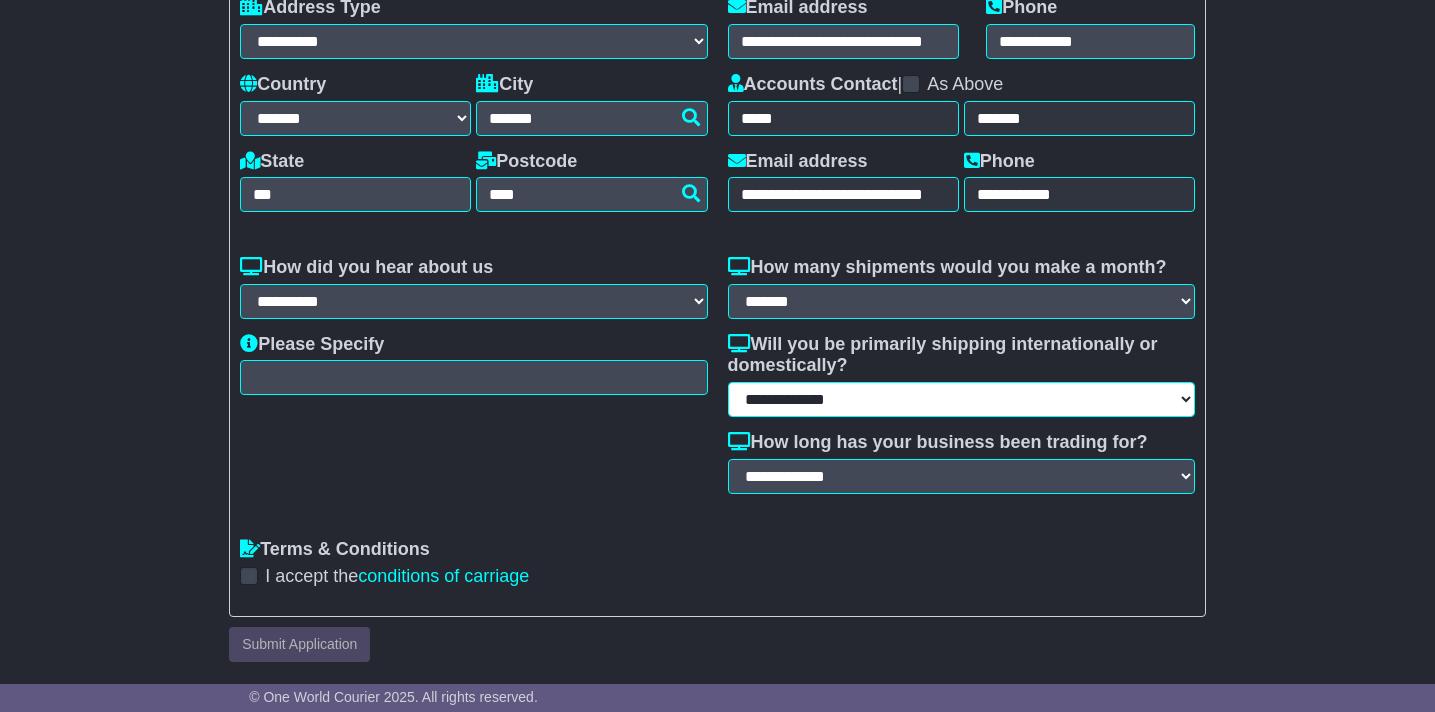 select on "********" 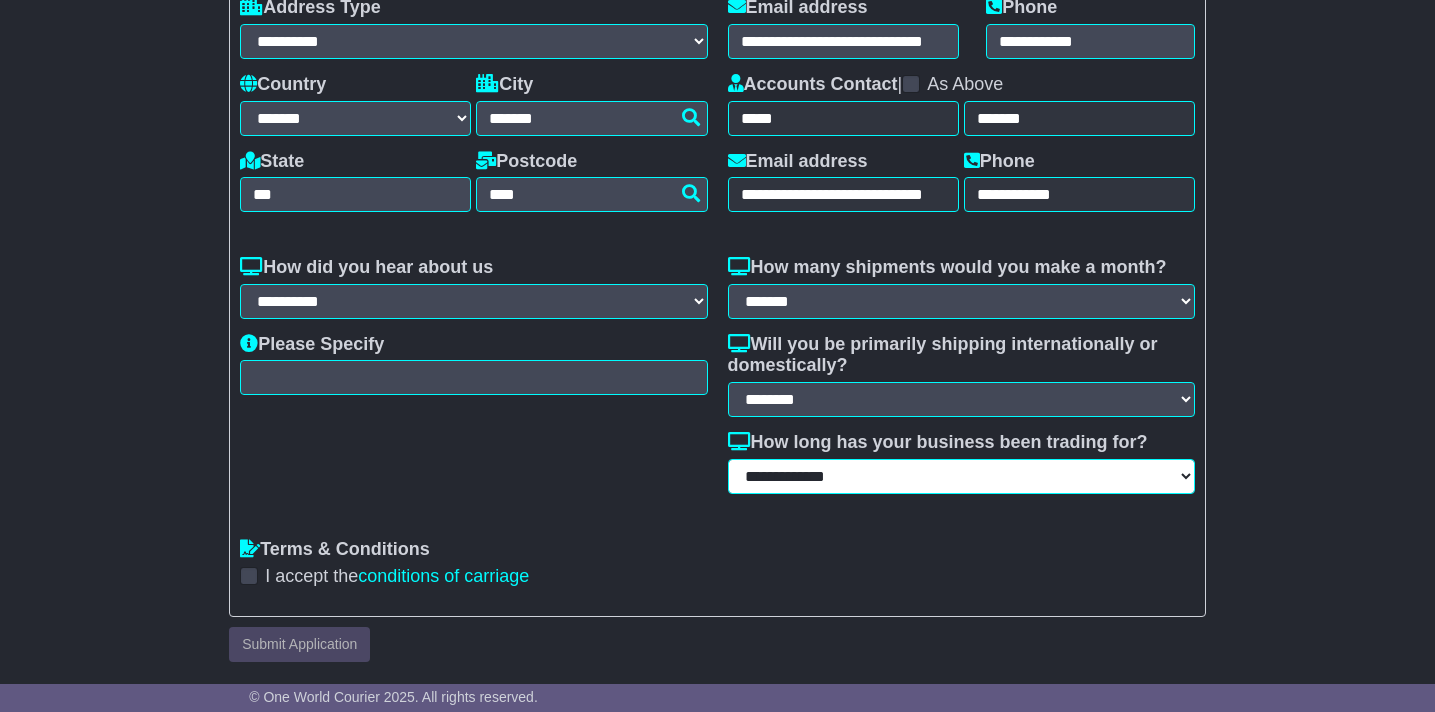 click on "**********" at bounding box center [961, 476] 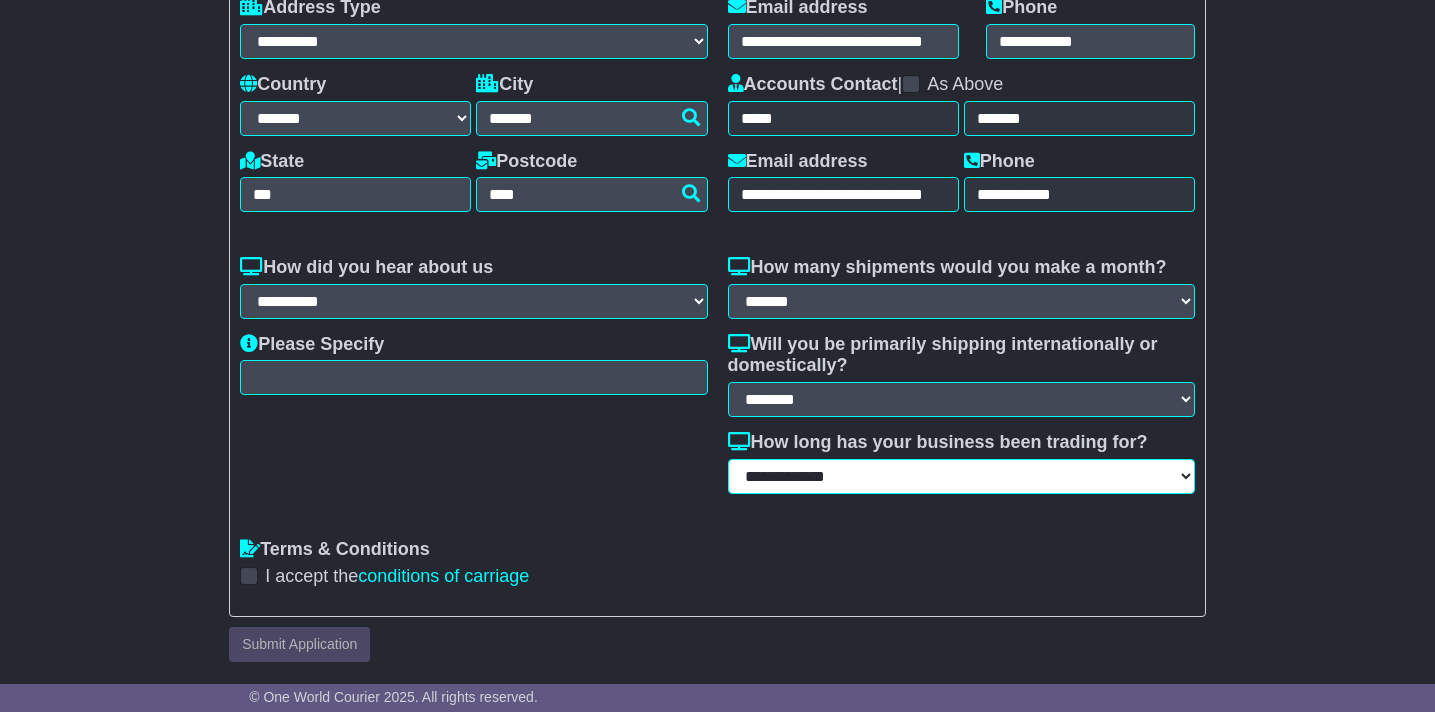 select on "*********" 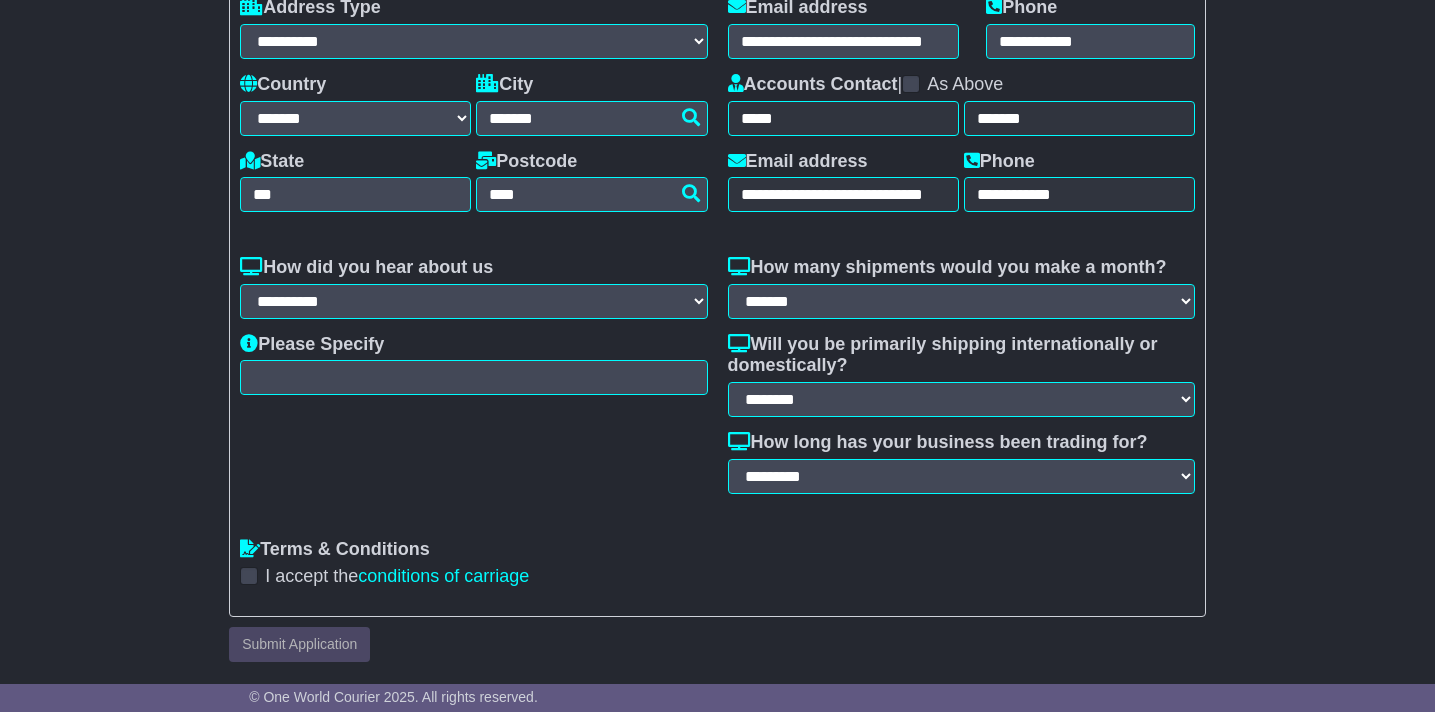 click at bounding box center [249, 576] 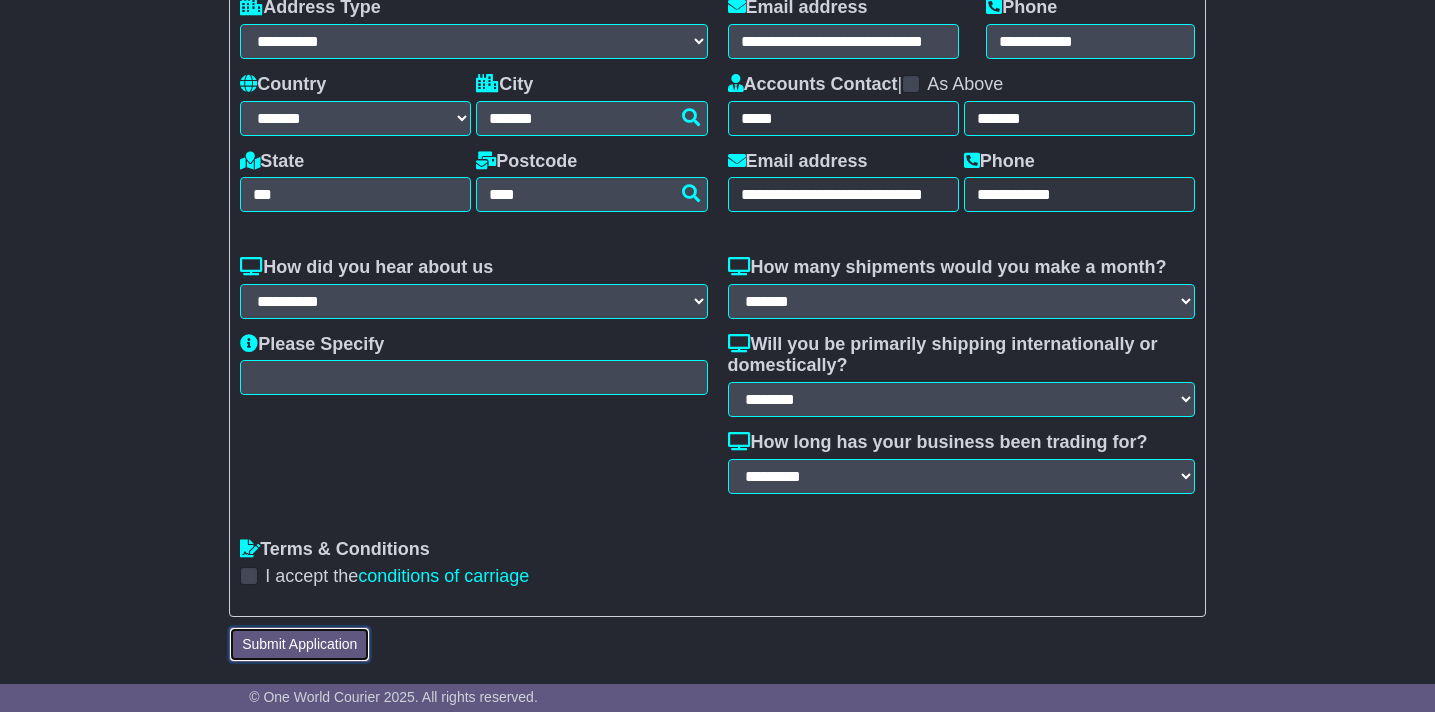 click on "Submit Application" at bounding box center [299, 644] 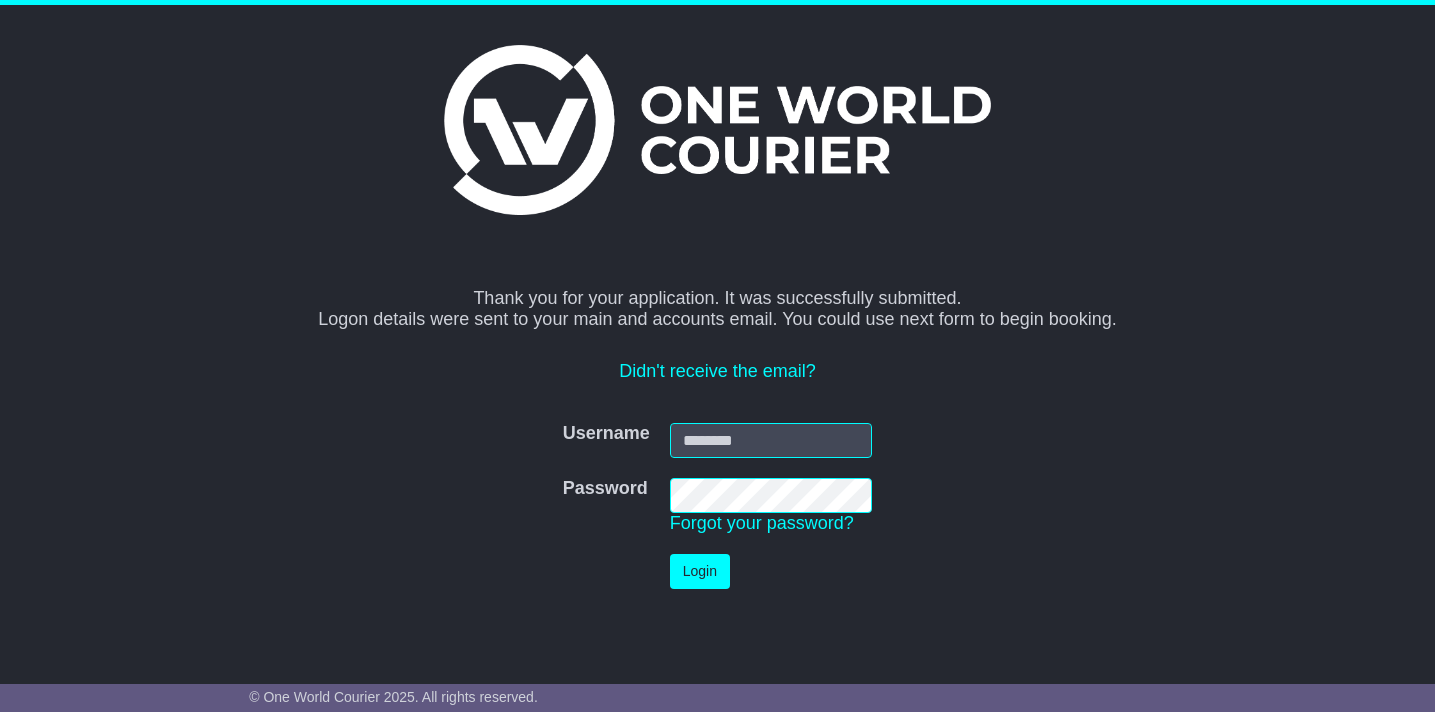 scroll, scrollTop: 0, scrollLeft: 0, axis: both 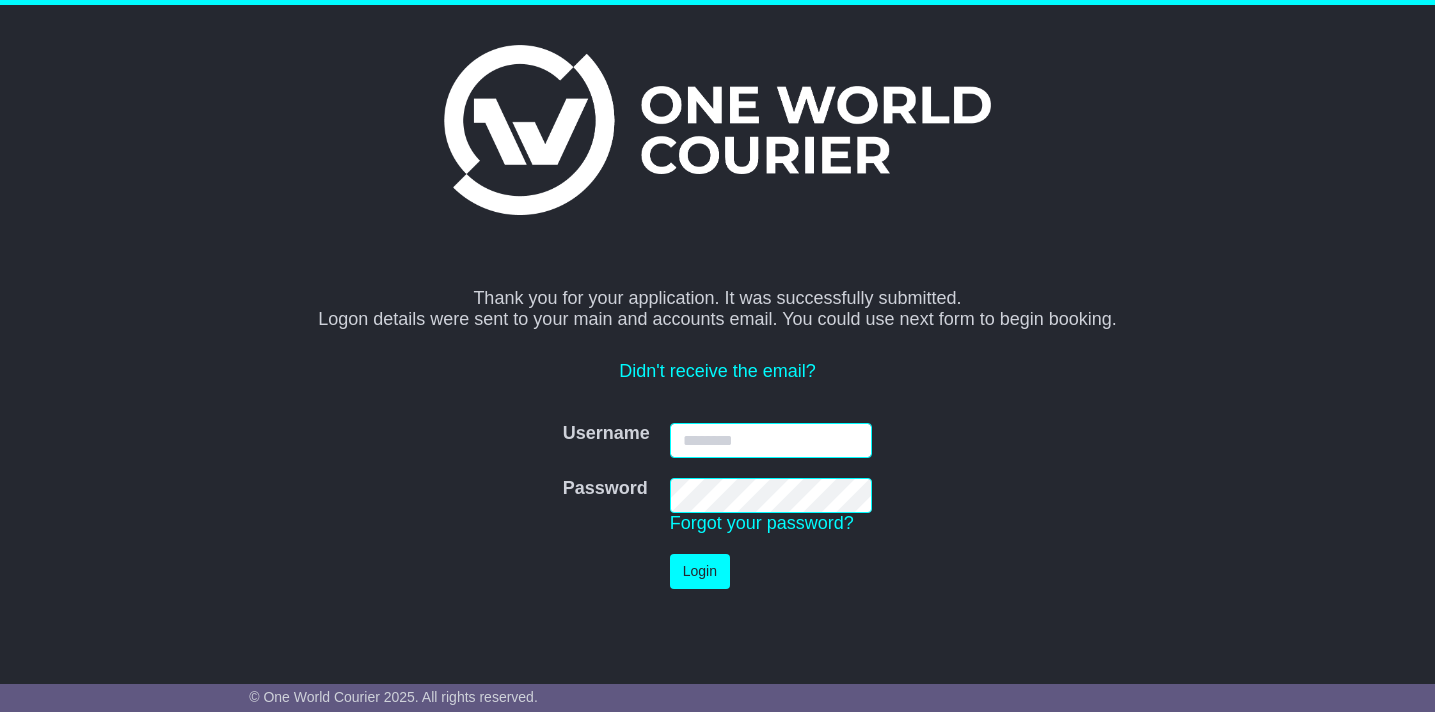 click on "Username" at bounding box center [771, 440] 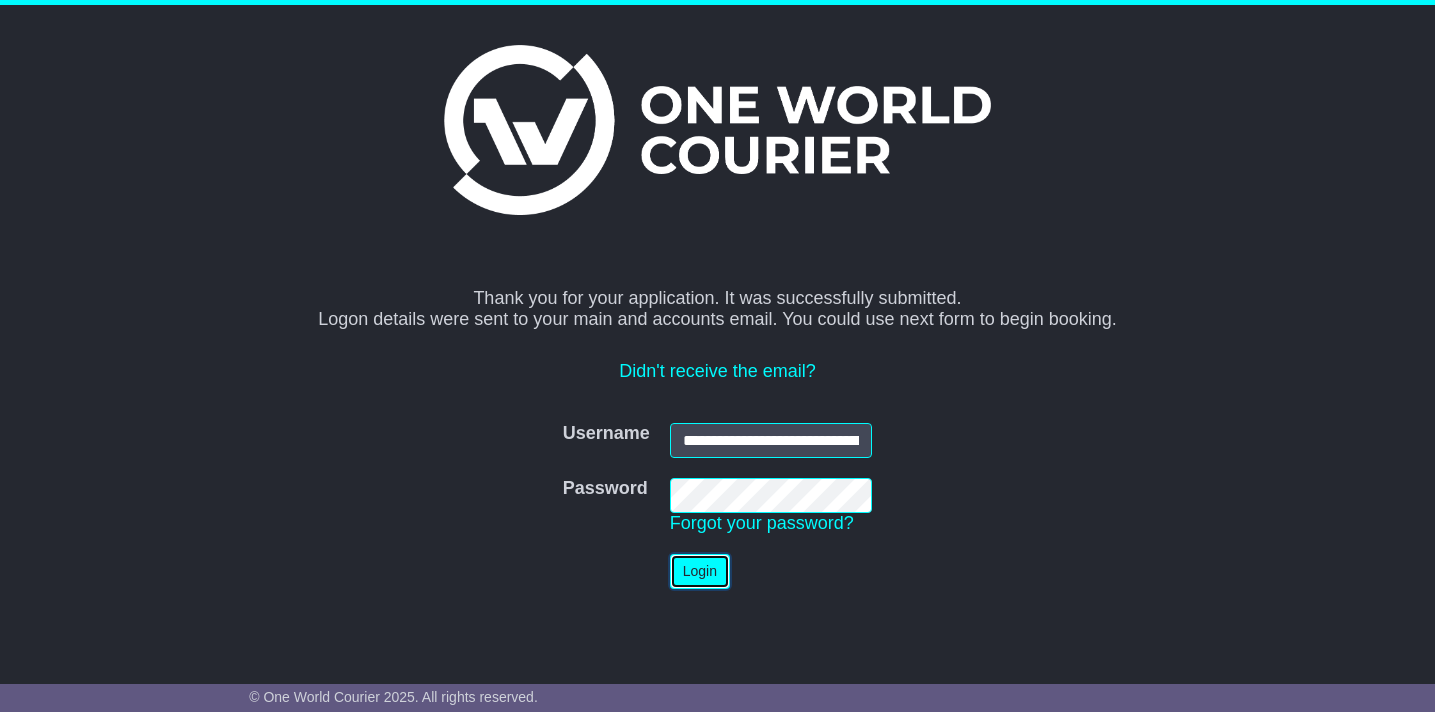 click on "Login" at bounding box center [700, 571] 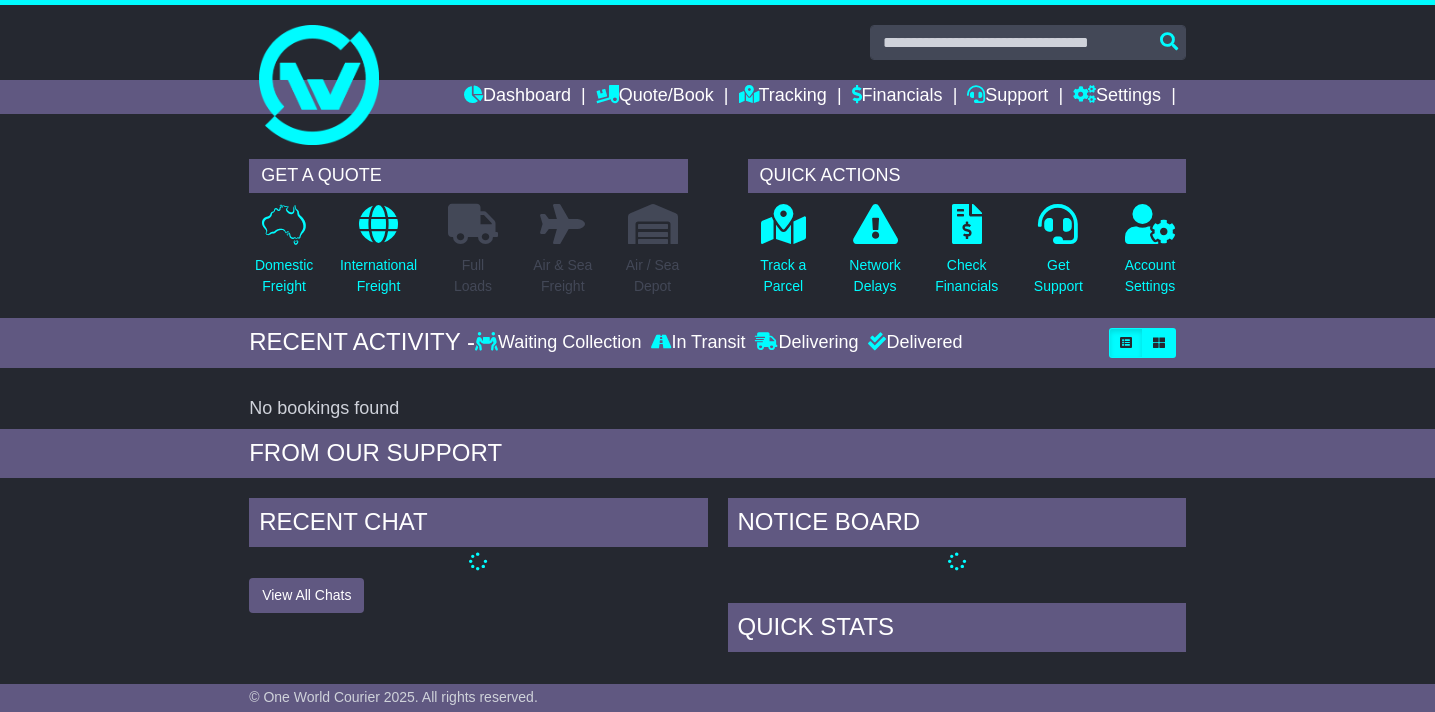 scroll, scrollTop: 0, scrollLeft: 0, axis: both 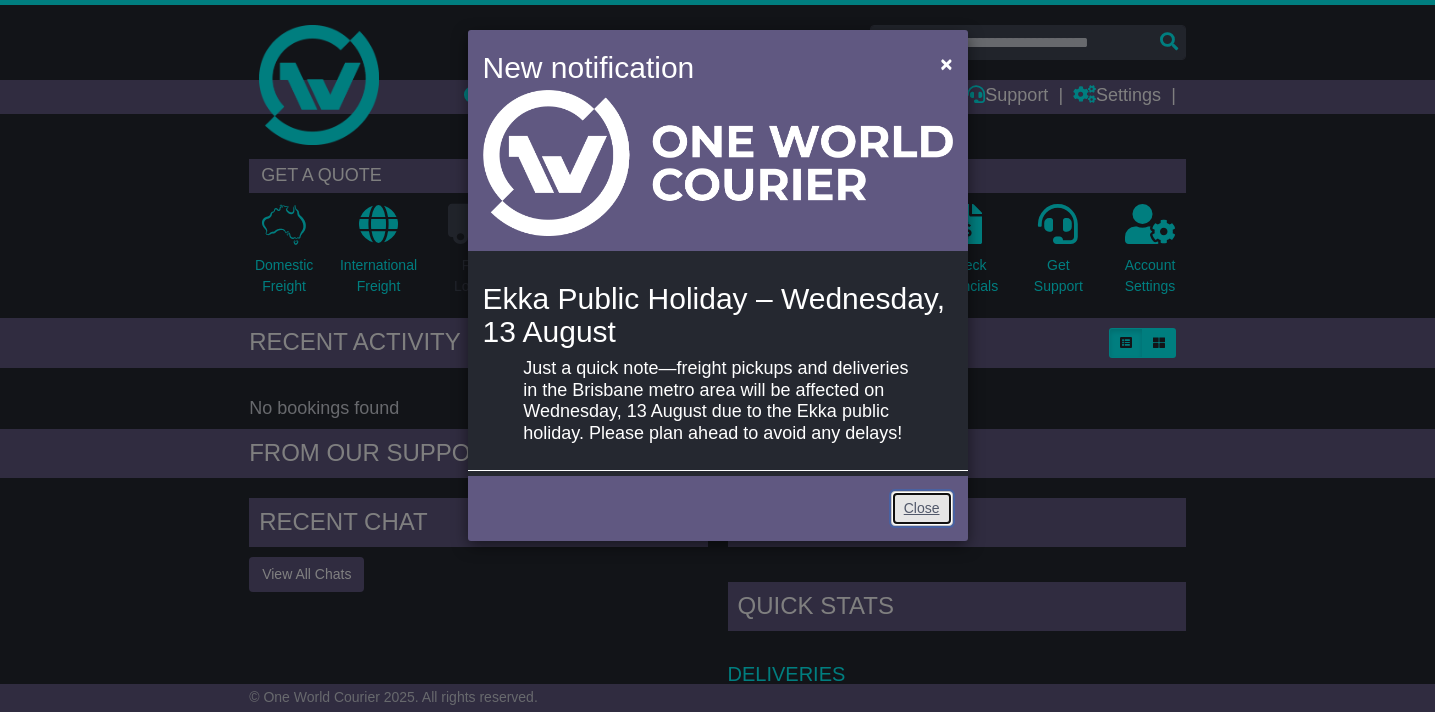 click on "Close" at bounding box center [922, 508] 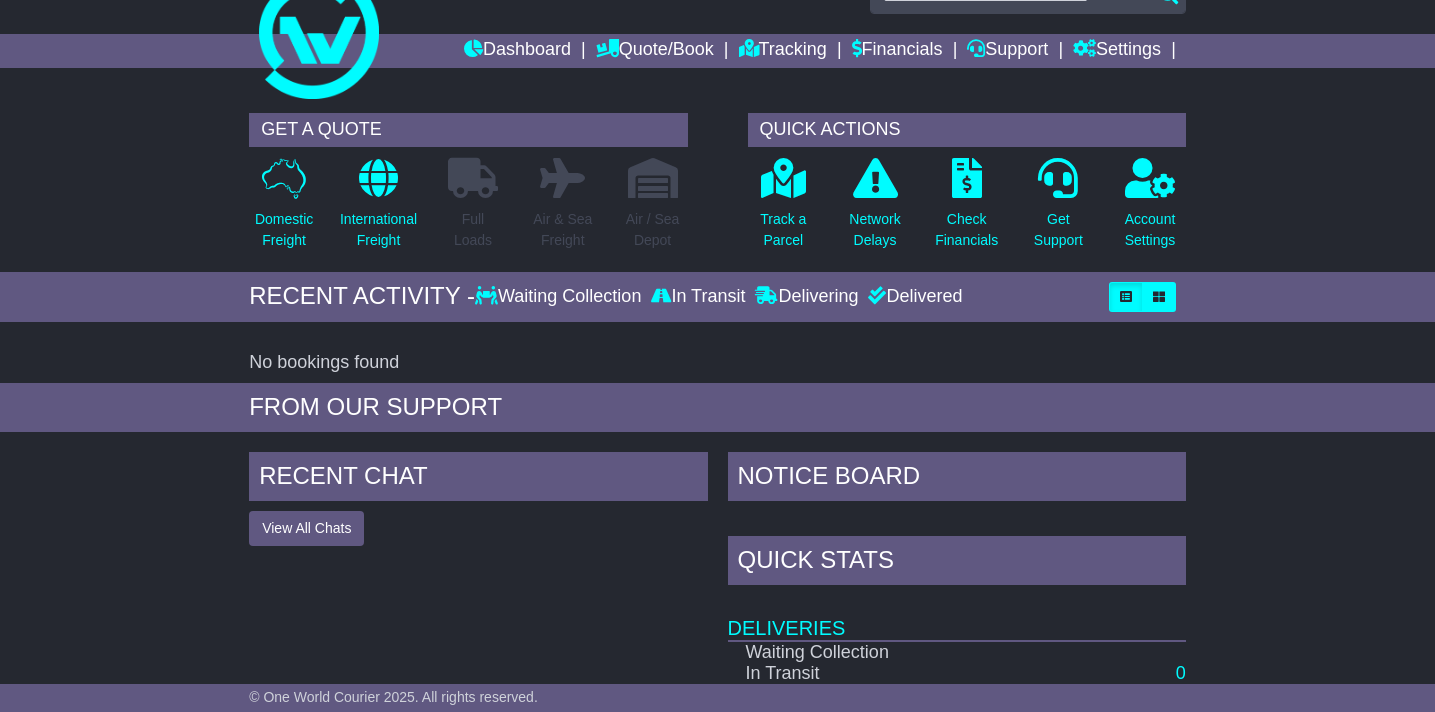 scroll, scrollTop: 0, scrollLeft: 0, axis: both 